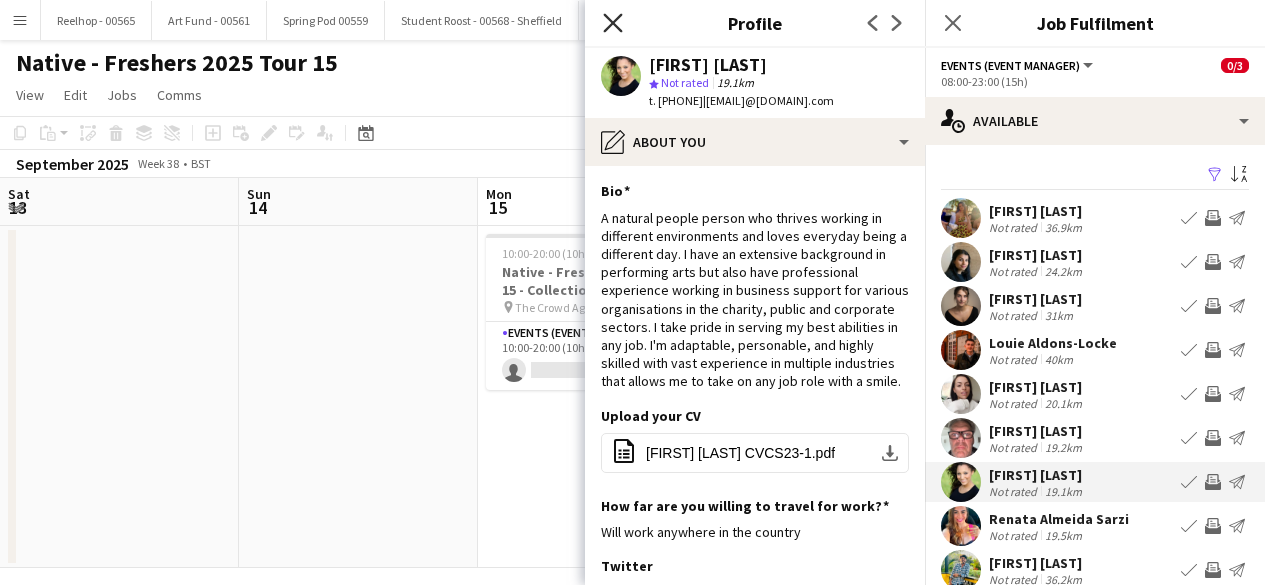 scroll, scrollTop: 0, scrollLeft: 0, axis: both 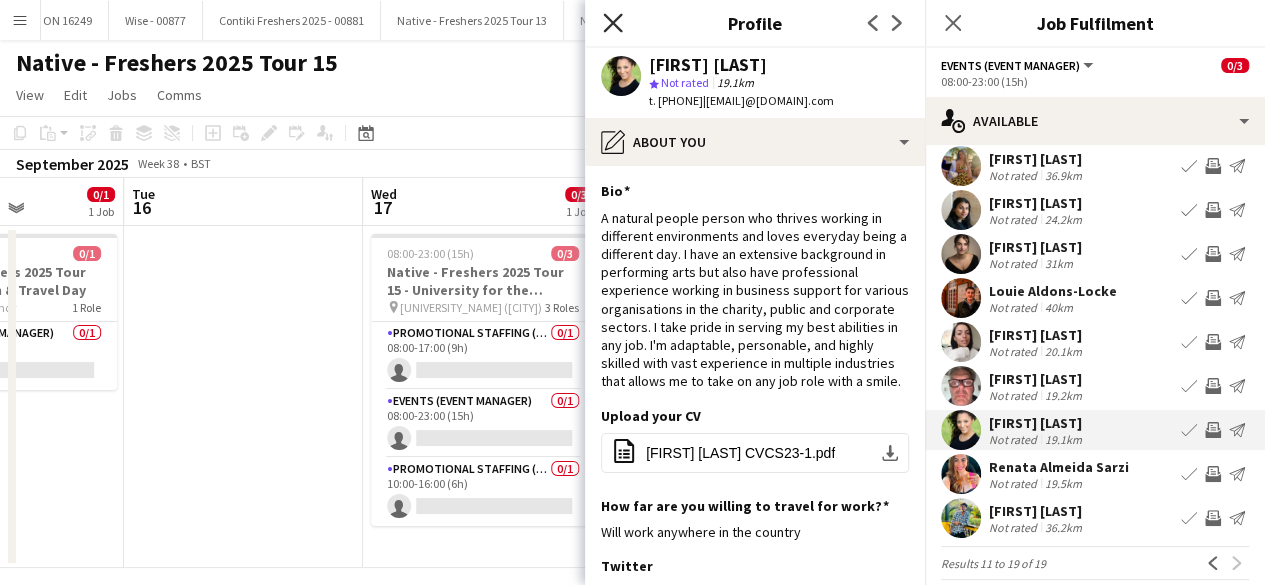 click on "Close pop-in" 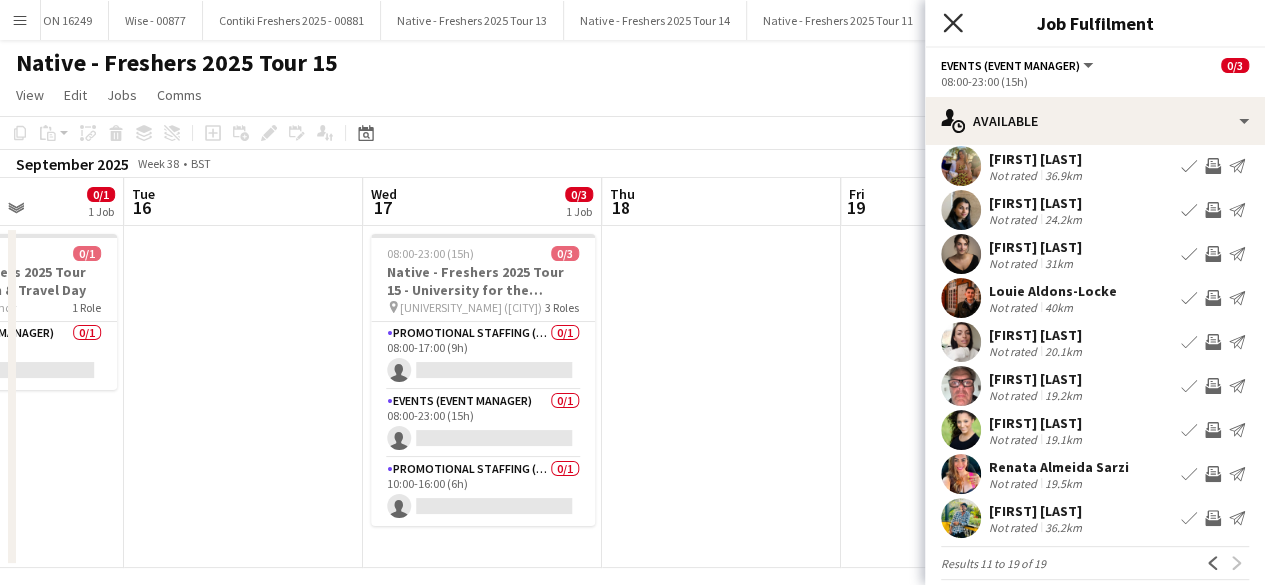 click 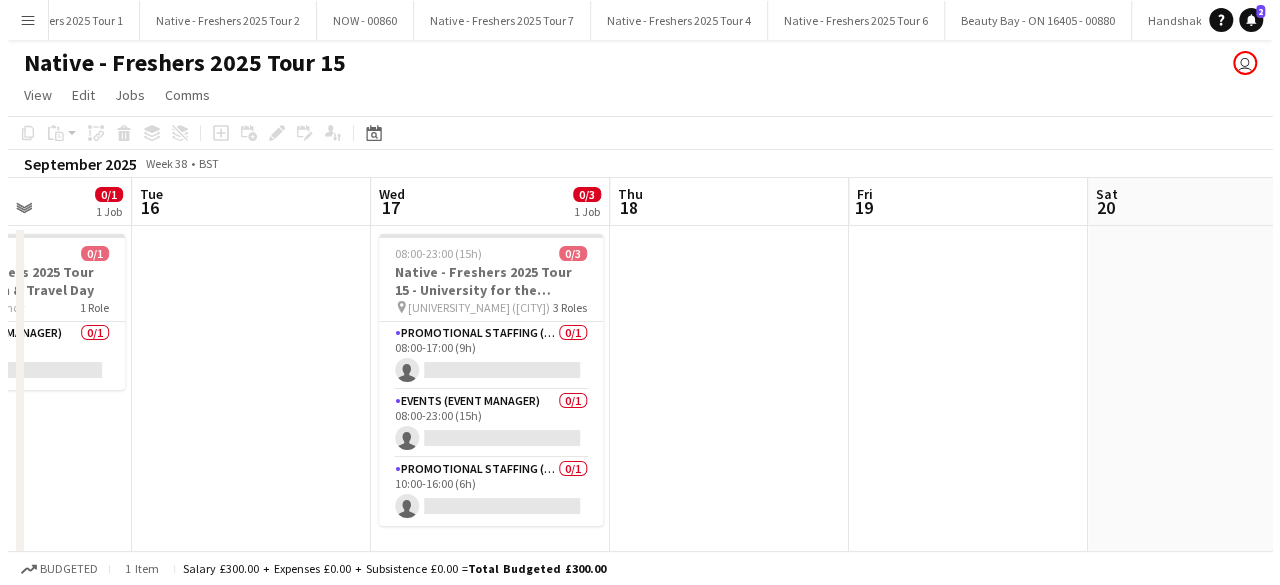 scroll, scrollTop: 0, scrollLeft: 27946, axis: horizontal 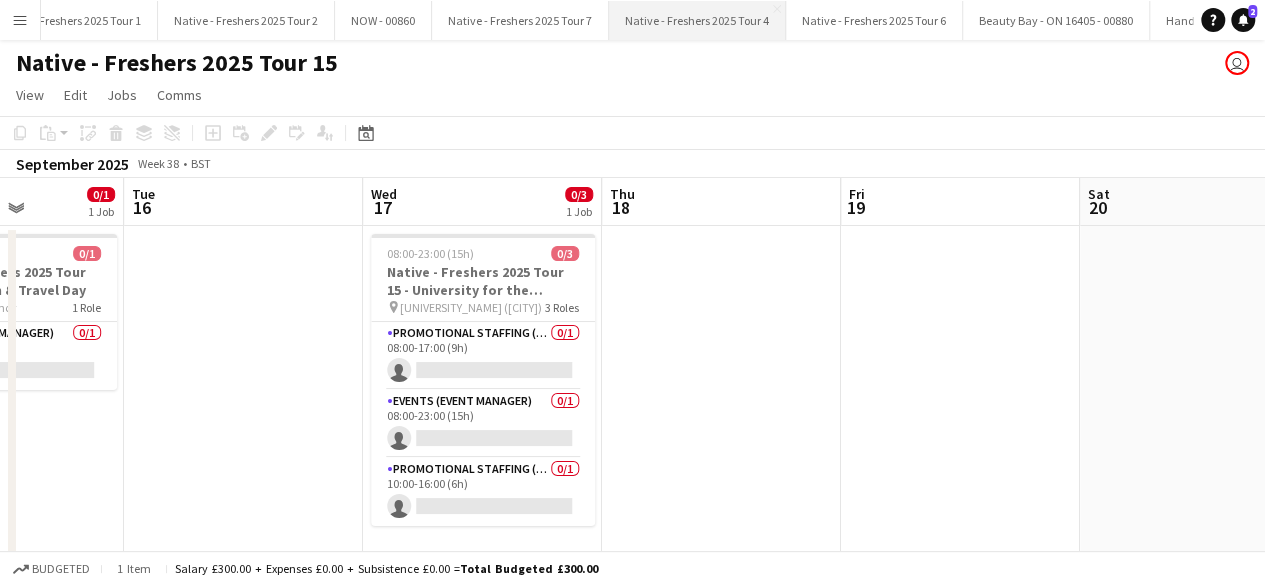click on "Native - Freshers 2025 Tour 4
Close" at bounding box center [697, 20] 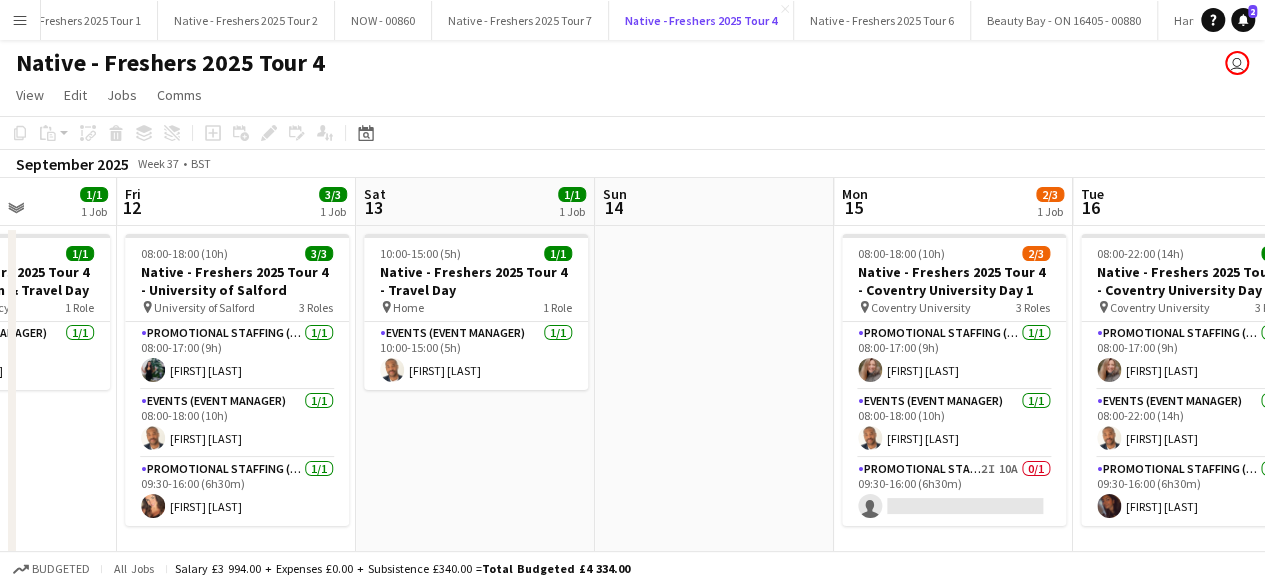 scroll, scrollTop: 0, scrollLeft: 598, axis: horizontal 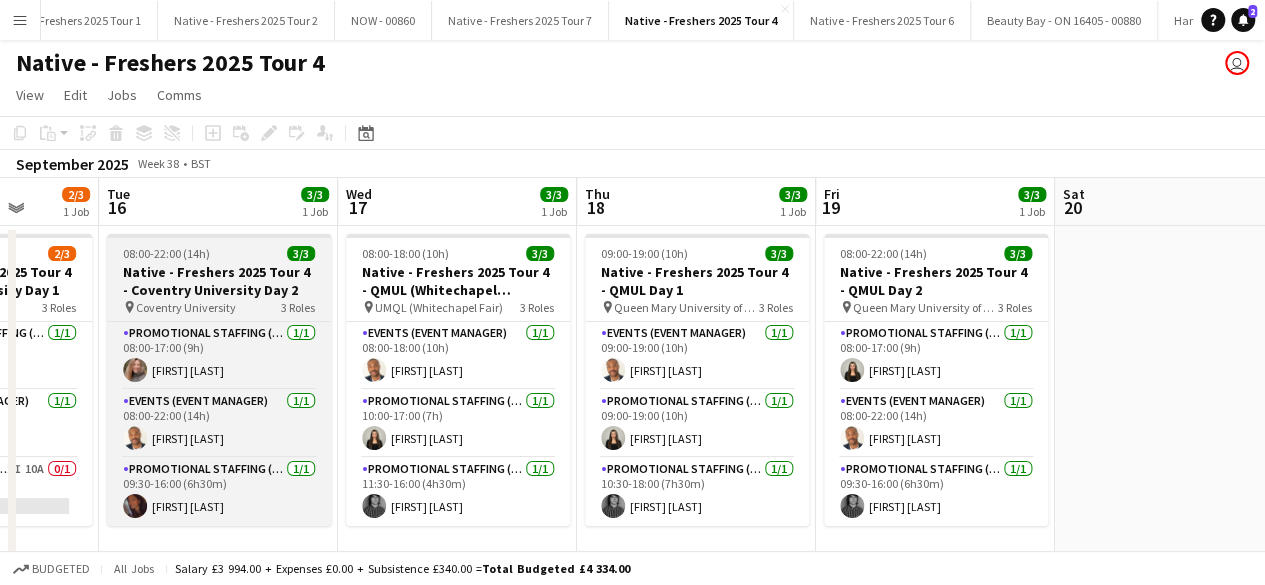 click on "08:00-22:00 (14h)    3/3" at bounding box center (219, 253) 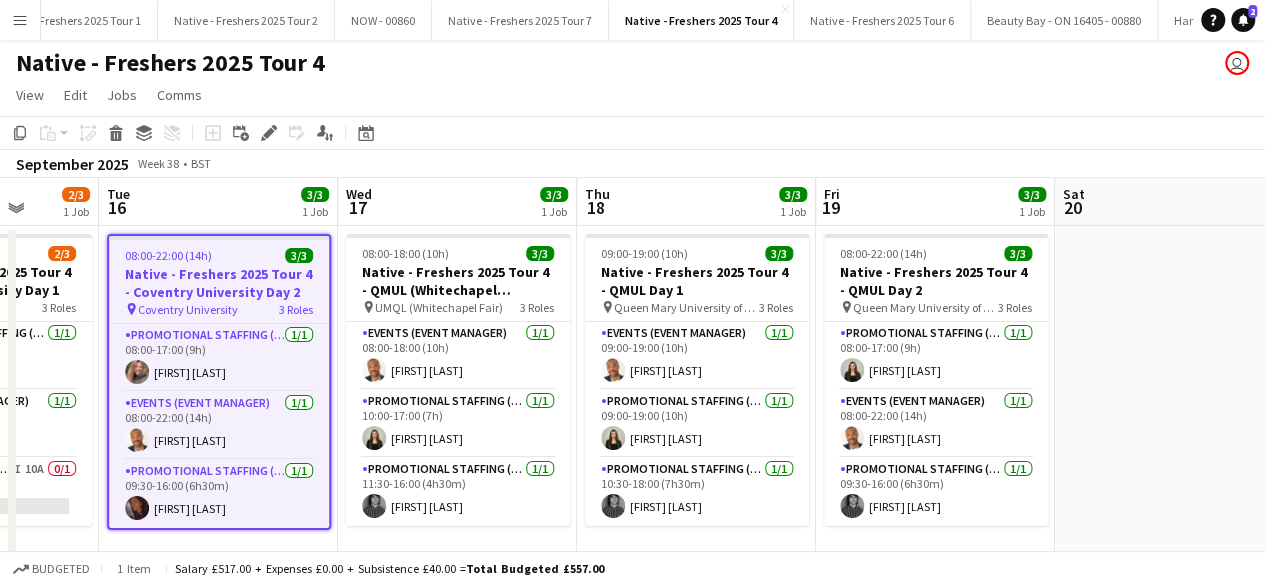 click on "08:00-22:00 (14h)    3/3" at bounding box center (219, 255) 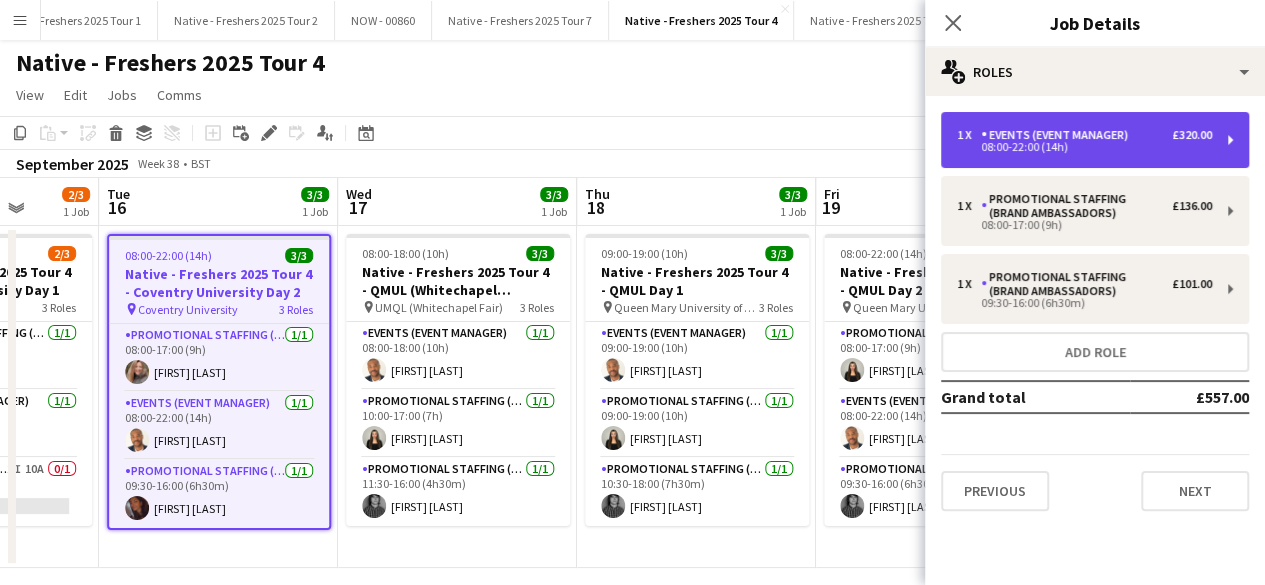 click on "08:00-22:00 (14h)" at bounding box center (1084, 147) 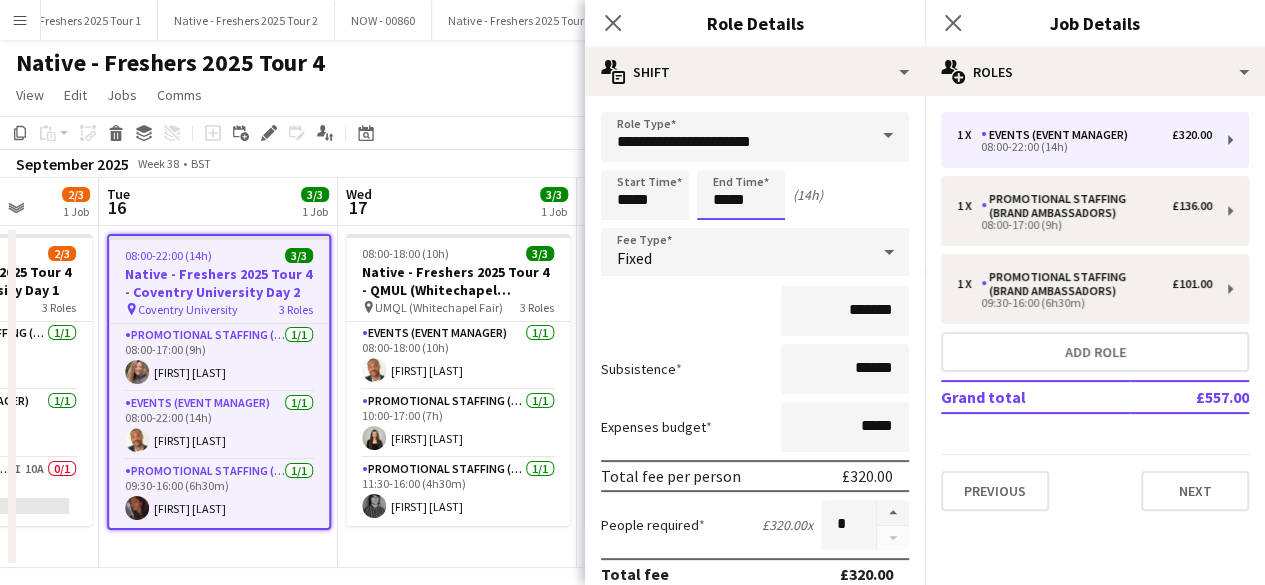 click on "*****" at bounding box center [741, 195] 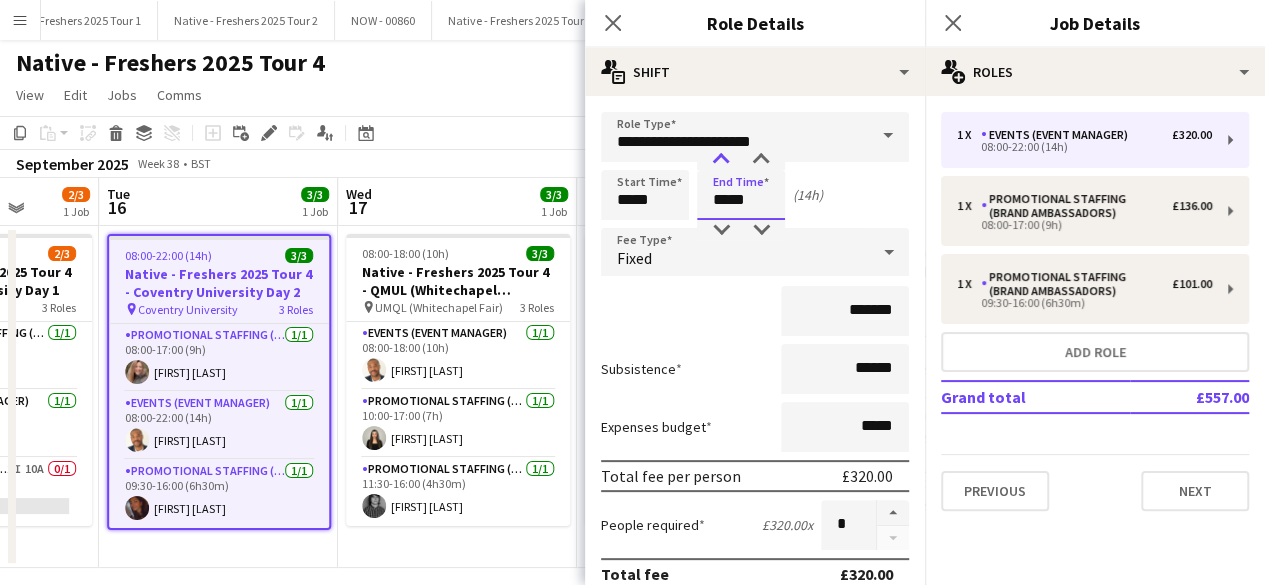 type on "*****" 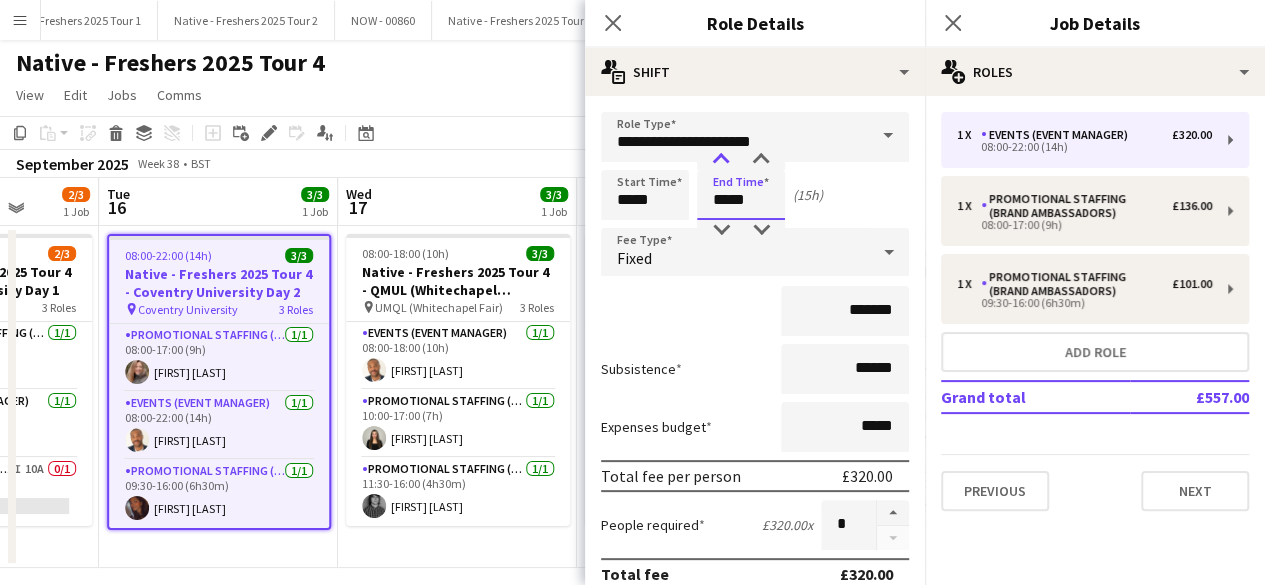 click at bounding box center [721, 160] 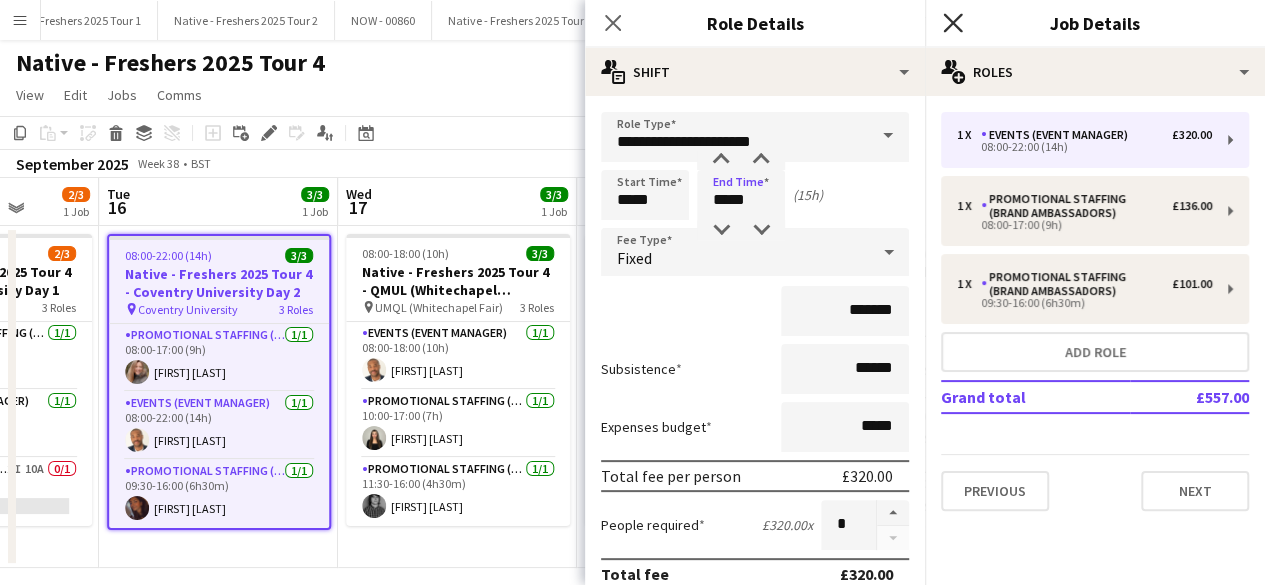 click 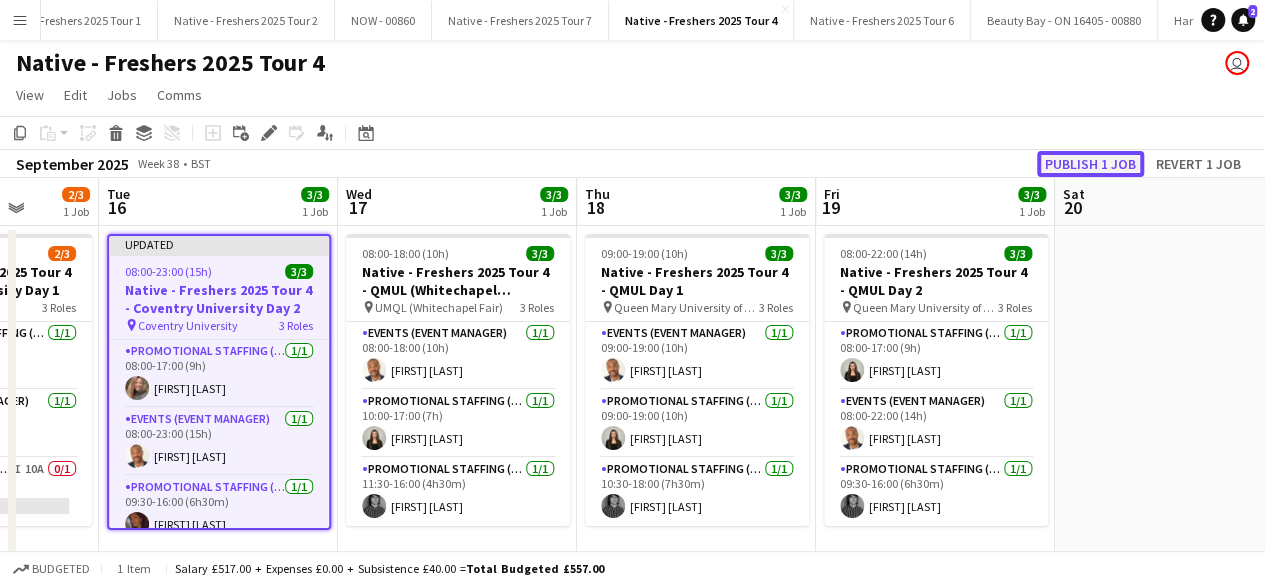 click on "Publish 1 job" 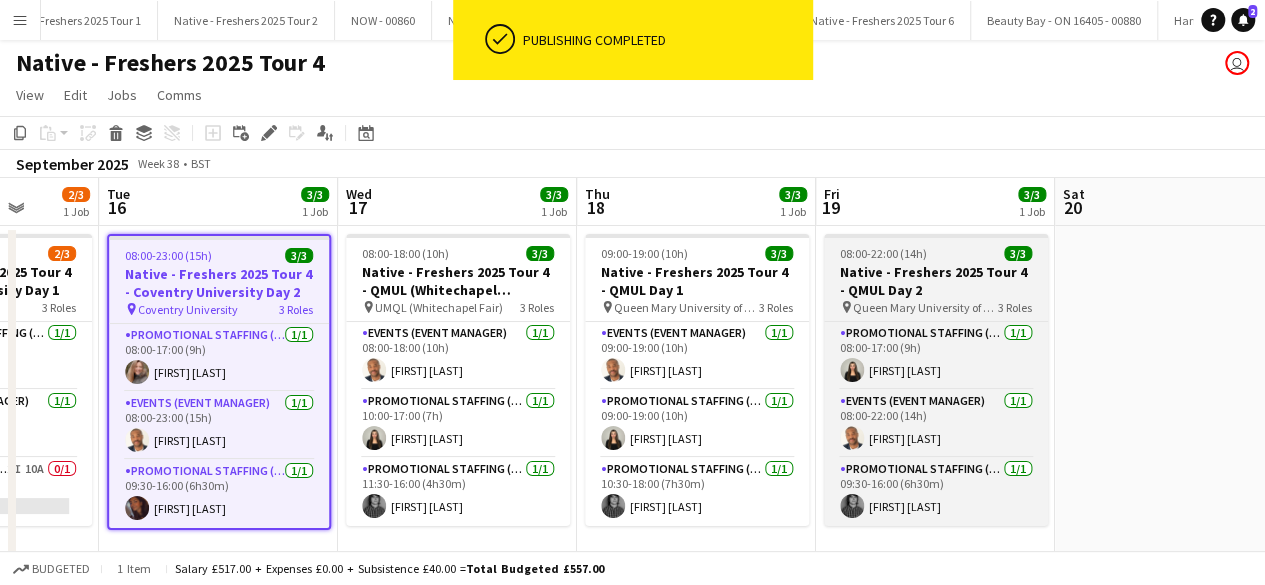 click on "08:00-22:00 (14h)    3/3" at bounding box center [936, 253] 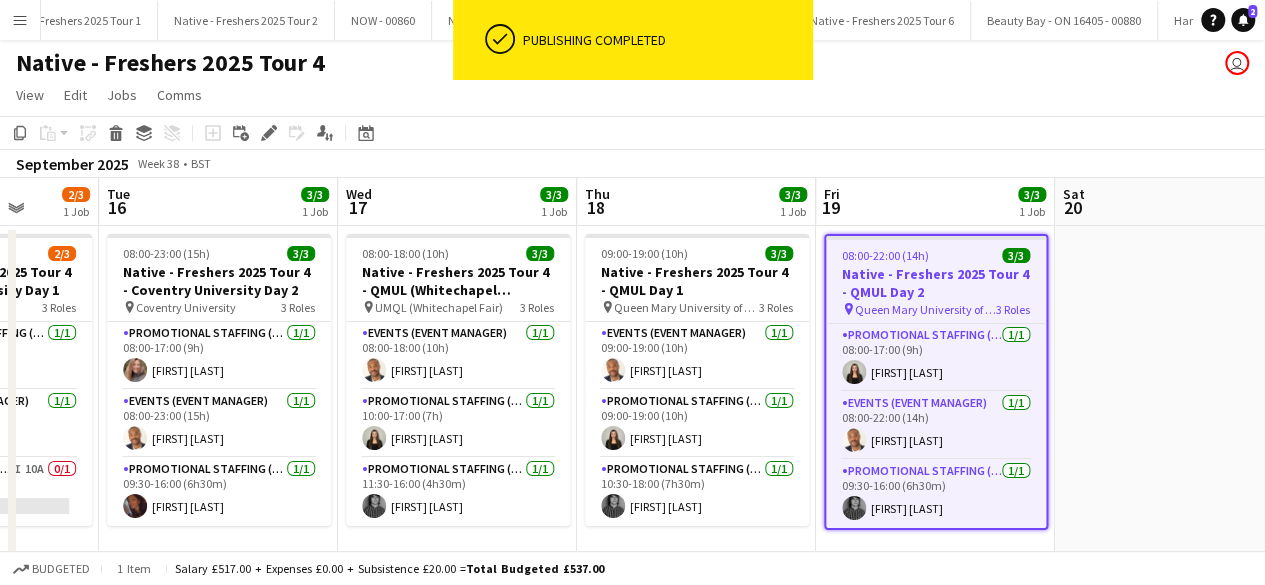 click on "08:00-22:00 (14h)    3/3" at bounding box center [936, 255] 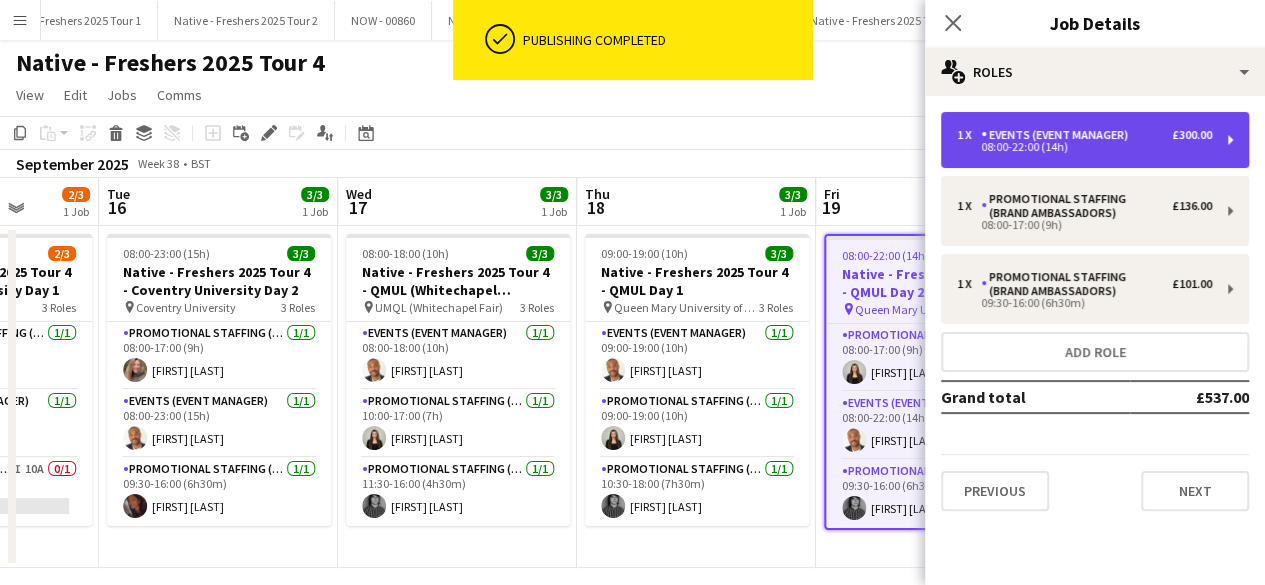 click on "08:00-22:00 (14h)" at bounding box center [1084, 147] 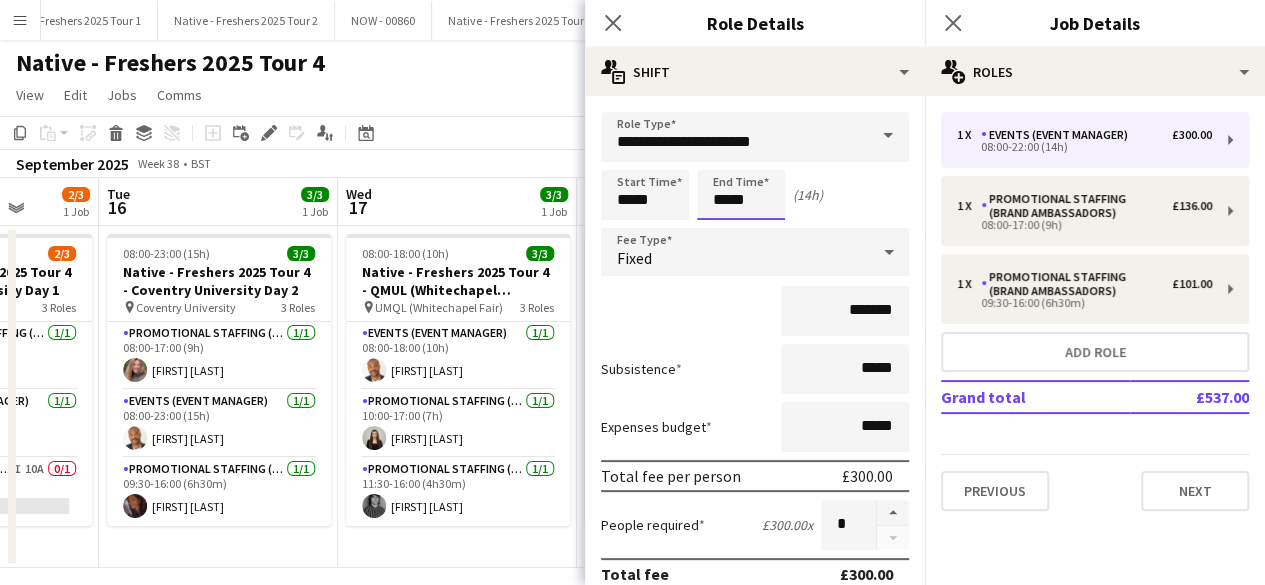 click on "*****" at bounding box center (741, 195) 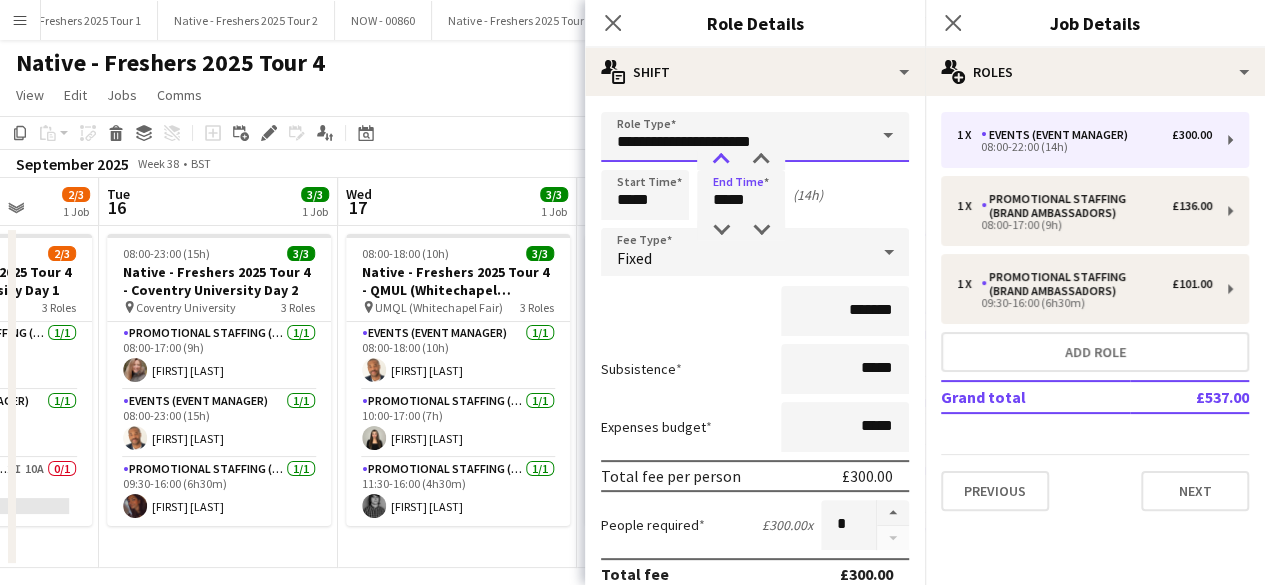 click on "**********" at bounding box center [755, 137] 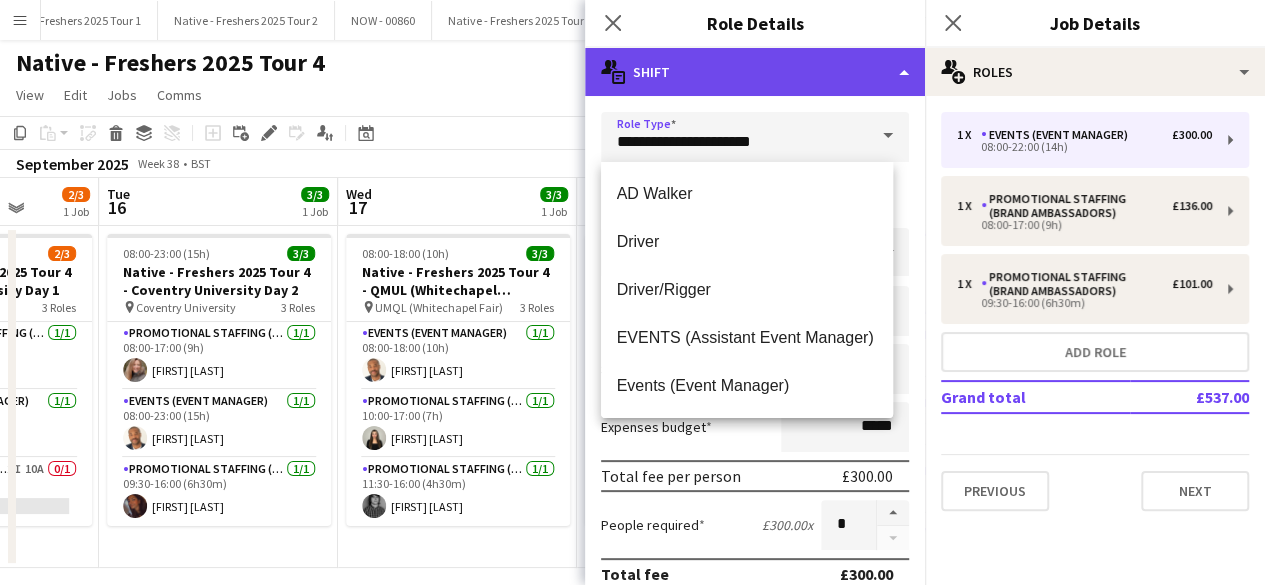 click on "multiple-actions-text
Shift" 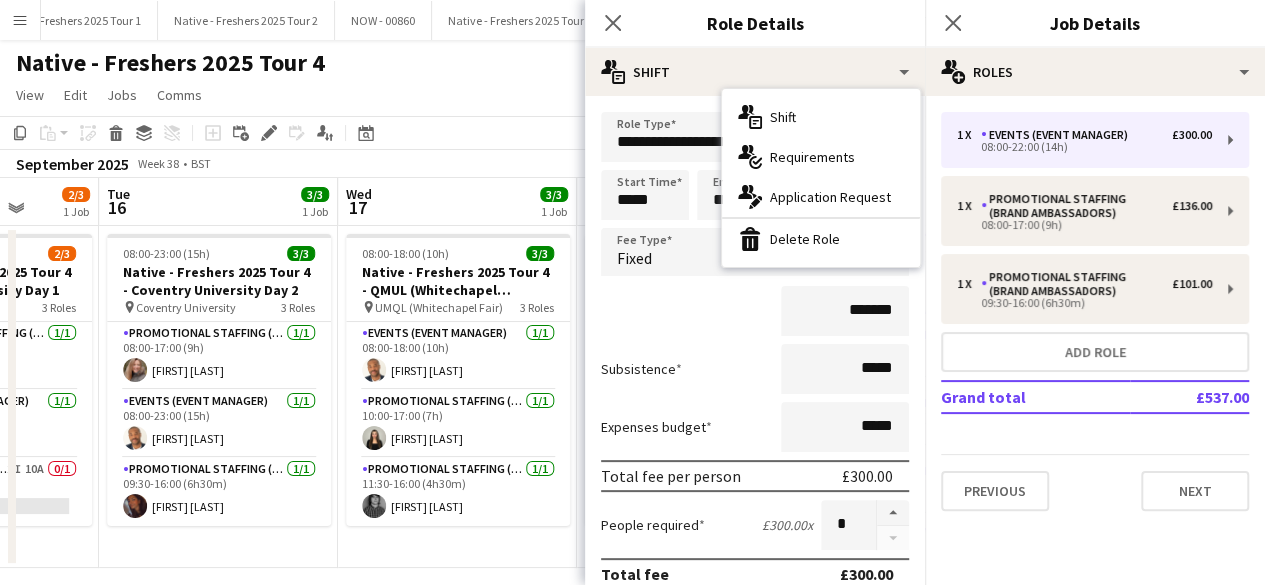 click on "*******" at bounding box center (755, 311) 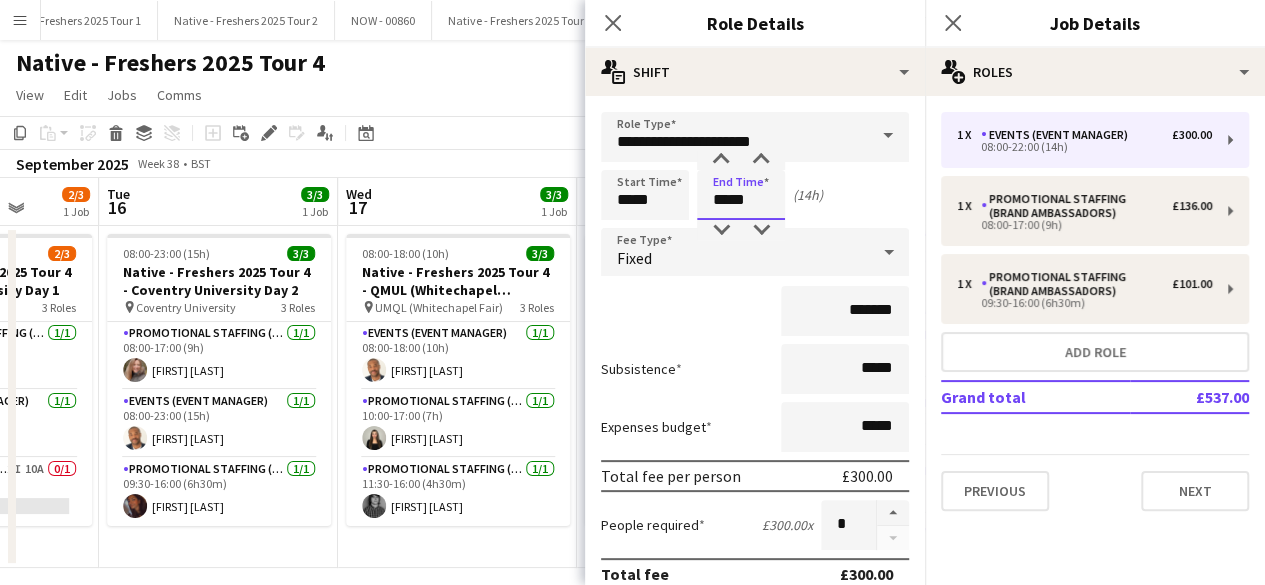 click on "*****" at bounding box center (741, 195) 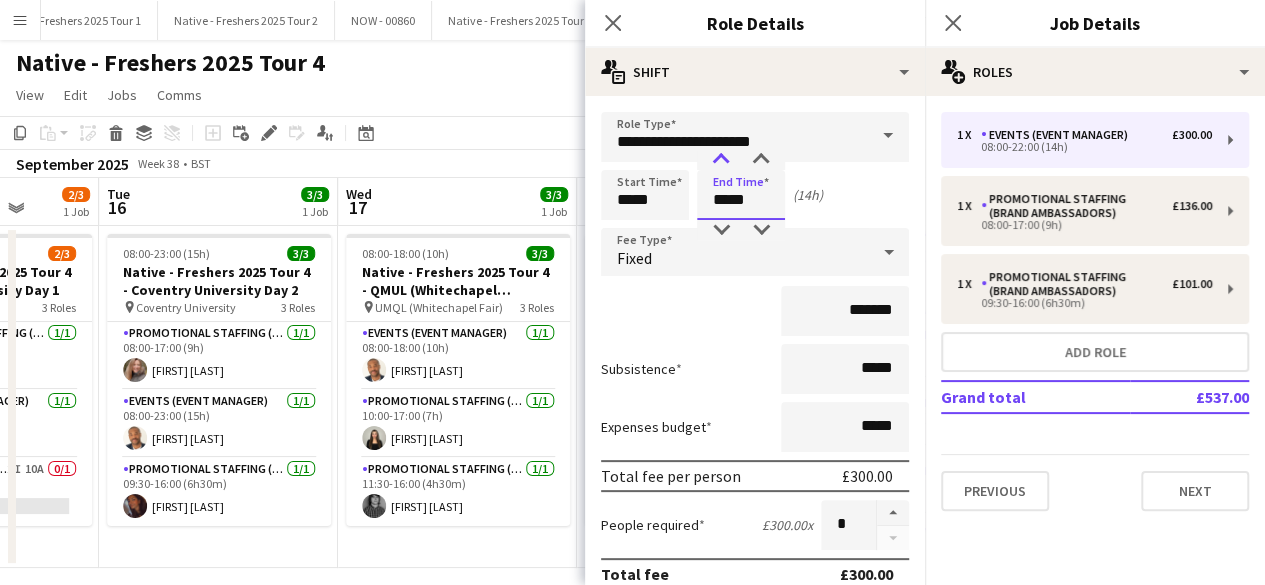 type on "*****" 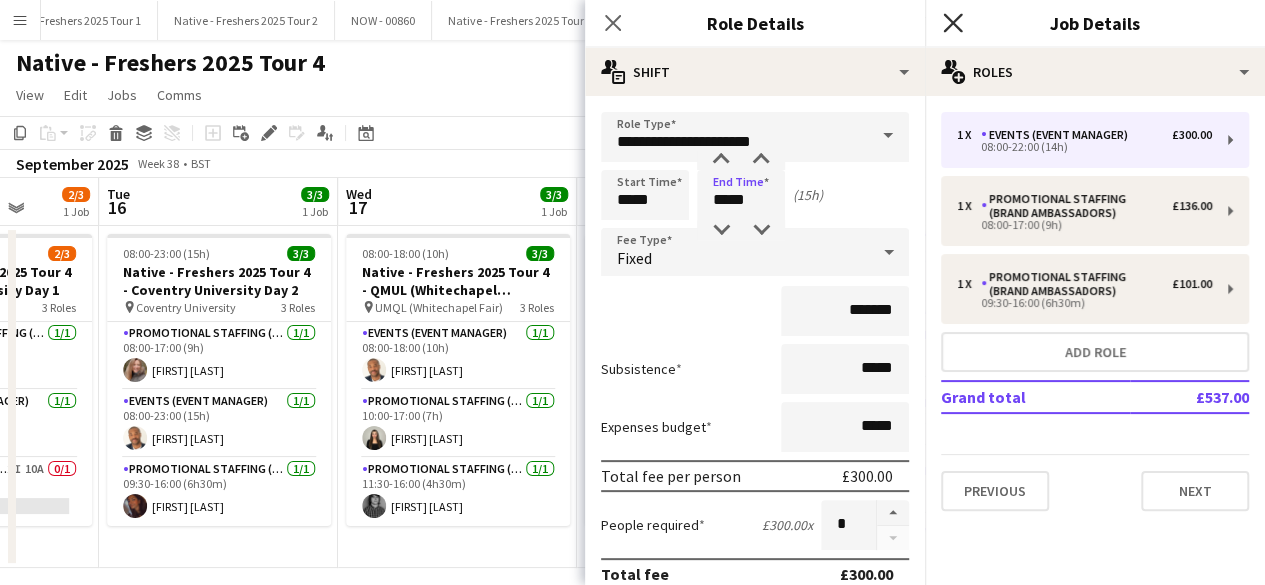 click on "Close pop-in" 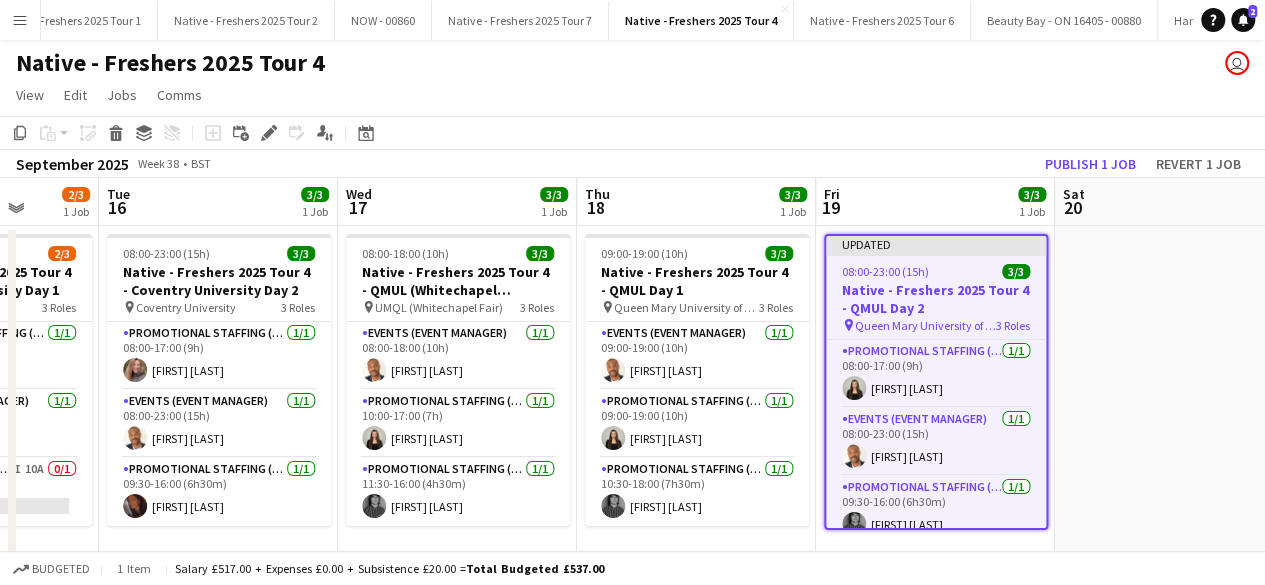 click at bounding box center (1174, 397) 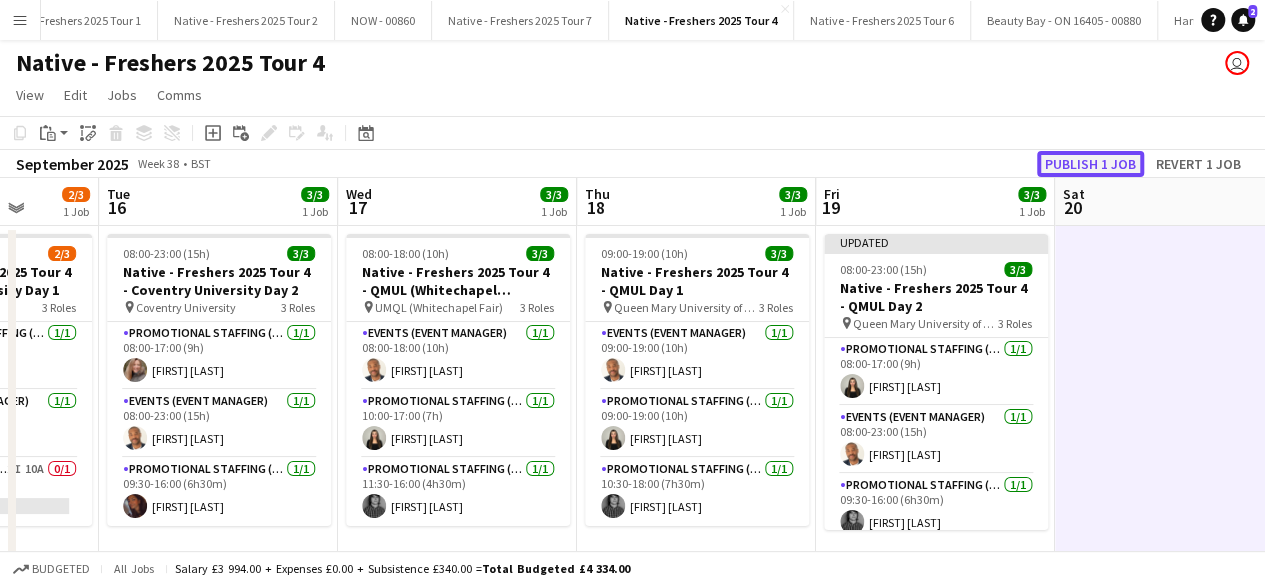 click on "Publish 1 job" 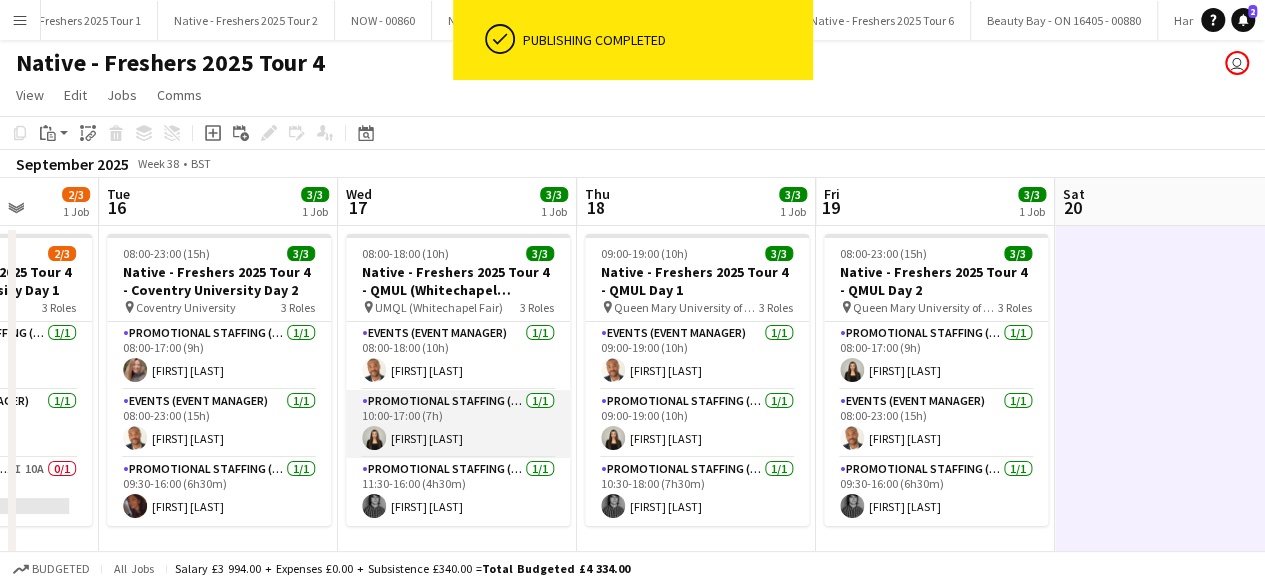 scroll, scrollTop: 0, scrollLeft: 614, axis: horizontal 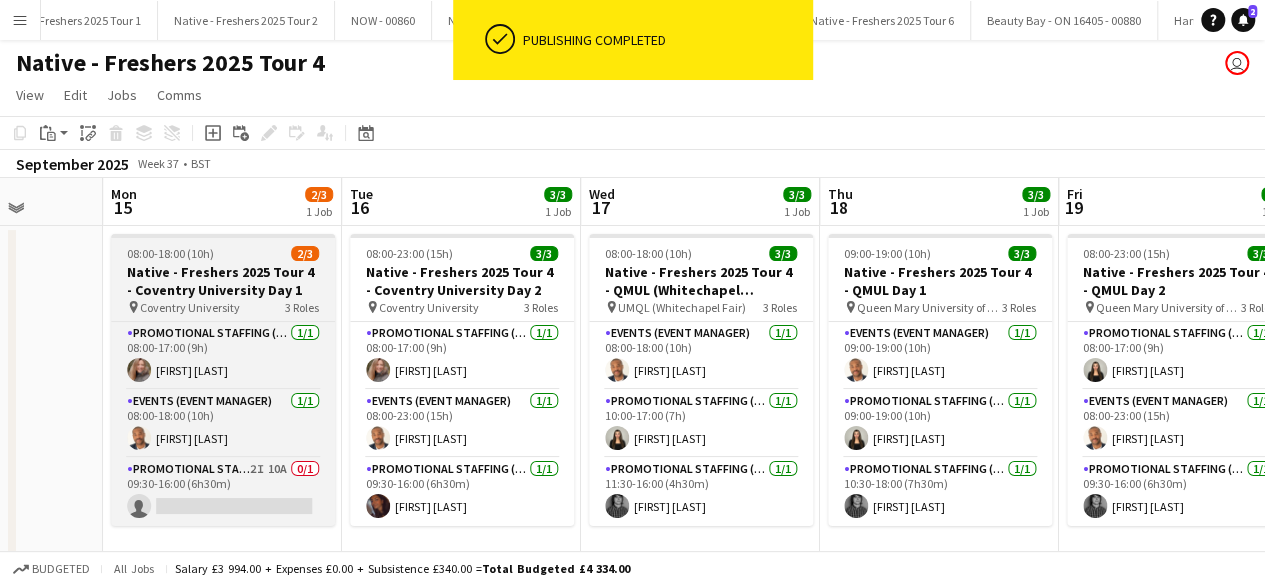 click on "08:00-18:00 (10h)    2/3   Native - Freshers 2025 Tour 4 - Coventry University Day 1
pin
Coventry University   3 Roles   Promotional Staffing (Brand Ambassadors)   1/1   08:00-17:00 (9h)
[FIRST] [LAST]  Events (Event Manager)   1/1   08:00-18:00 (10h)
[FIRST] [LAST]  Promotional Staffing (Brand Ambassadors)   2I   10A   0/1   09:30-16:00 (6h30m)
single-neutral-actions" at bounding box center [223, 380] 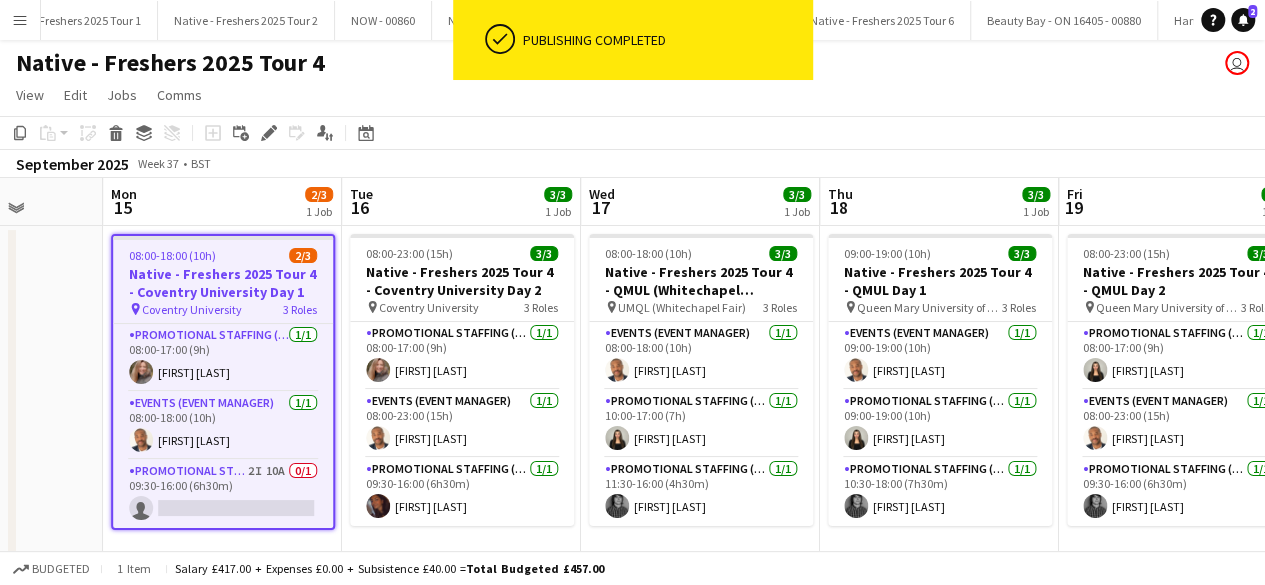 click on "08:00-18:00 (10h)    2/3   Native - Freshers 2025 Tour 4 - Coventry University Day 1
pin
Coventry University   3 Roles   Promotional Staffing (Brand Ambassadors)   1/1   08:00-17:00 (9h)
[FIRST] [LAST]  Events (Event Manager)   1/1   08:00-18:00 (10h)
[FIRST] [LAST]  Promotional Staffing (Brand Ambassadors)   2I   10A   0/1   09:30-16:00 (6h30m)
single-neutral-actions" at bounding box center (223, 382) 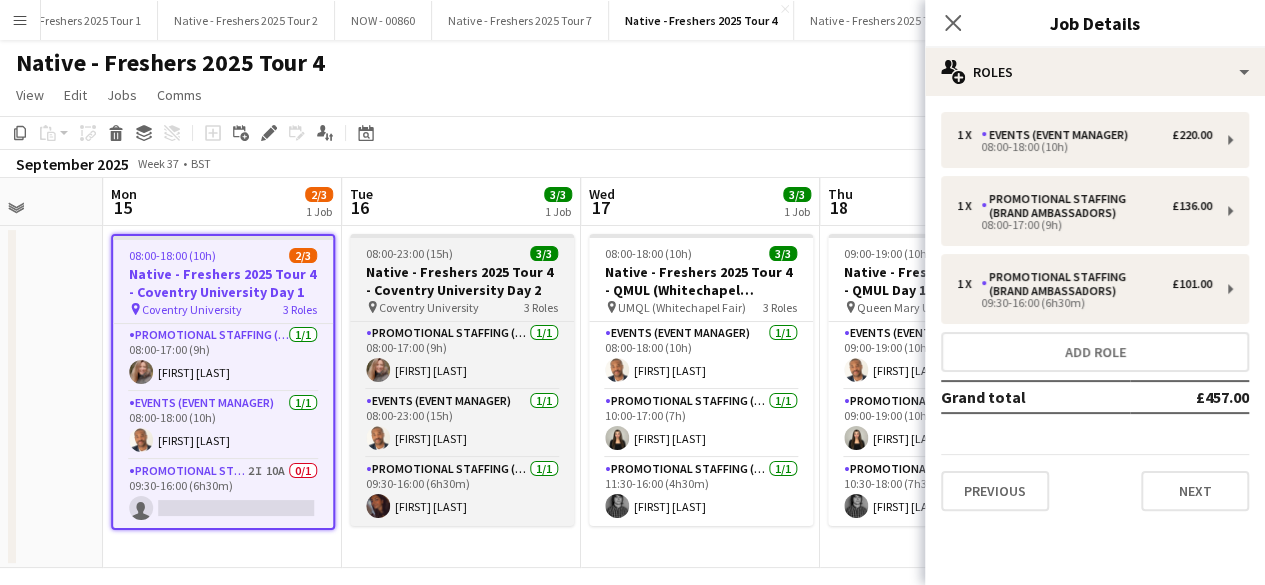 click on "08:00-23:00 (15h)    3/3" at bounding box center (462, 253) 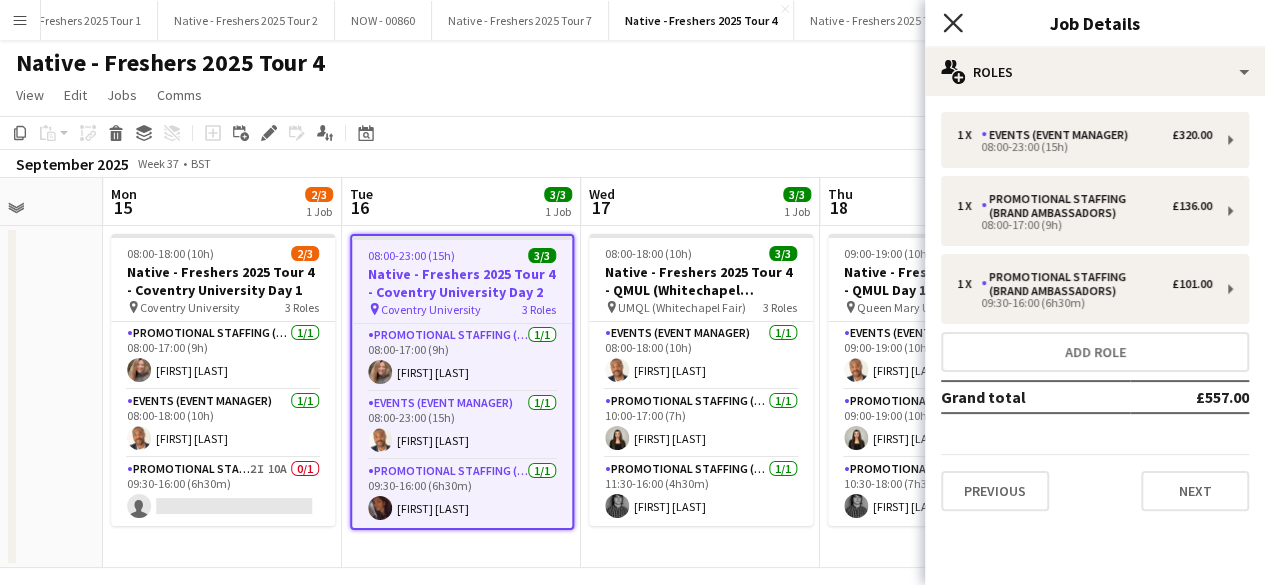 click 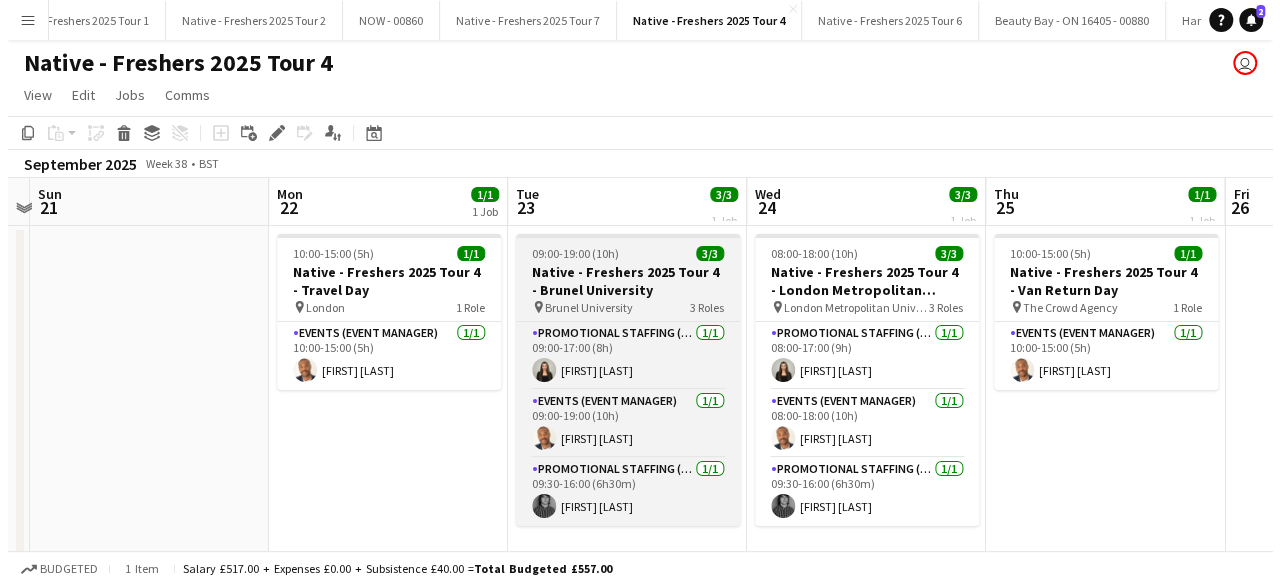 scroll, scrollTop: 0, scrollLeft: 694, axis: horizontal 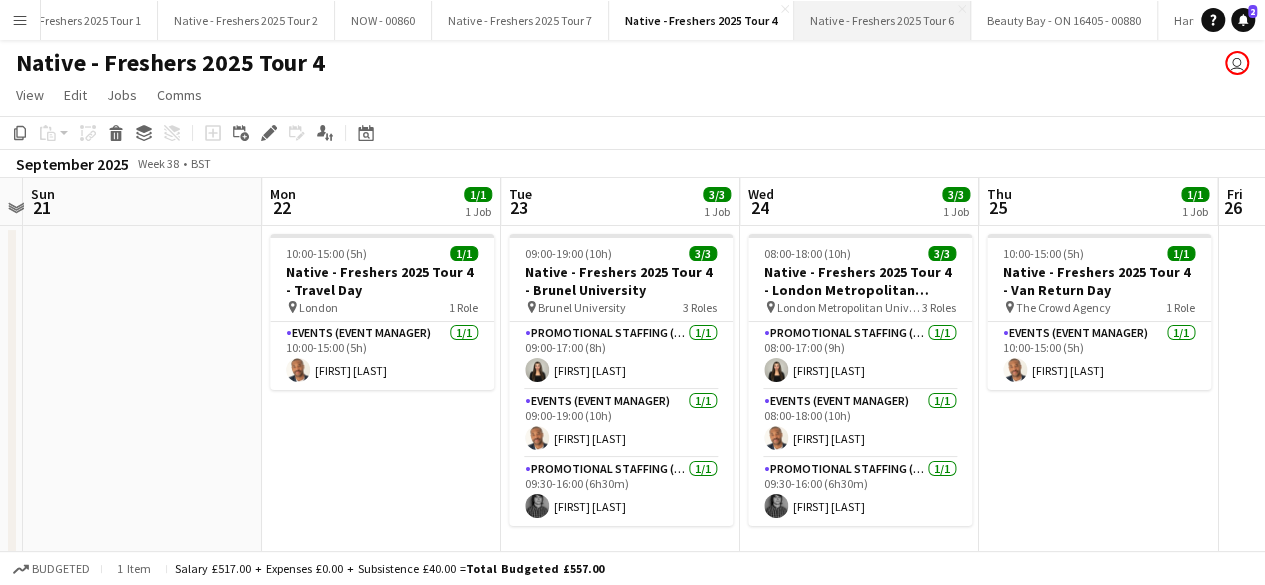 click on "Native - Freshers 2025 Tour 6
Close" at bounding box center [882, 20] 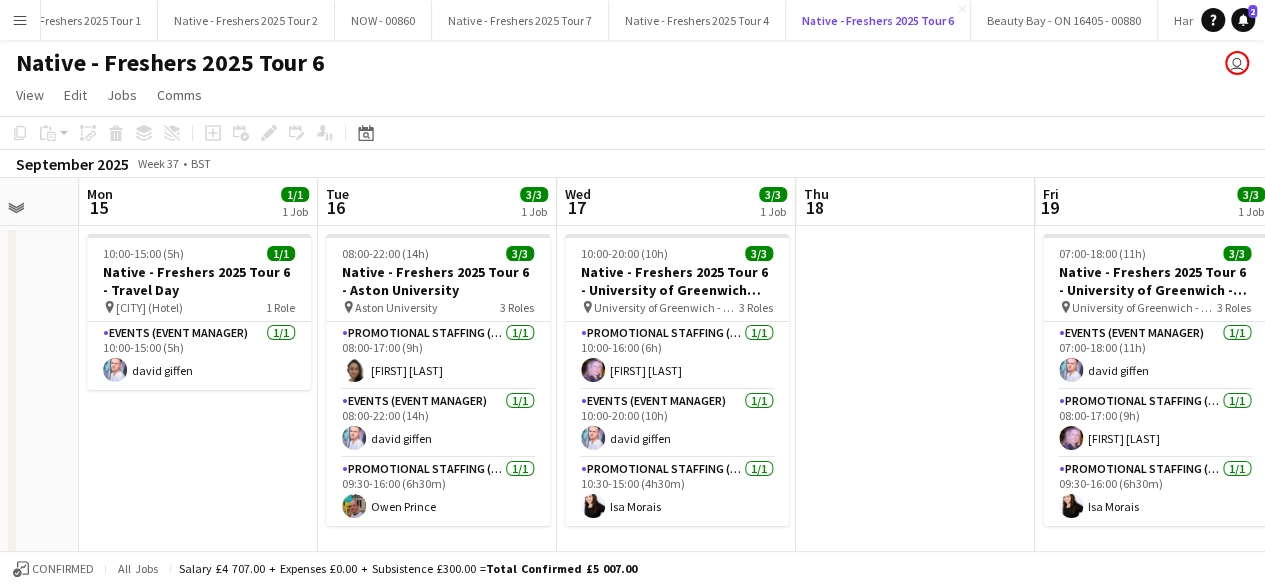 scroll, scrollTop: 0, scrollLeft: 408, axis: horizontal 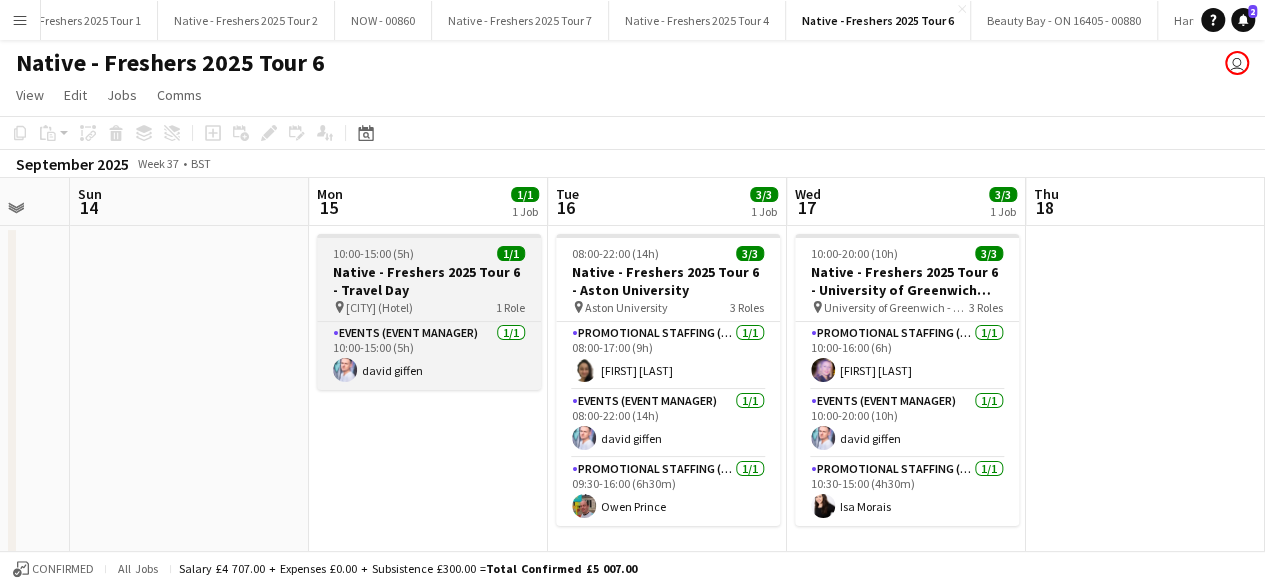 click on "Native - Freshers 2025 Tour 6 - Travel Day" at bounding box center [429, 281] 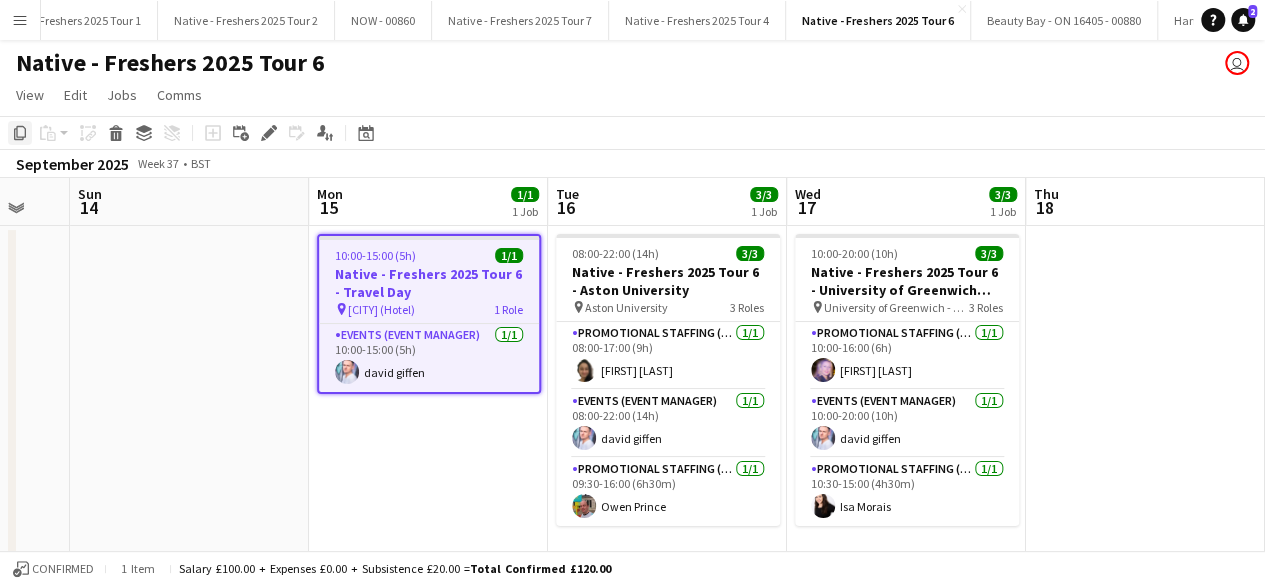 click on "Copy" 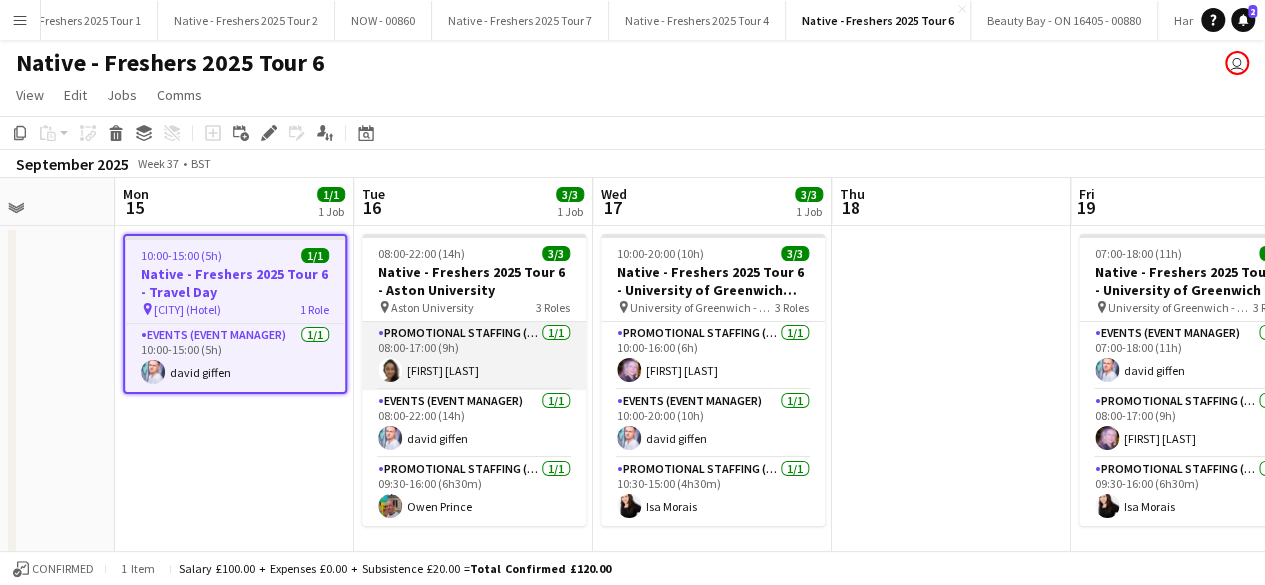 scroll, scrollTop: 0, scrollLeft: 612, axis: horizontal 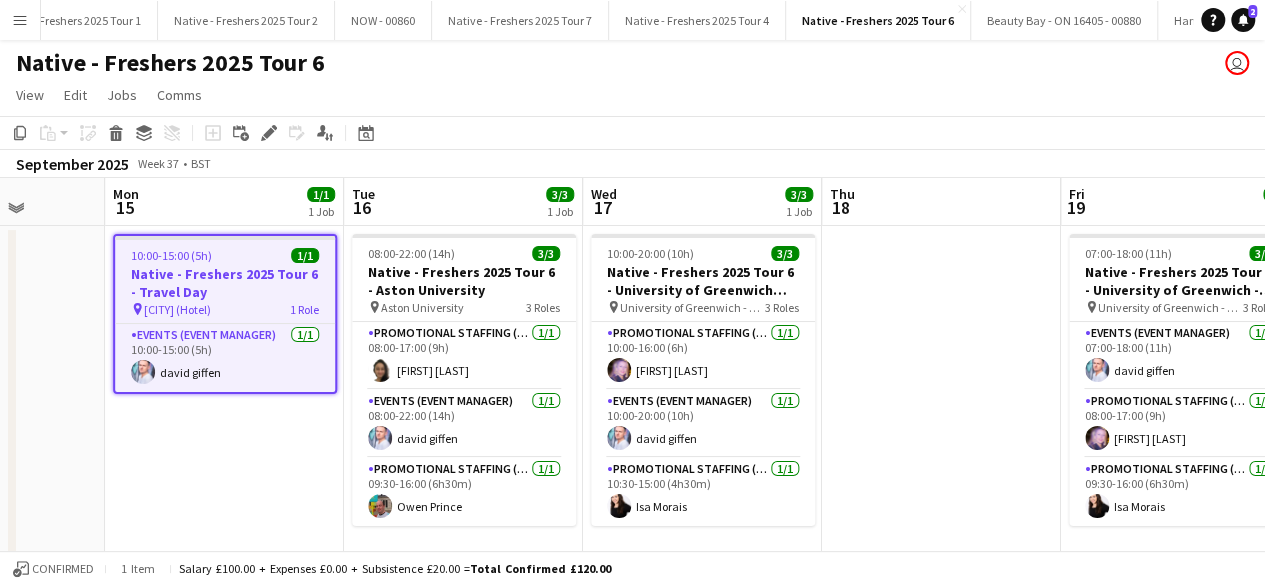 click at bounding box center [941, 397] 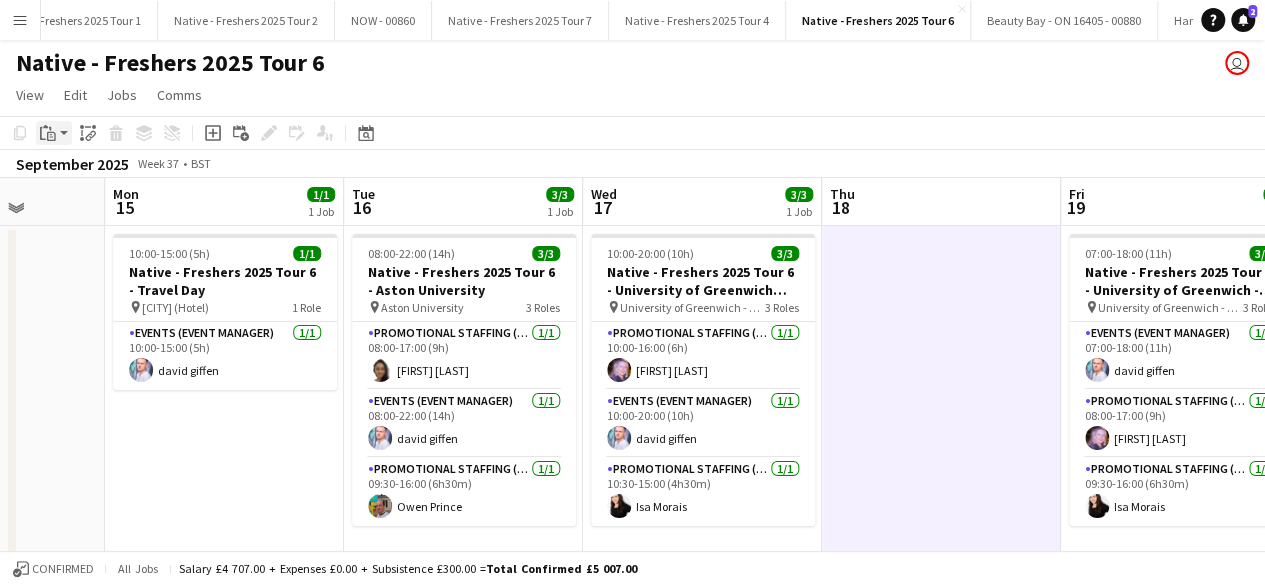 click on "Paste" at bounding box center (48, 133) 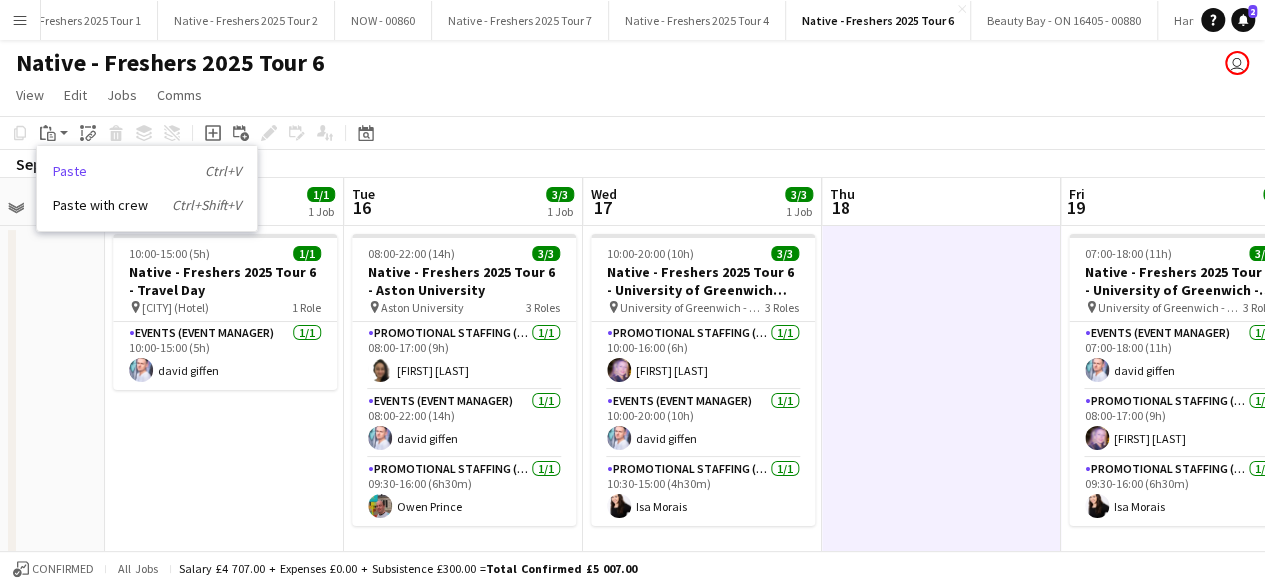 click on "Paste   Ctrl+V" at bounding box center [147, 171] 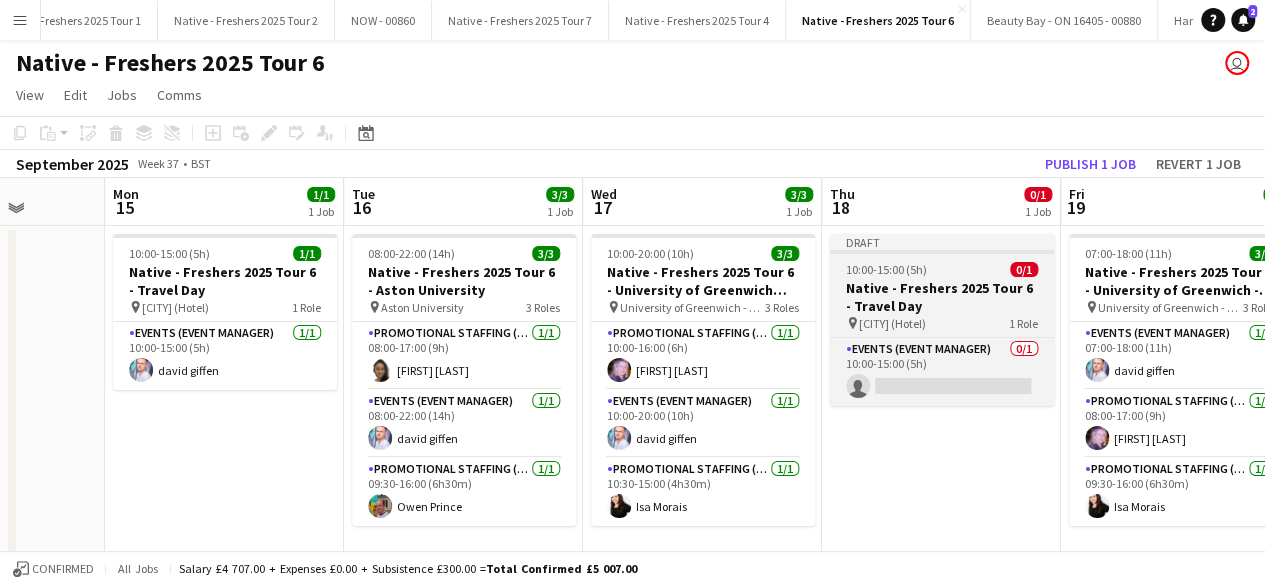 click on "Draft   10:00-15:00 (5h)    0/1   Native - Freshers 2025 Tour 6 - Travel Day
pin
[CITY] (Hotel)   1 Role   Events (Event Manager)   0/1   10:00-15:00 (5h)
single-neutral-actions" at bounding box center (942, 320) 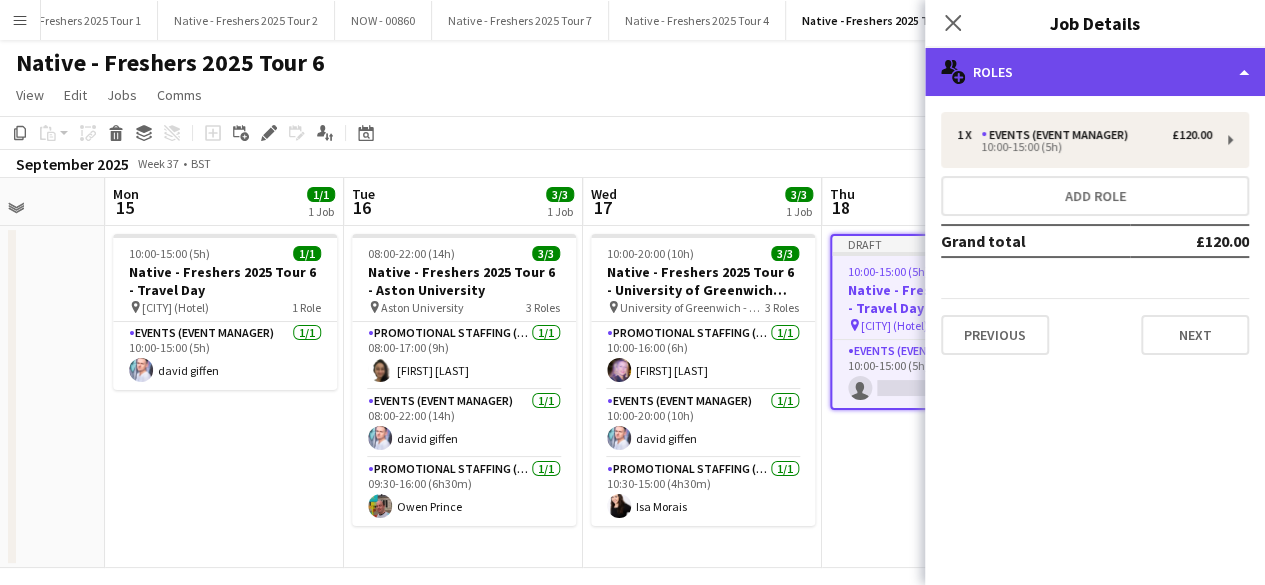 click on "multiple-users-add
Roles" 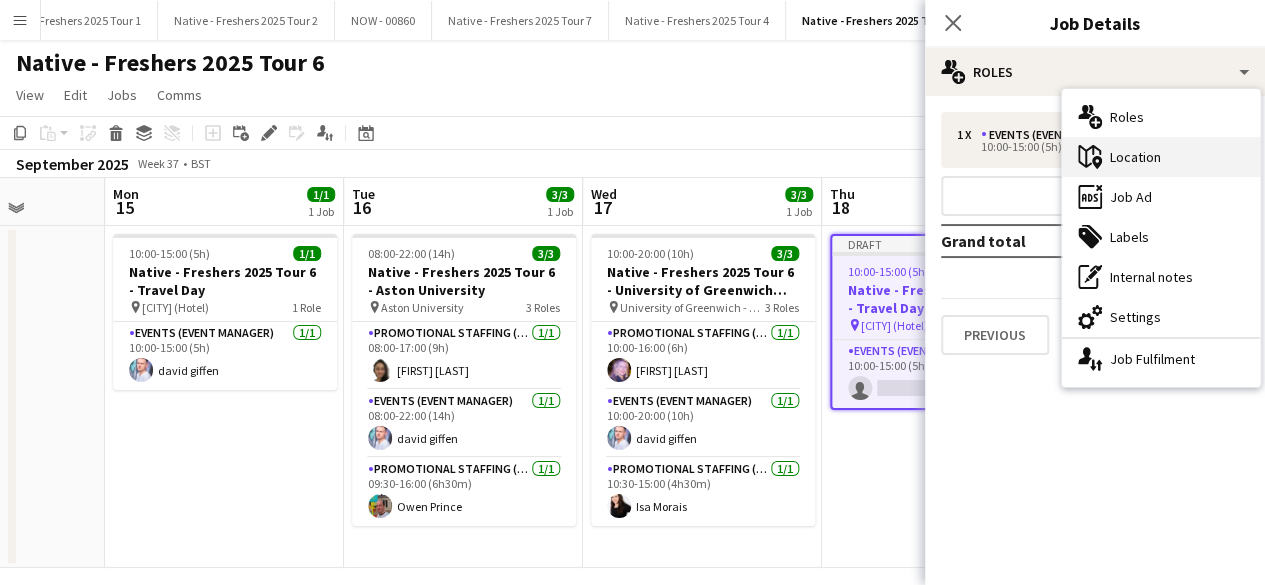 click on "maps-pin-1
Location" at bounding box center [1161, 157] 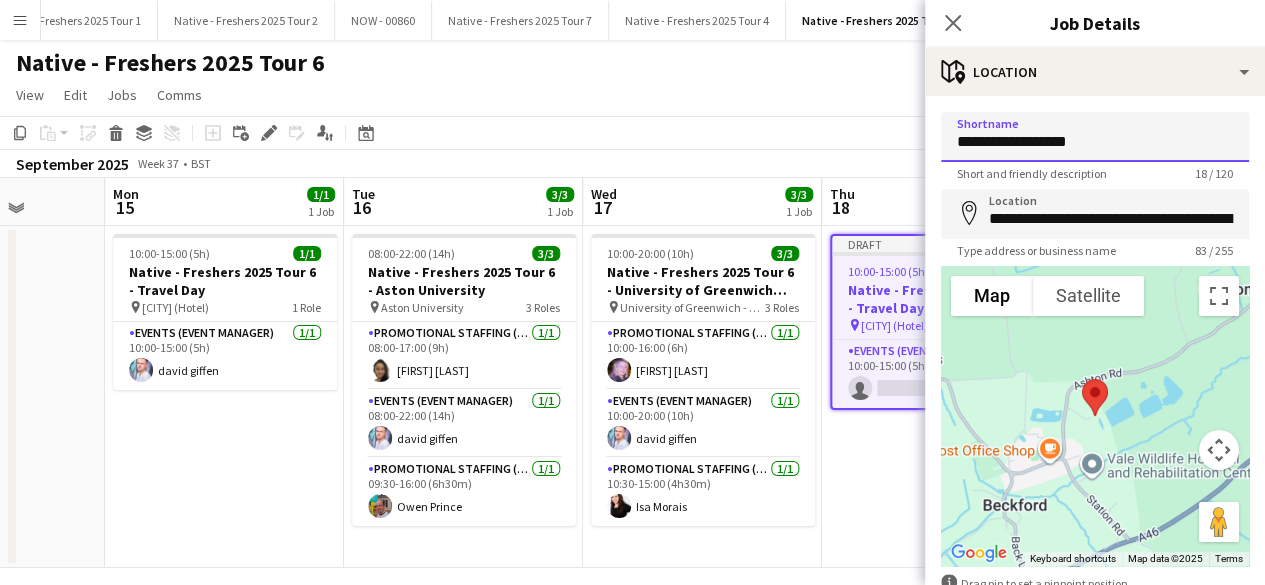 drag, startPoint x: 1122, startPoint y: 139, endPoint x: 888, endPoint y: 149, distance: 234.21358 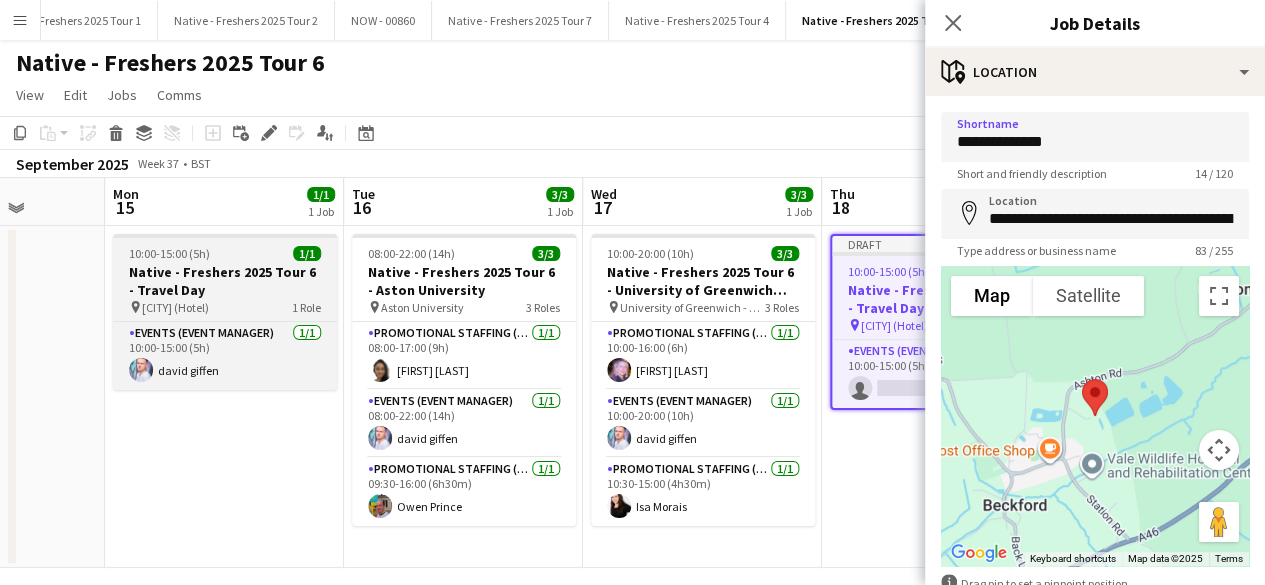 click on "Native - Freshers 2025 Tour 6 - Travel Day" at bounding box center [225, 281] 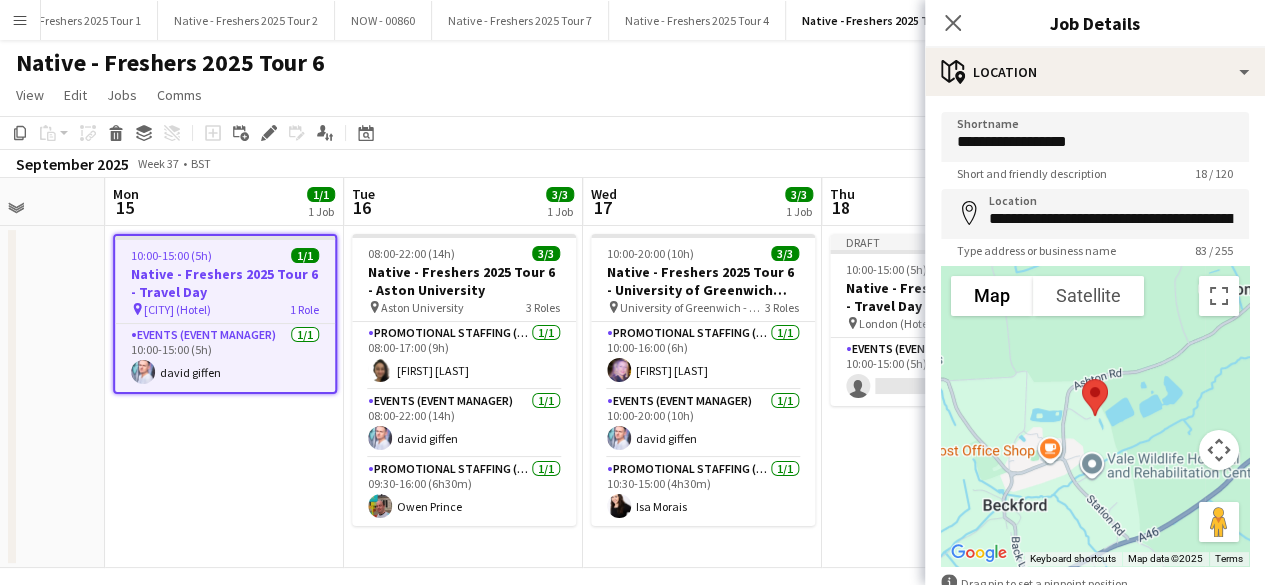 click on "Native - Freshers 2025 Tour 6 - Travel Day" at bounding box center (225, 283) 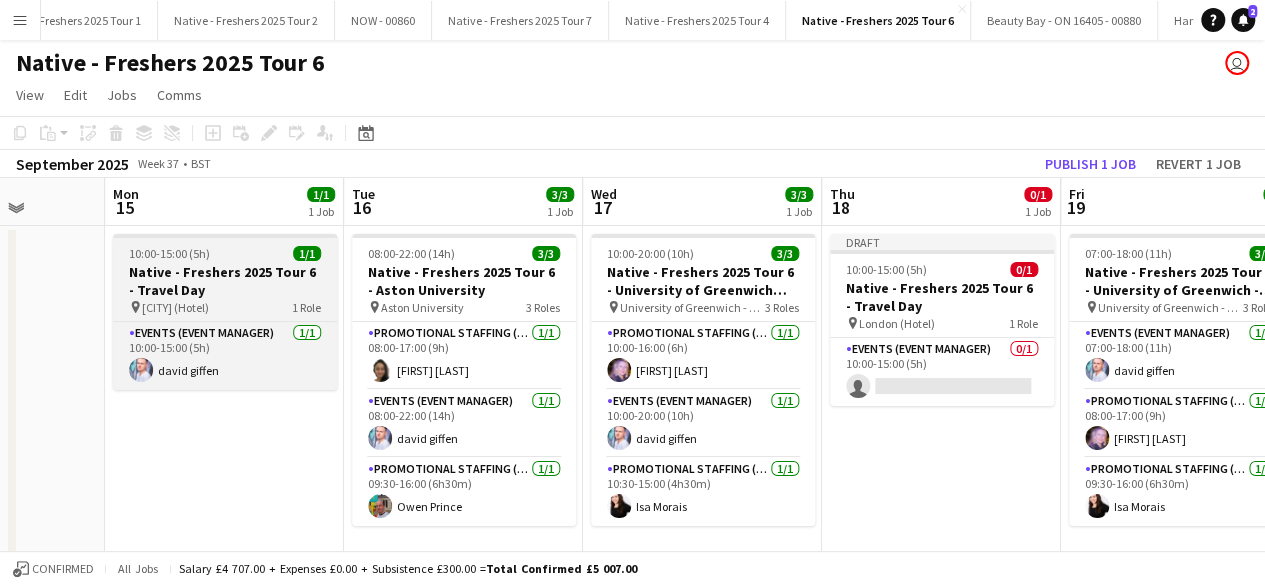 click on "10:00-15:00 (5h)    1/1" at bounding box center (225, 253) 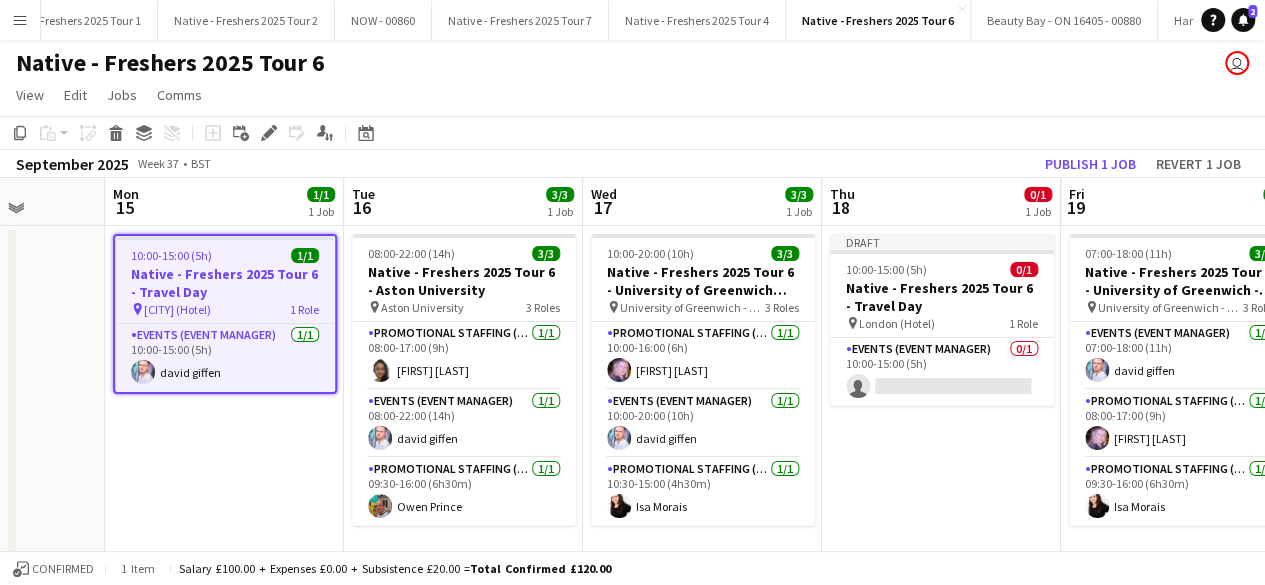 click on "10:00-15:00 (5h)    1/1   Native - Freshers 2025 Tour 6 - Travel Day
pin
[CITY] (Hotel)   1 Role   Events (Event Manager)   1/1   10:00-15:00 (5h)
[FIRST] [LAST]" at bounding box center [224, 397] 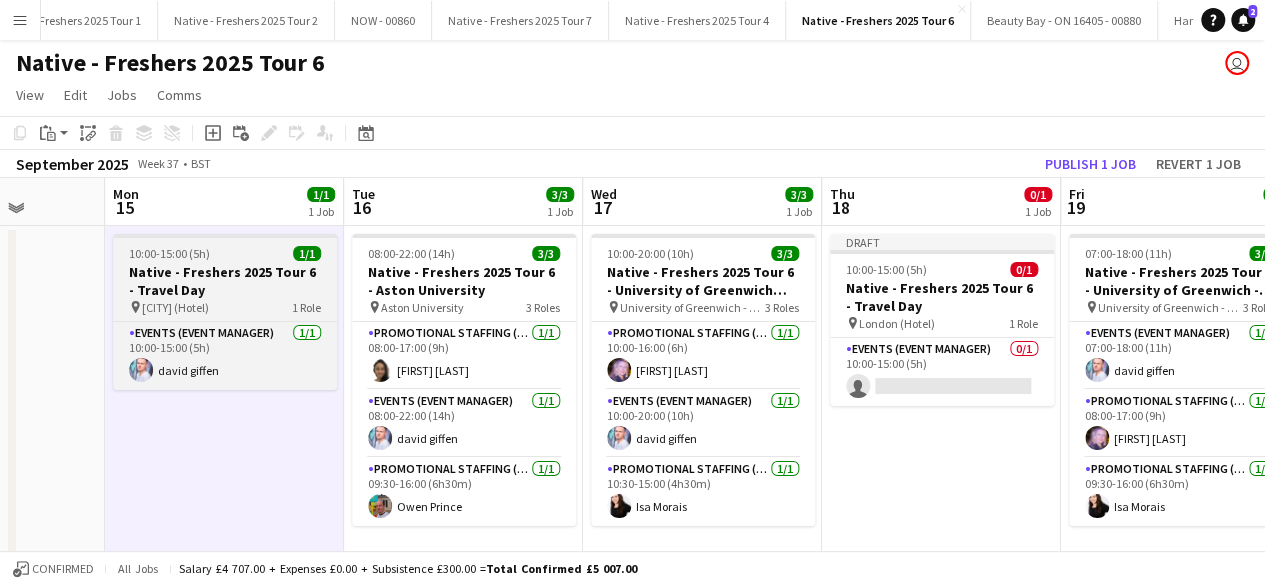 click on "10:00-15:00 (5h)    1/1" at bounding box center [225, 253] 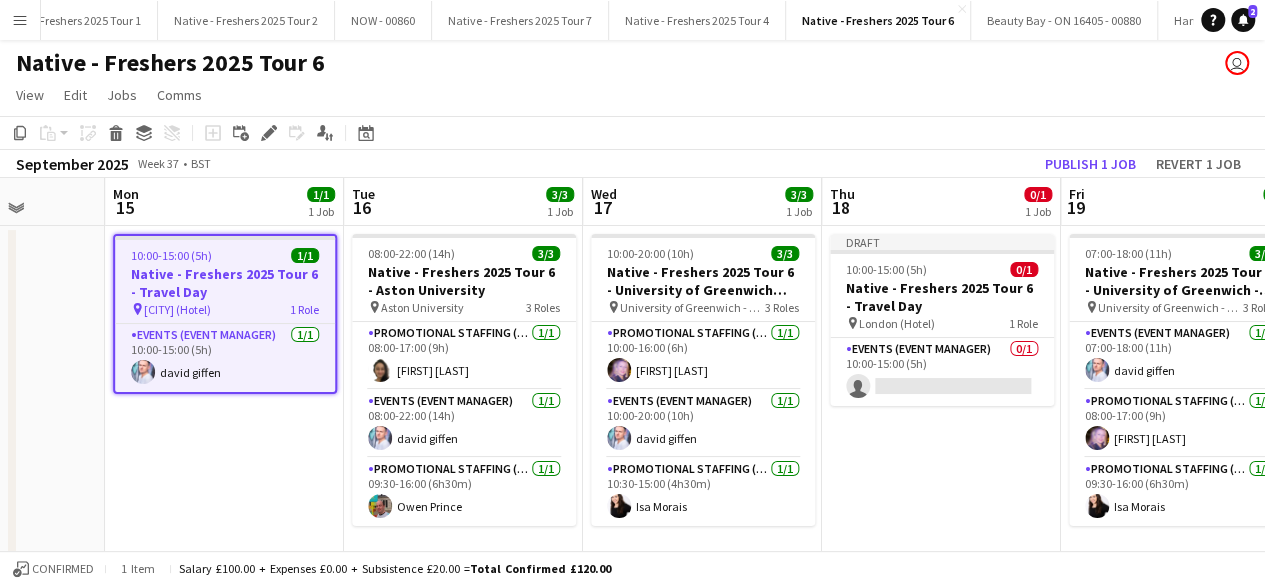 click on "10:00-15:00 (5h)    1/1" at bounding box center [225, 255] 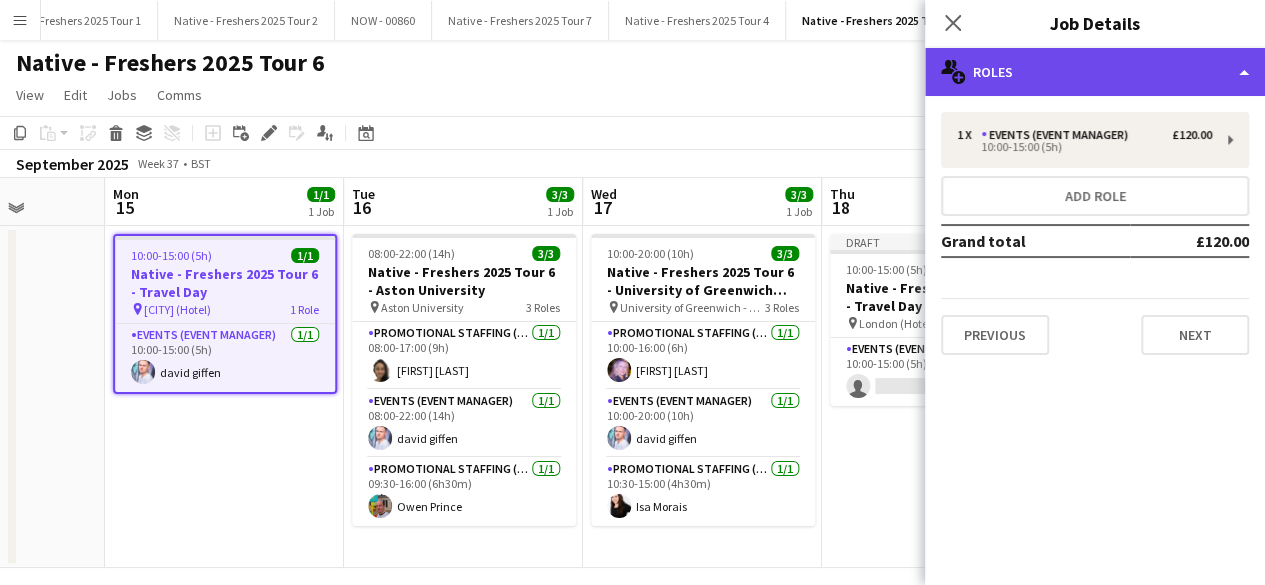 click on "multiple-users-add
Roles" 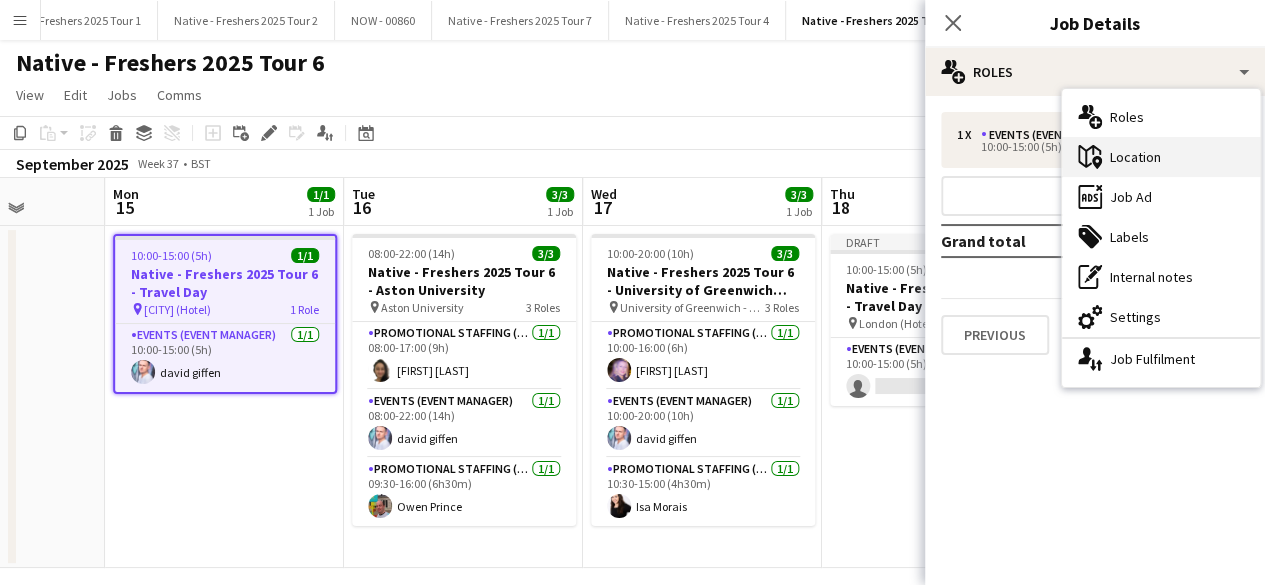 click on "maps-pin-1
Location" at bounding box center [1161, 157] 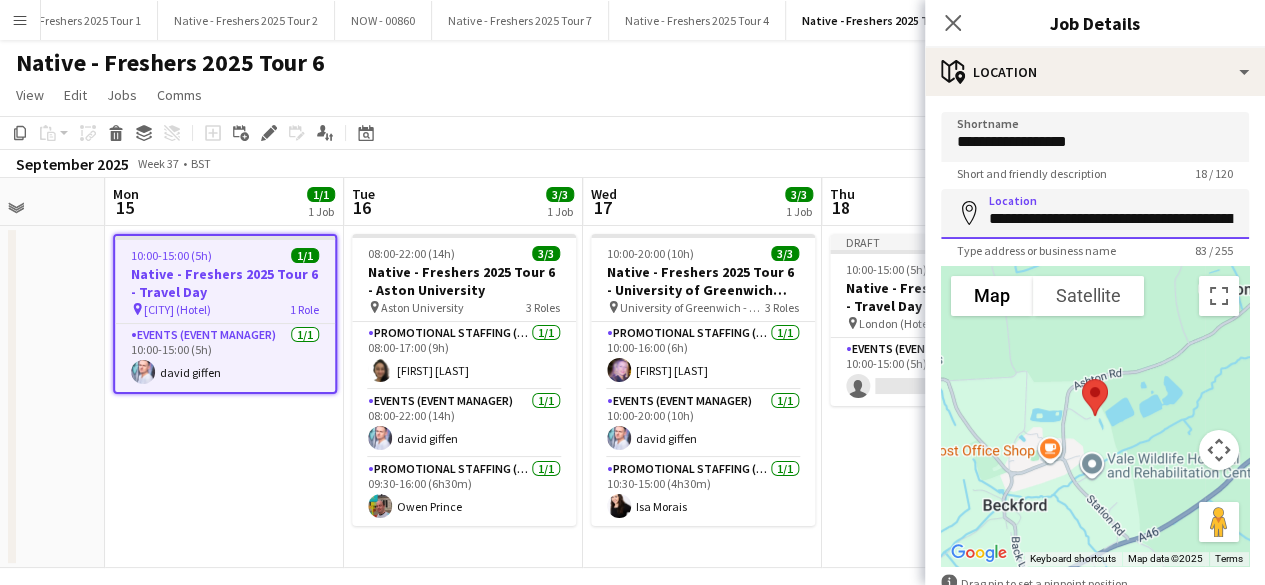 scroll, scrollTop: 0, scrollLeft: 326, axis: horizontal 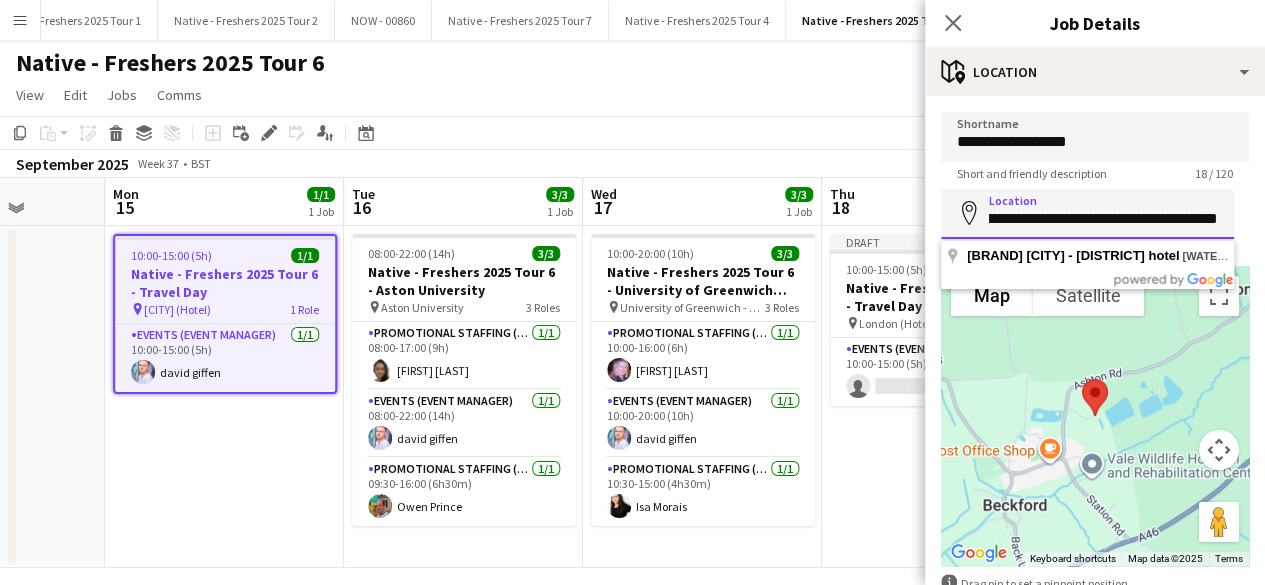 drag, startPoint x: 985, startPoint y: 221, endPoint x: 1279, endPoint y: 225, distance: 294.02722 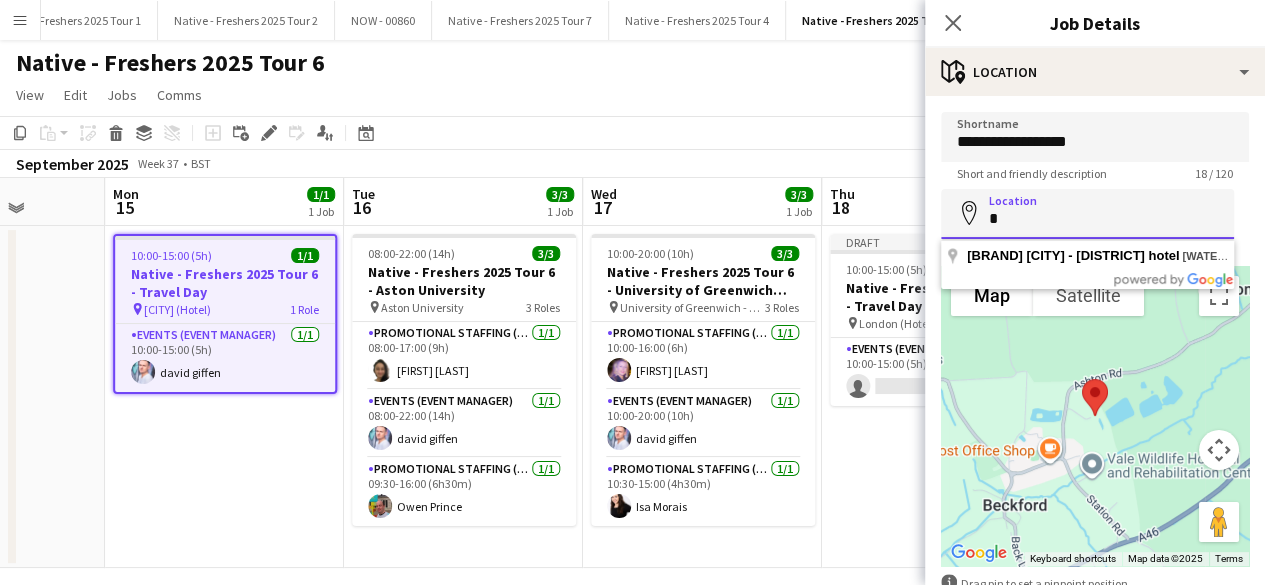 scroll, scrollTop: 0, scrollLeft: 0, axis: both 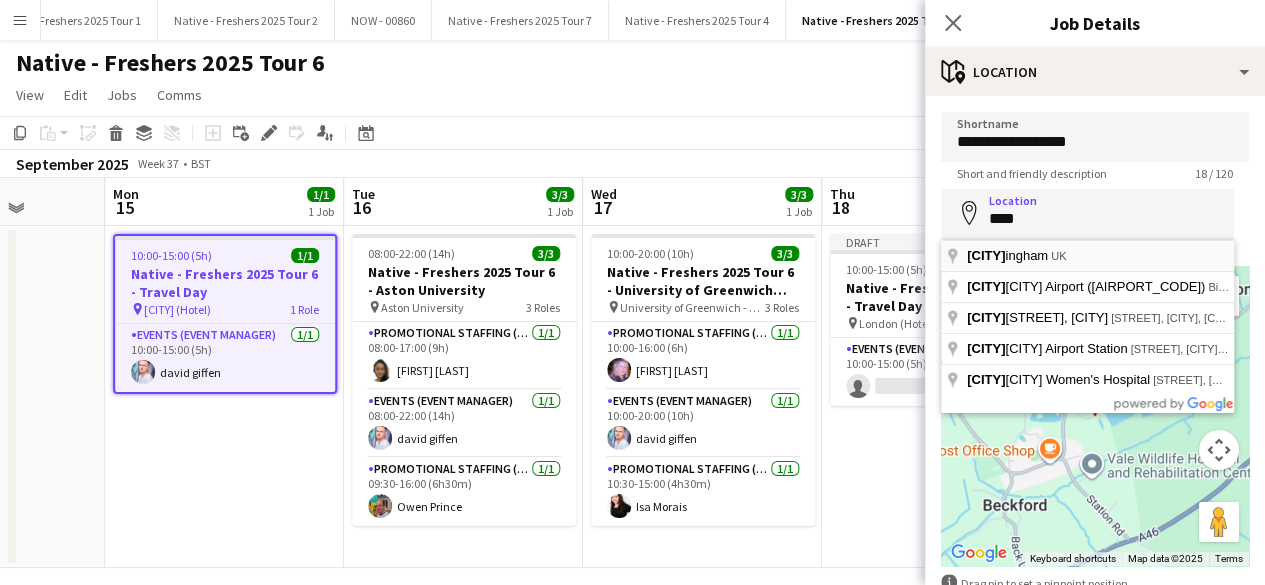type on "**********" 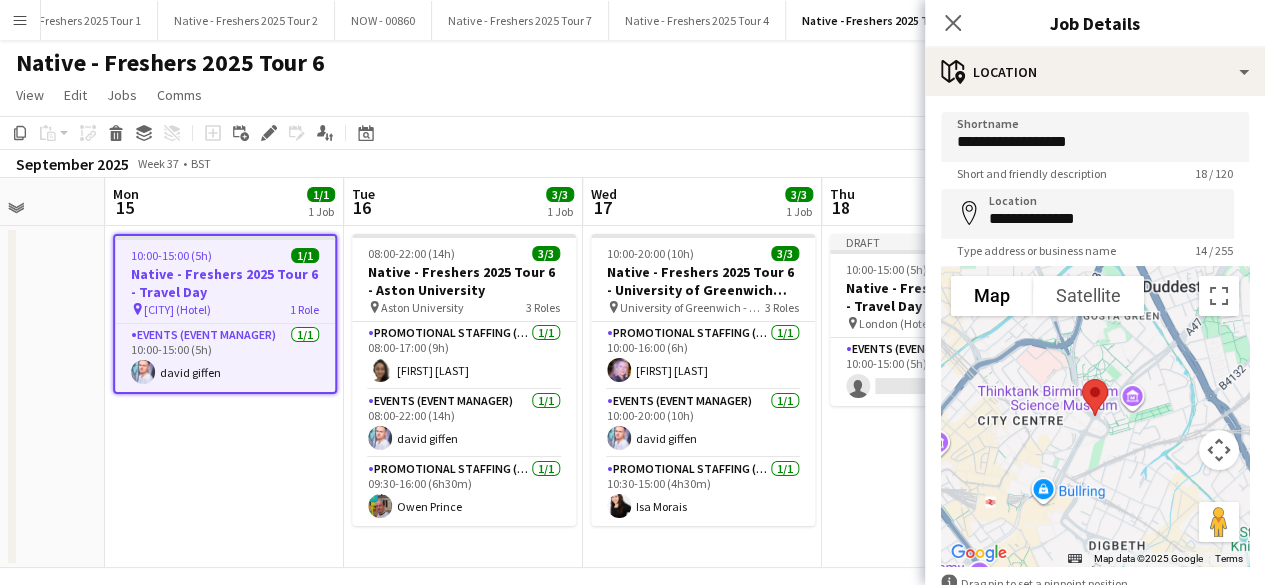 click on "10:00-15:00 (5h)    1/1   Native - Freshers 2025 Tour 6 - Travel Day
pin
[CITY] (Hotel)   1 Role   Events (Event Manager)   1/1   10:00-15:00 (5h)
[FIRST] [LAST]" at bounding box center (224, 397) 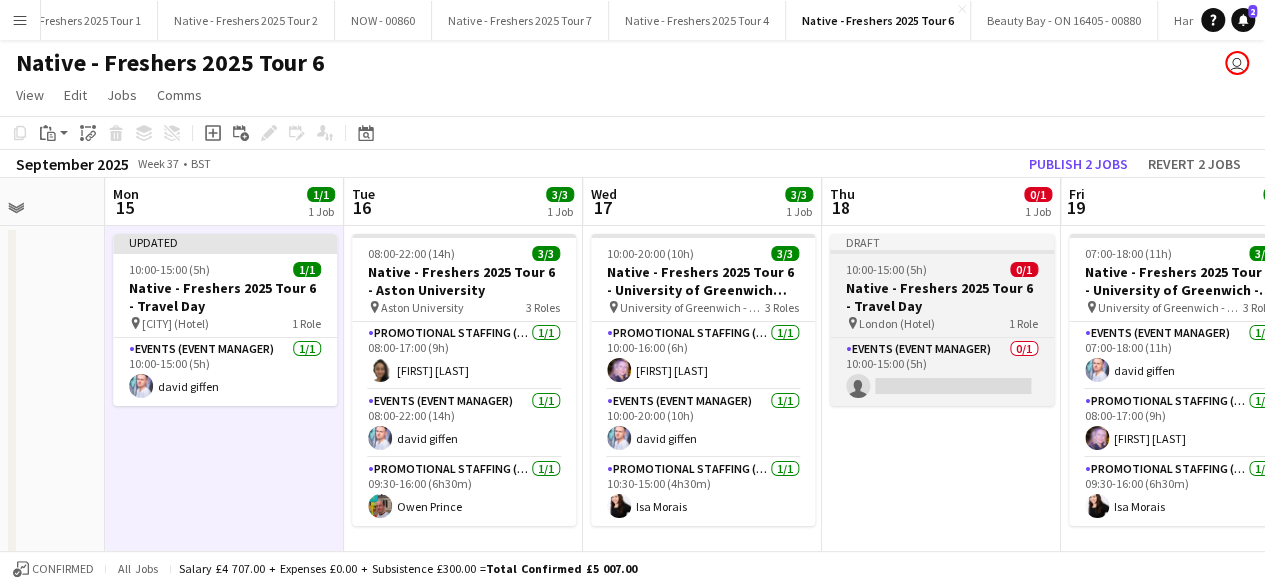 click on "10:00-15:00 (5h)    0/1" at bounding box center (942, 269) 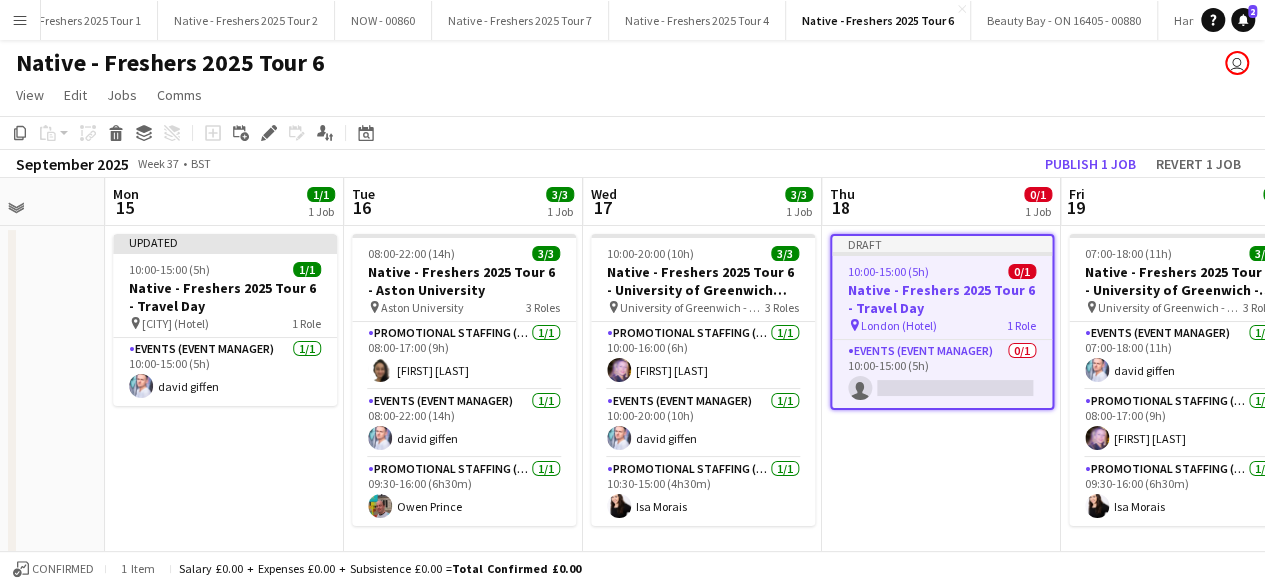 click on "10:00-15:00 (5h)    0/1" at bounding box center (942, 271) 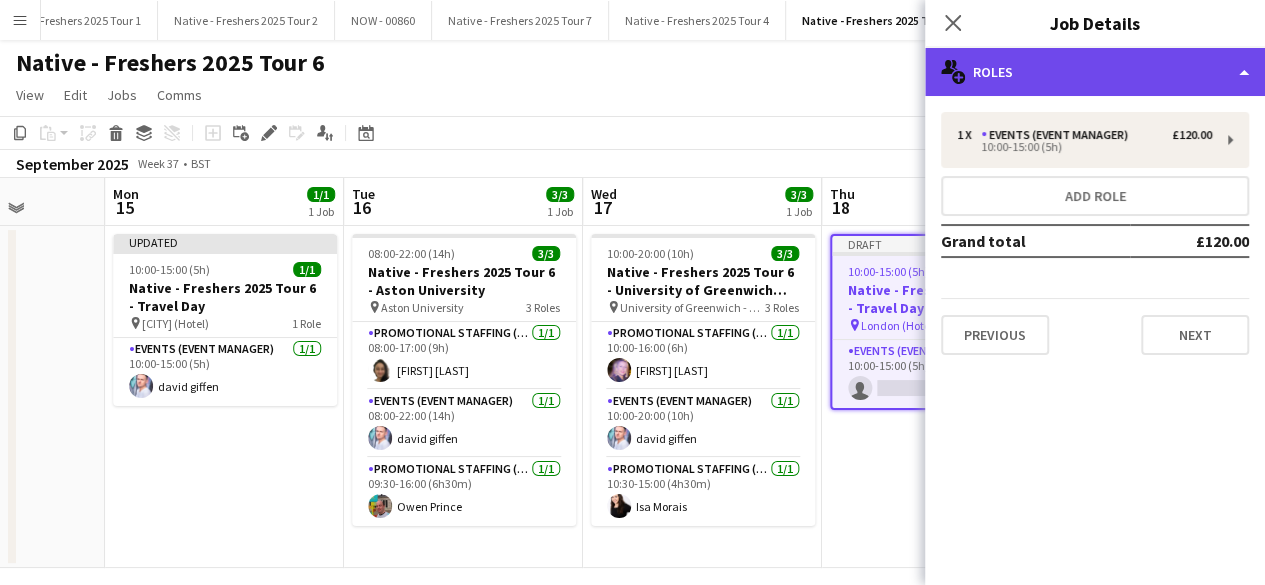 click on "multiple-users-add
Roles" 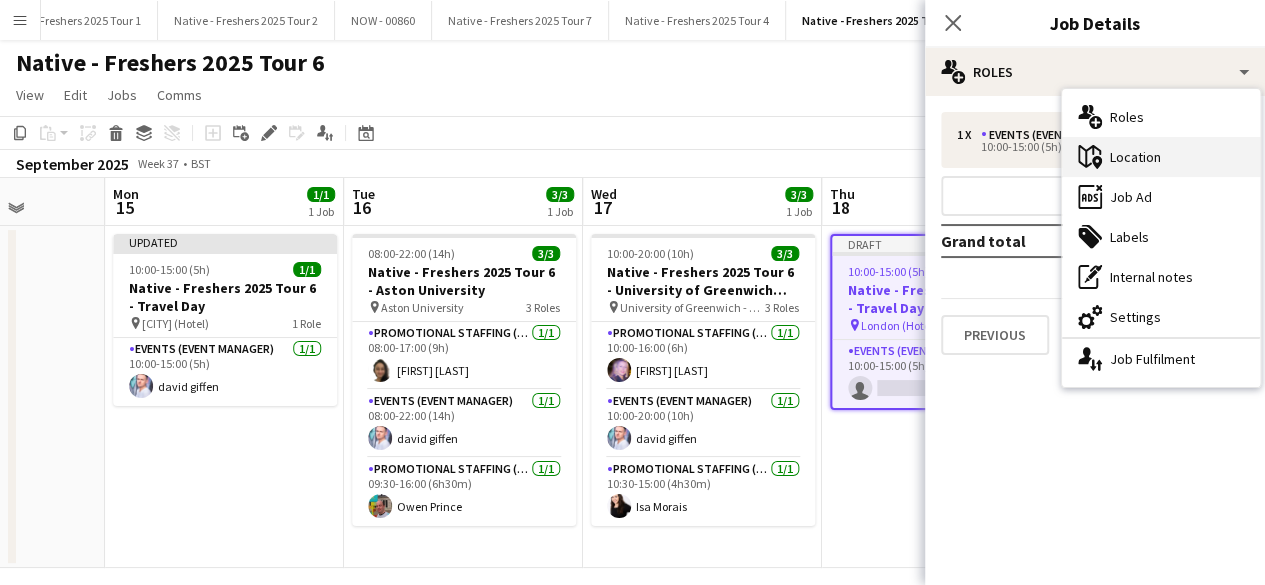 click on "maps-pin-1
Location" at bounding box center [1161, 157] 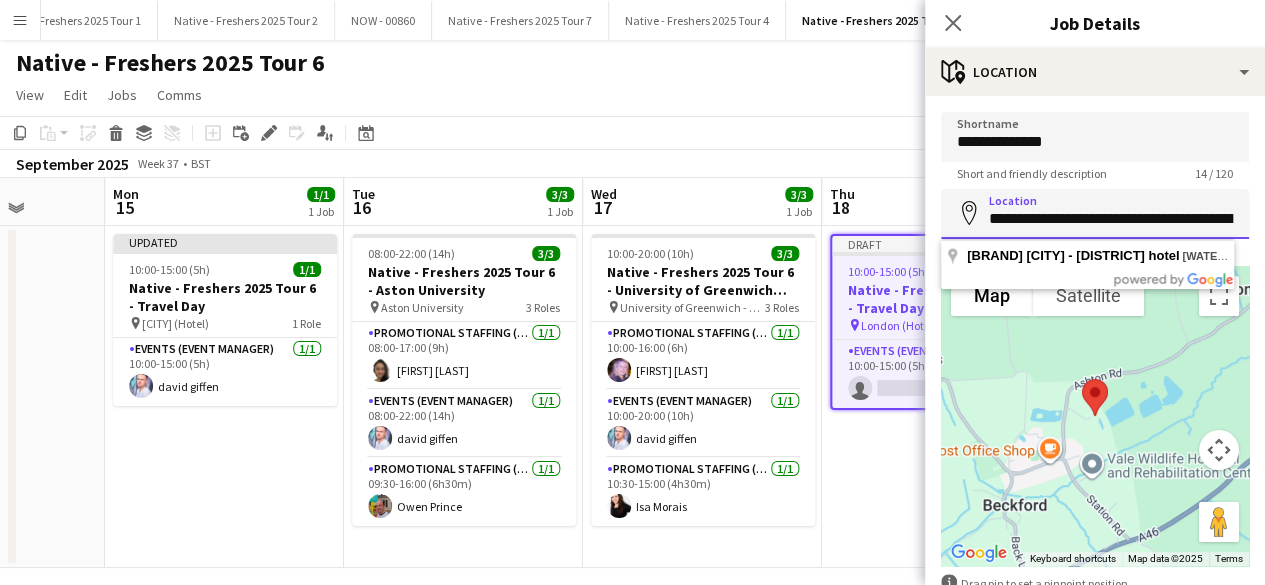 scroll, scrollTop: 0, scrollLeft: 326, axis: horizontal 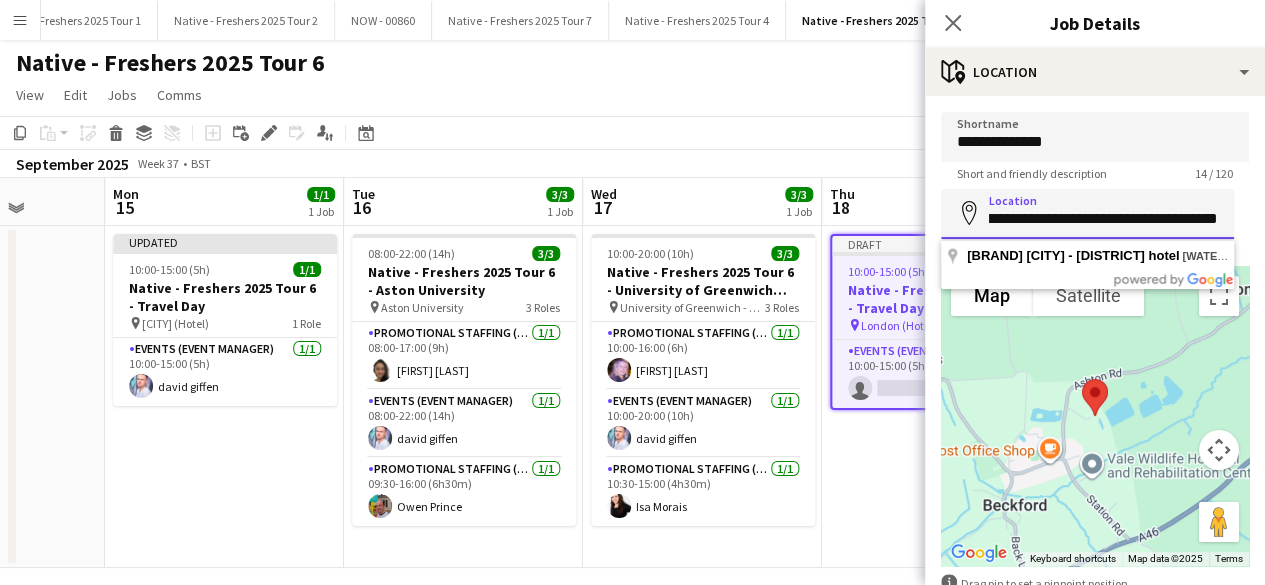 drag, startPoint x: 984, startPoint y: 219, endPoint x: 1279, endPoint y: 200, distance: 295.61124 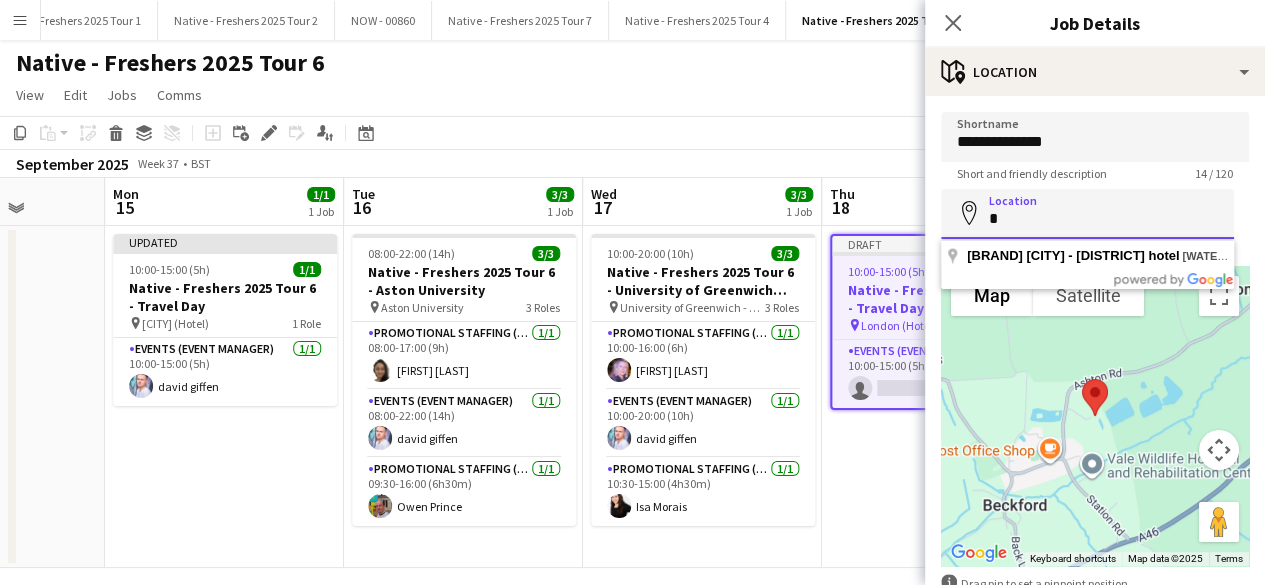 scroll, scrollTop: 0, scrollLeft: 0, axis: both 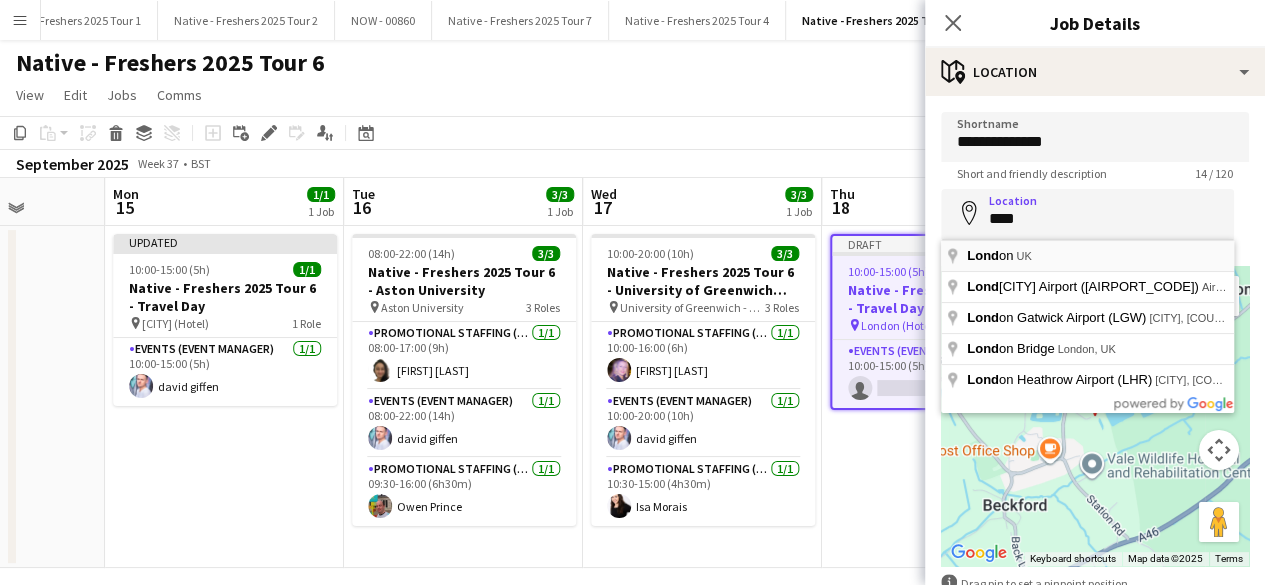 type on "**********" 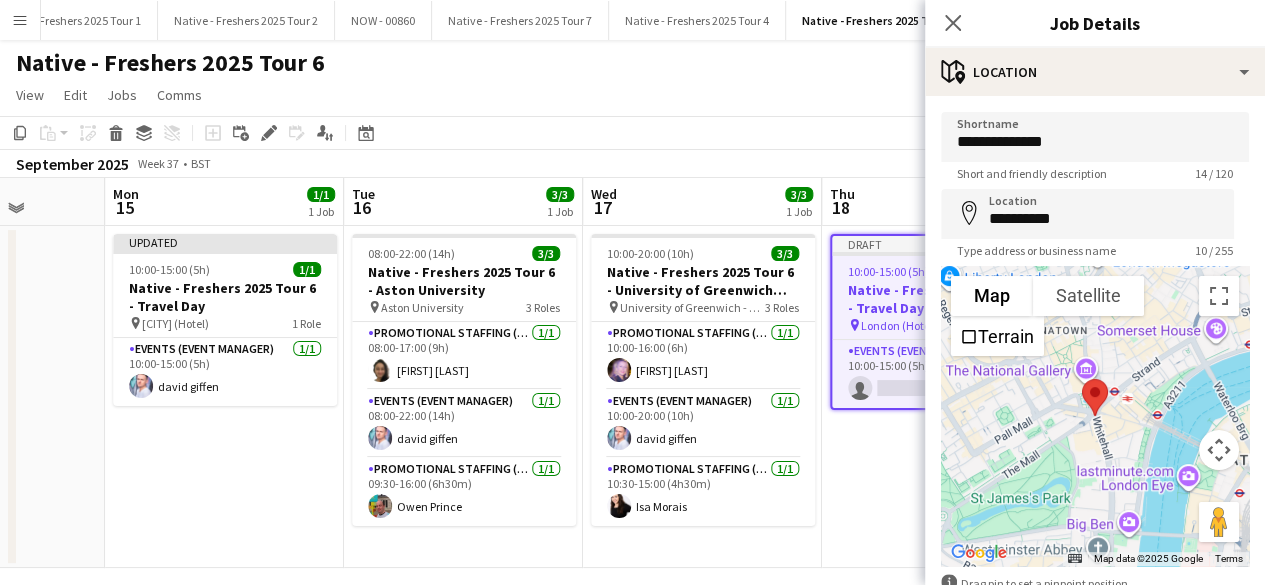 click on "Draft   10:00-15:00 (5h)    0/1   Native - Freshers 2025 Tour 6 - Travel Day
pin
[CITY] (Hotel)   1 Role   Events (Event Manager)   0/1   10:00-15:00 (5h)
single-neutral-actions" at bounding box center [941, 397] 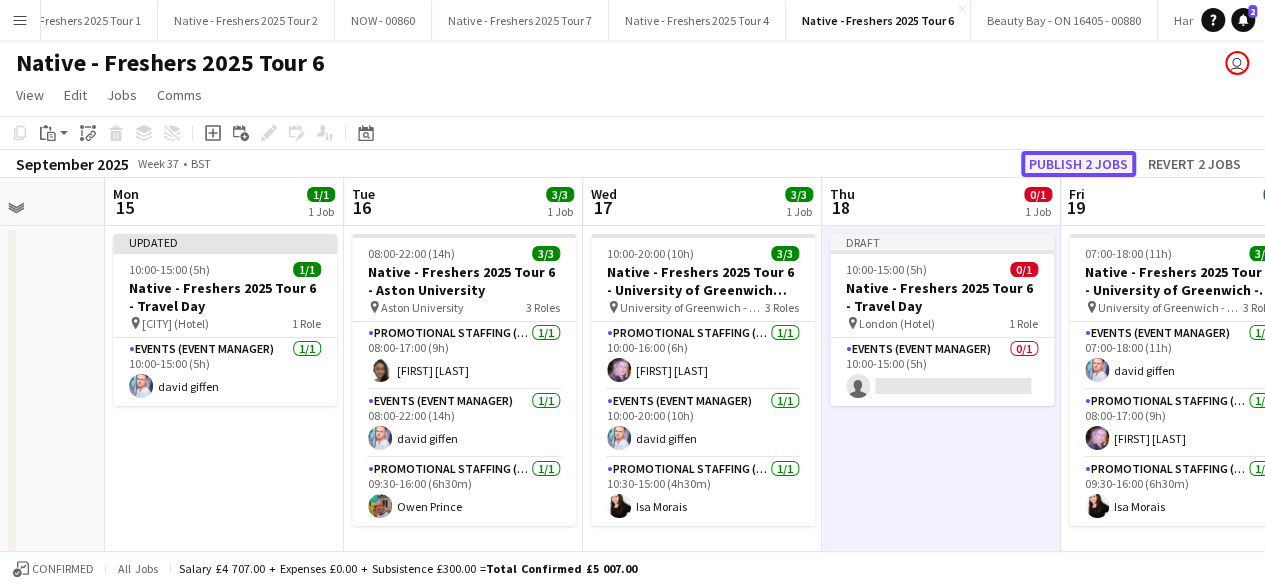 click on "Publish 2 jobs" 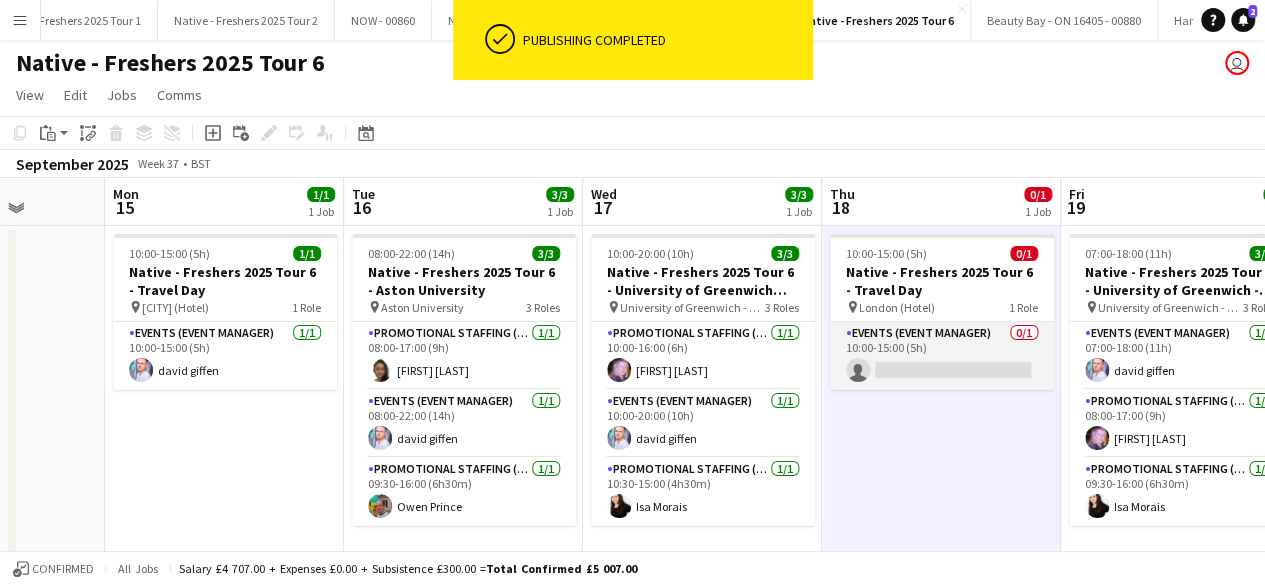 click on "Events (Event Manager)   0/1   10:00-15:00 (5h)
single-neutral-actions" at bounding box center (942, 356) 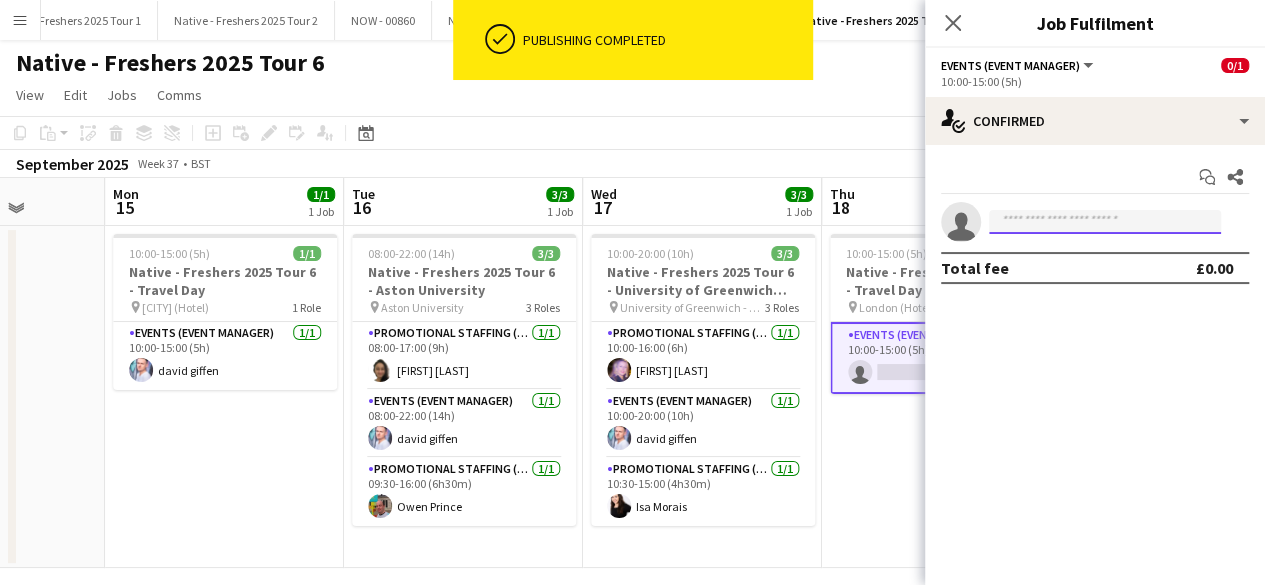 click at bounding box center [1105, 222] 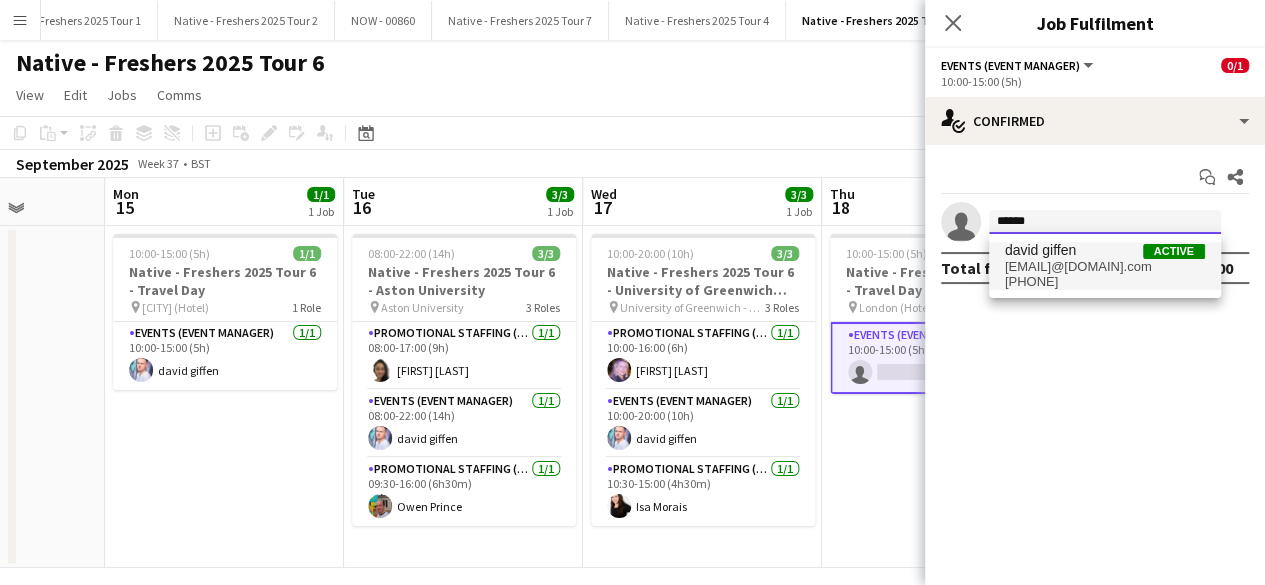 type on "******" 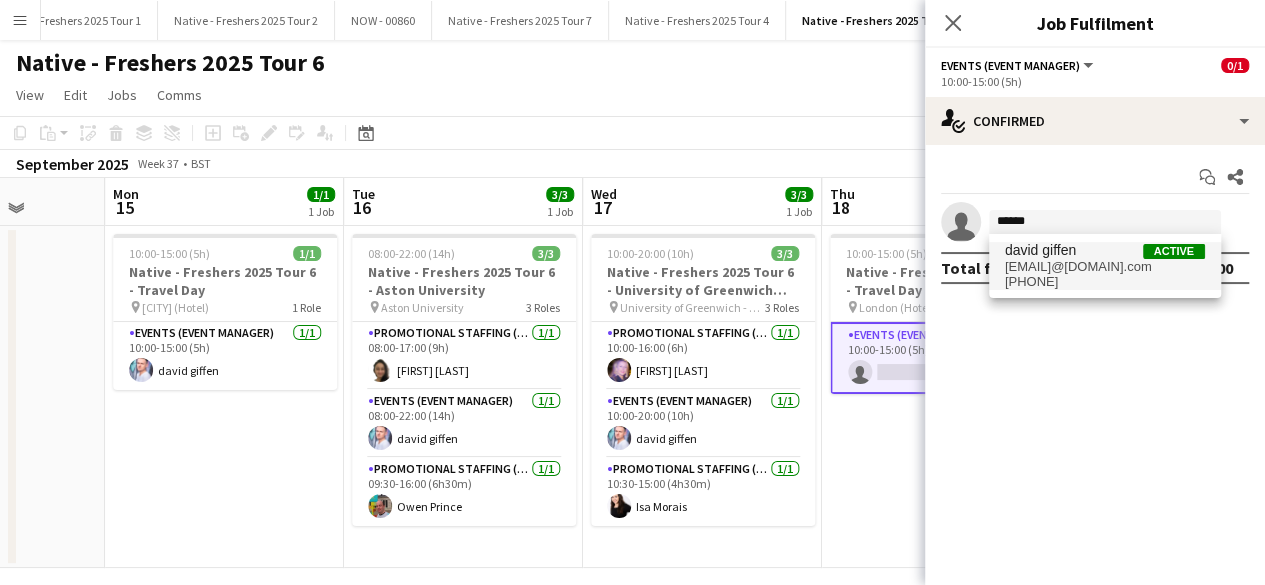 click on "david giffen" at bounding box center (1040, 250) 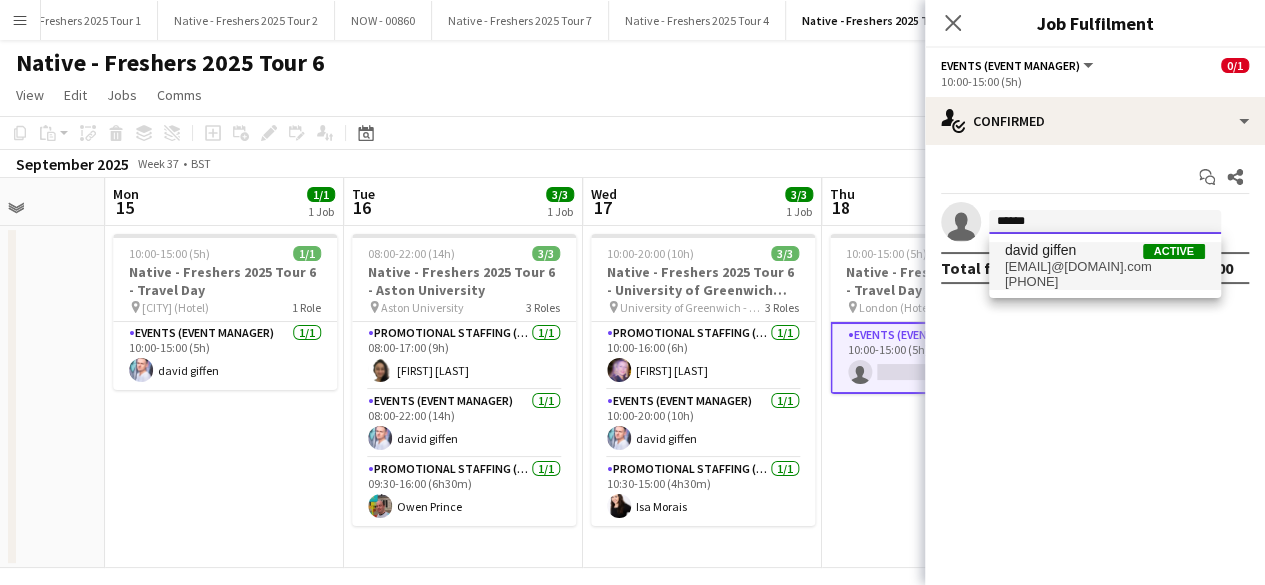 type 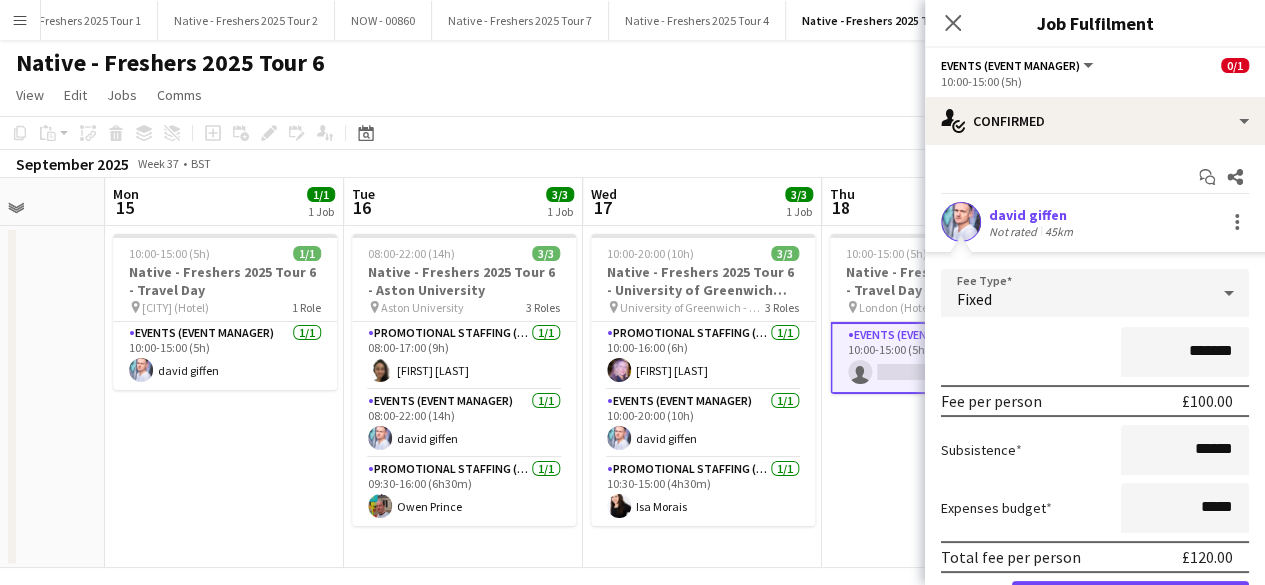 scroll, scrollTop: 110, scrollLeft: 0, axis: vertical 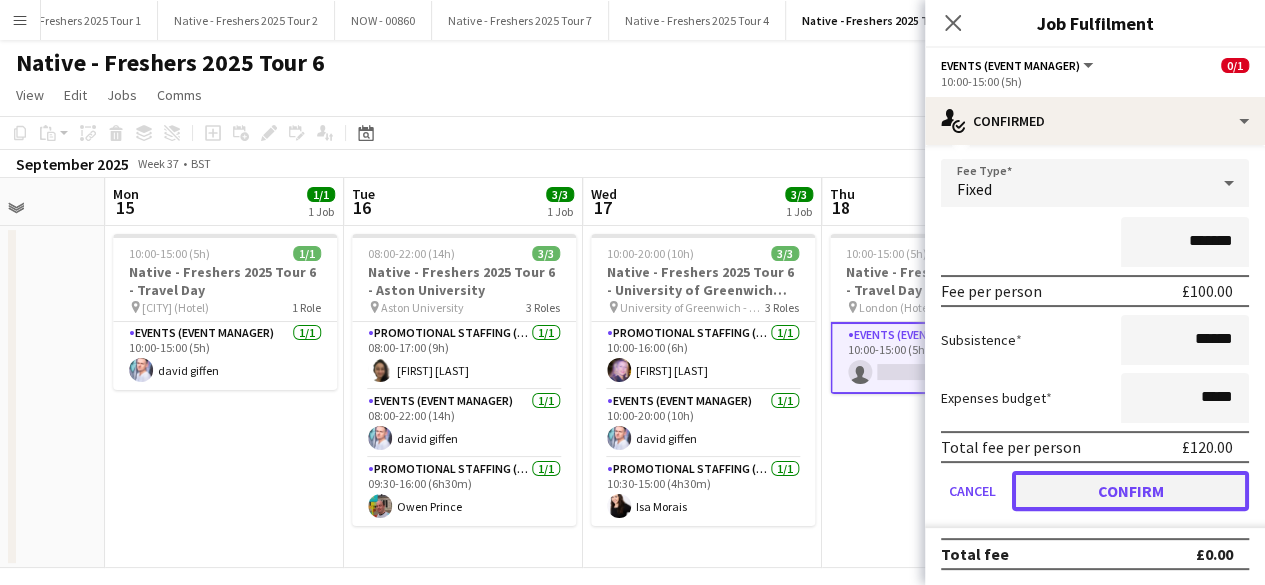 click on "Confirm" at bounding box center [1130, 491] 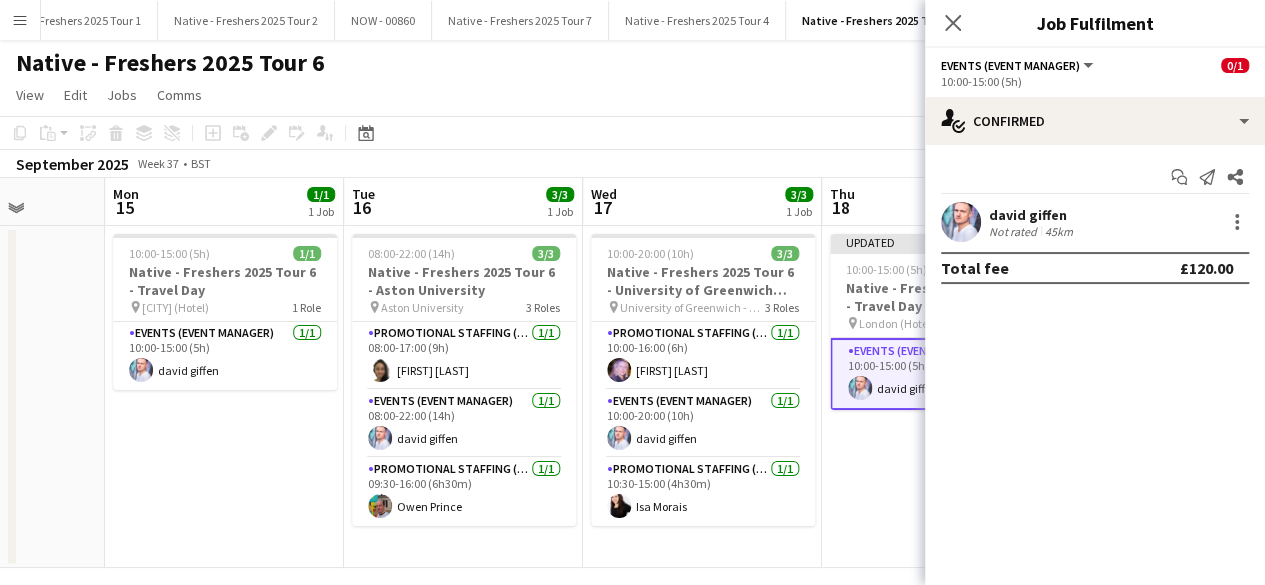 scroll, scrollTop: 0, scrollLeft: 0, axis: both 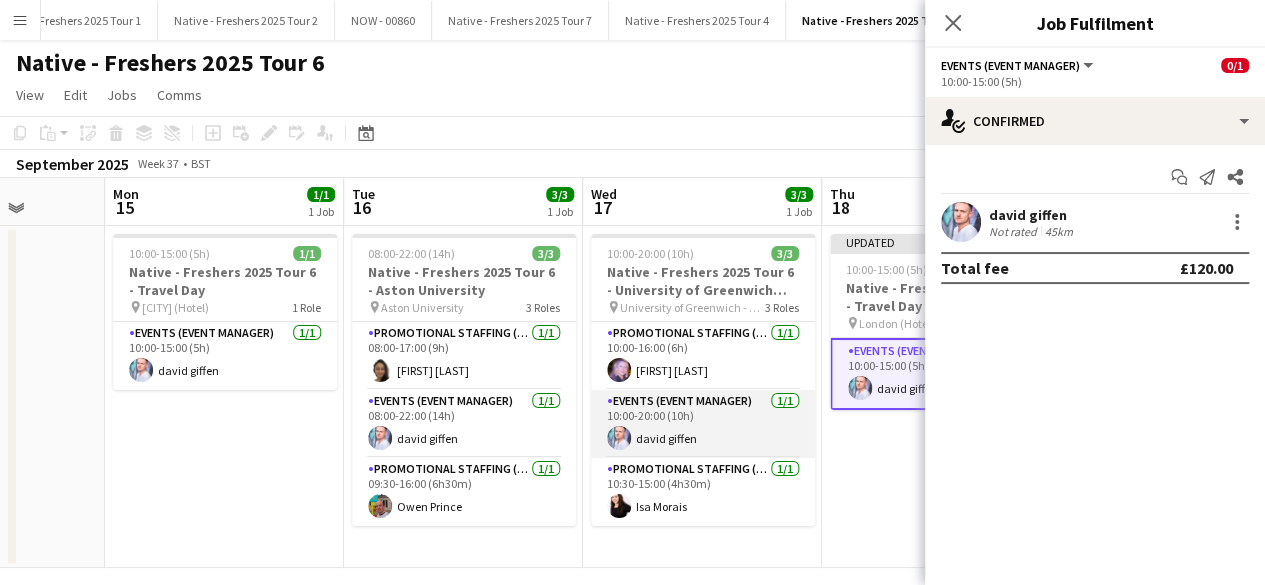 click on "Events (Event Manager)   1/1   10:00-20:00 (10h)
[FIRST] [LAST]" at bounding box center (703, 424) 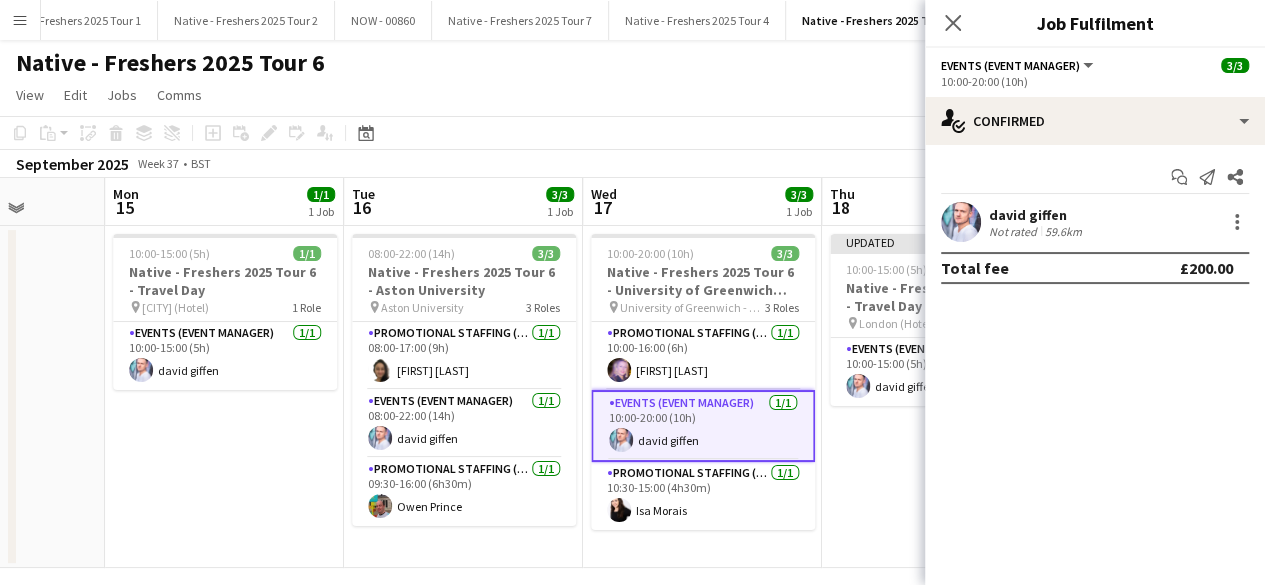 click on "Updated   10:00-15:00 (5h)    1/1   Native - Freshers 2025 Tour 6 - Travel Day
pin
[CITY] (Hotel)   1 Role   Events (Event Manager)   1/1   10:00-15:00 (5h)
[FIRST] [LAST]" at bounding box center (941, 397) 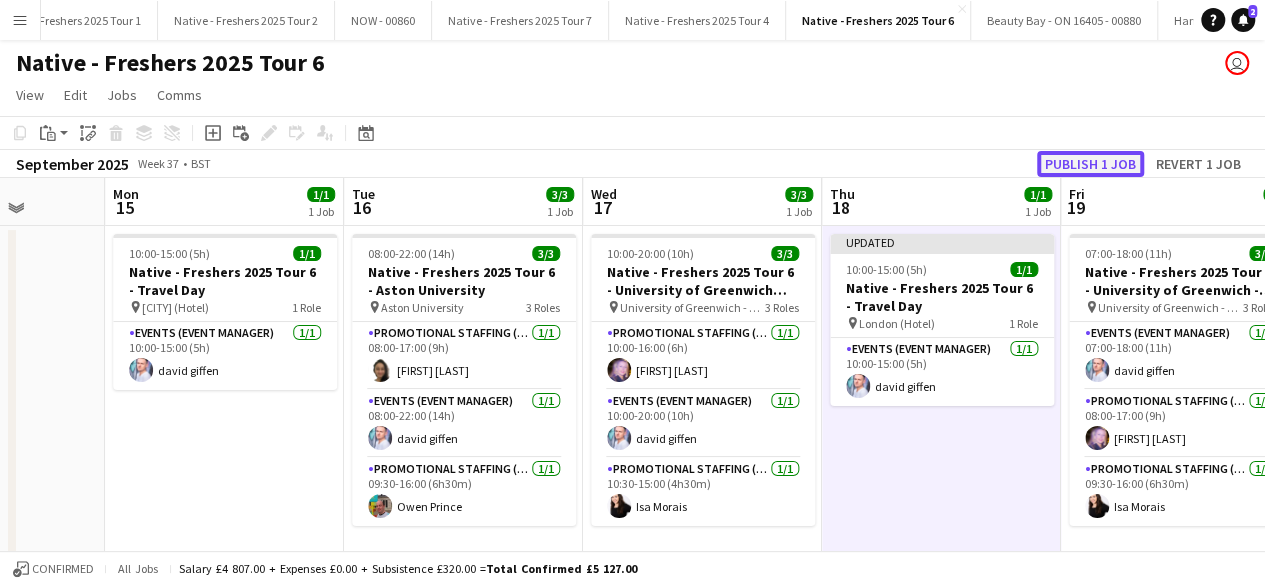 click on "Publish 1 job" 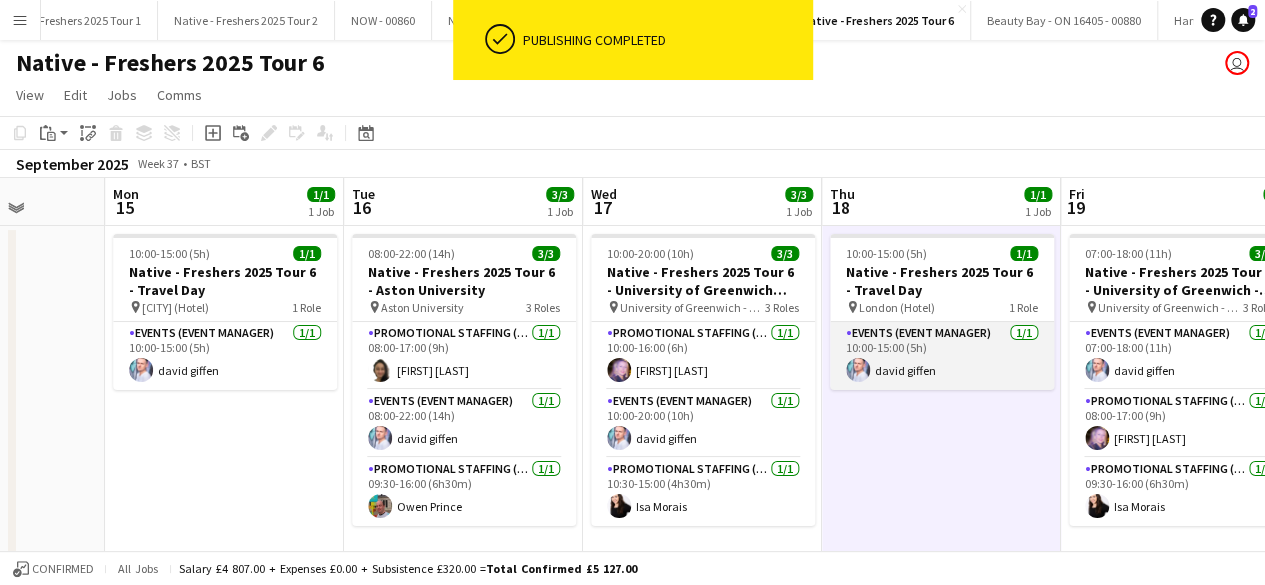 click on "Events (Event Manager)   1/1   10:00-15:00 (5h)
[FIRST] [LAST]" at bounding box center (942, 356) 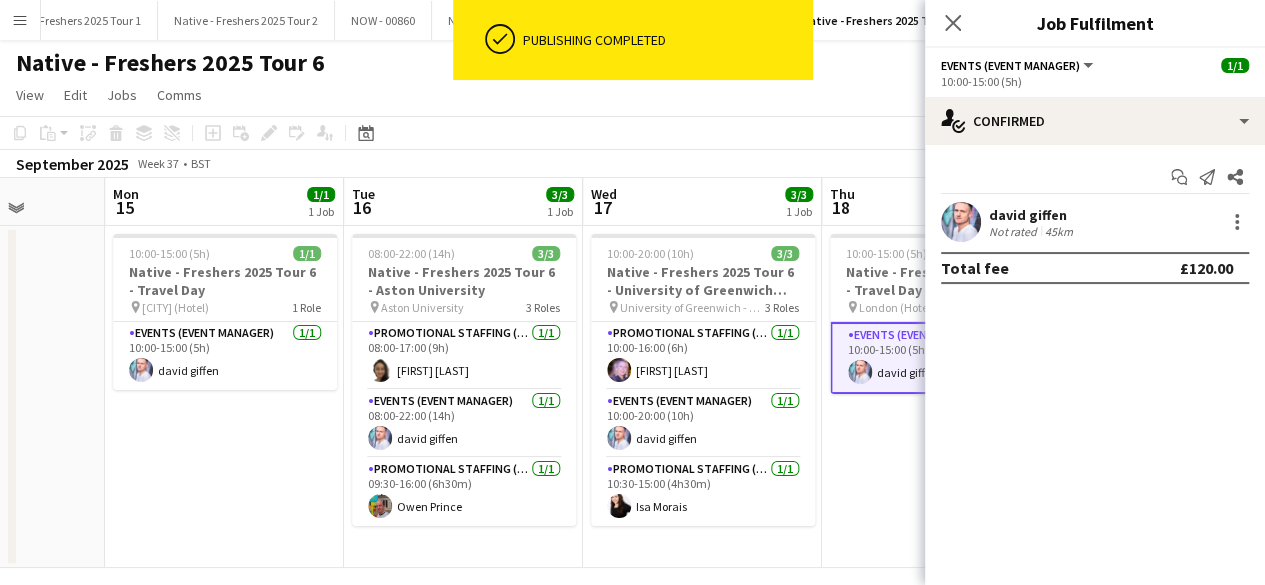click at bounding box center [961, 222] 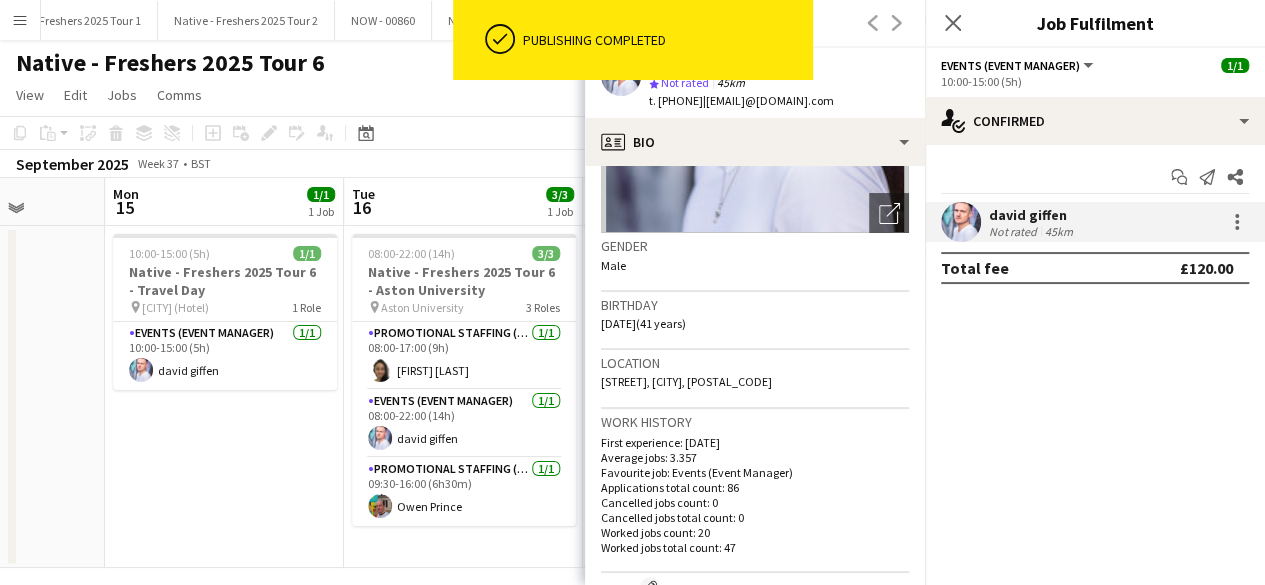 scroll, scrollTop: 251, scrollLeft: 0, axis: vertical 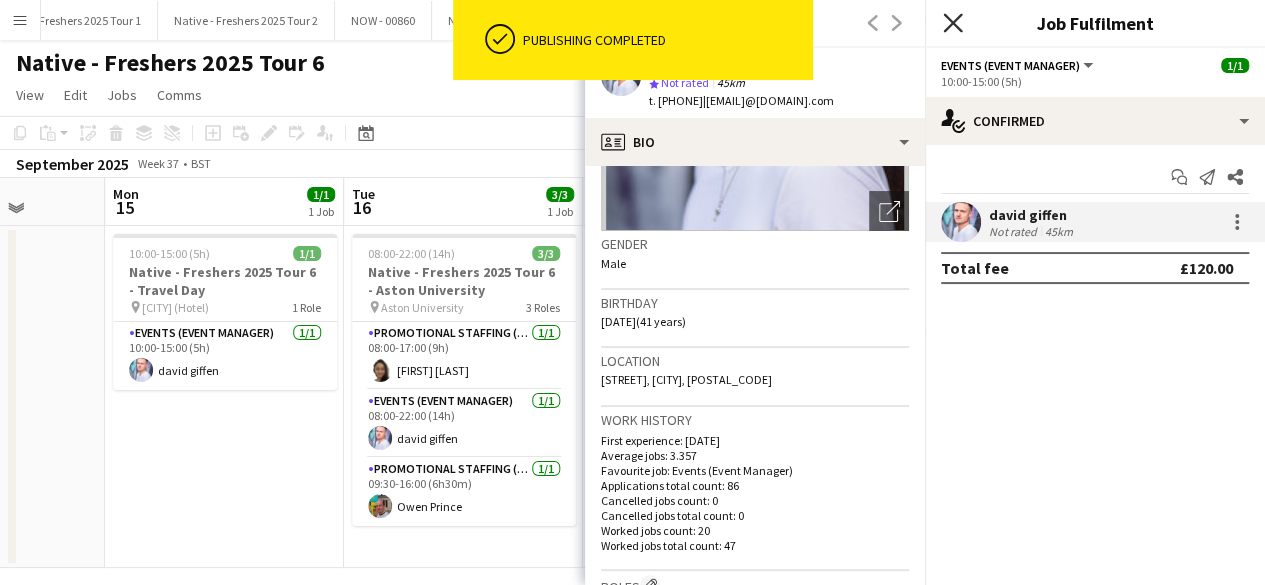 click 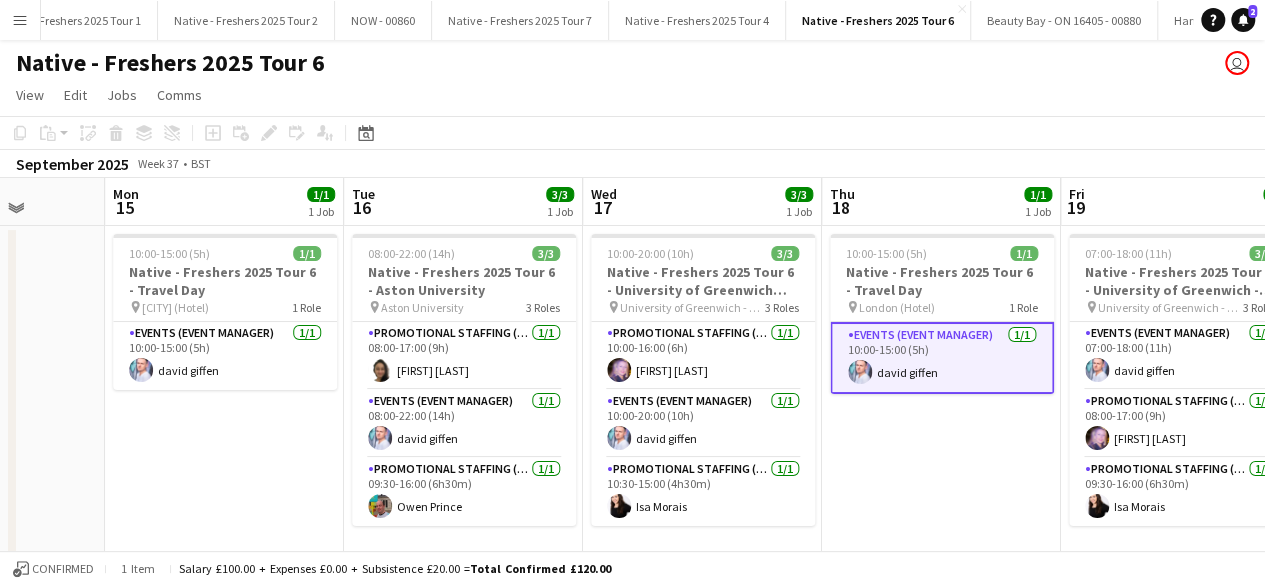 click on "10:00-15:00 (5h)    1/1   Native - Freshers 2025 Tour 6 - Travel Day
pin
[CITY] (Hotel)   1 Role   Events (Event Manager)   1/1   10:00-15:00 (5h)
[FIRST] [LAST]" at bounding box center (941, 397) 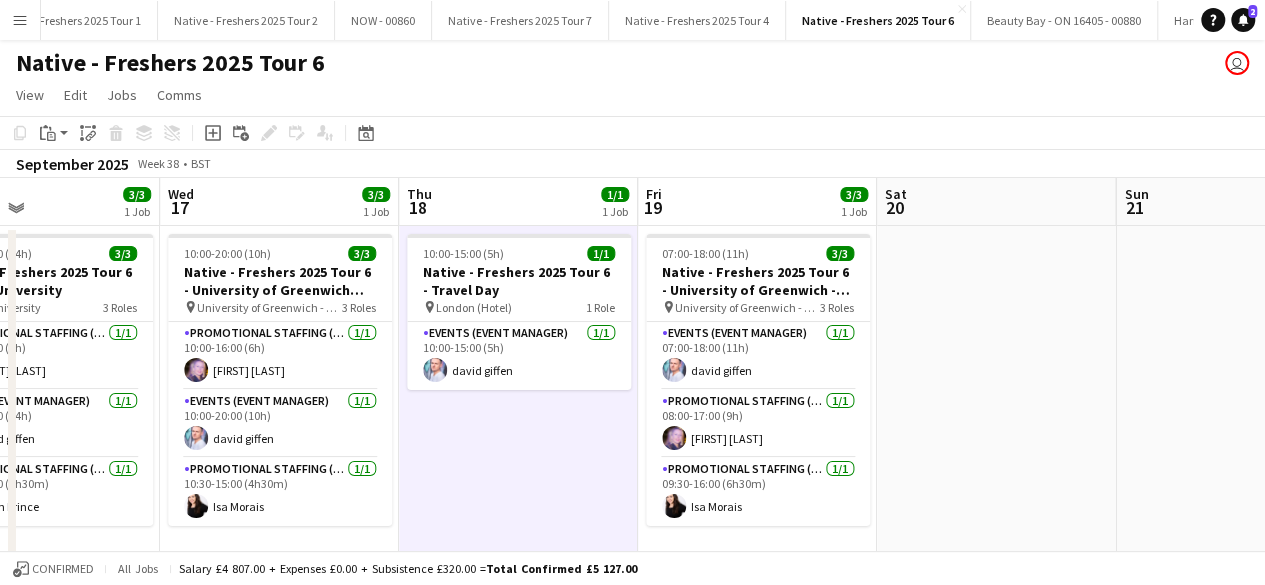 scroll, scrollTop: 0, scrollLeft: 802, axis: horizontal 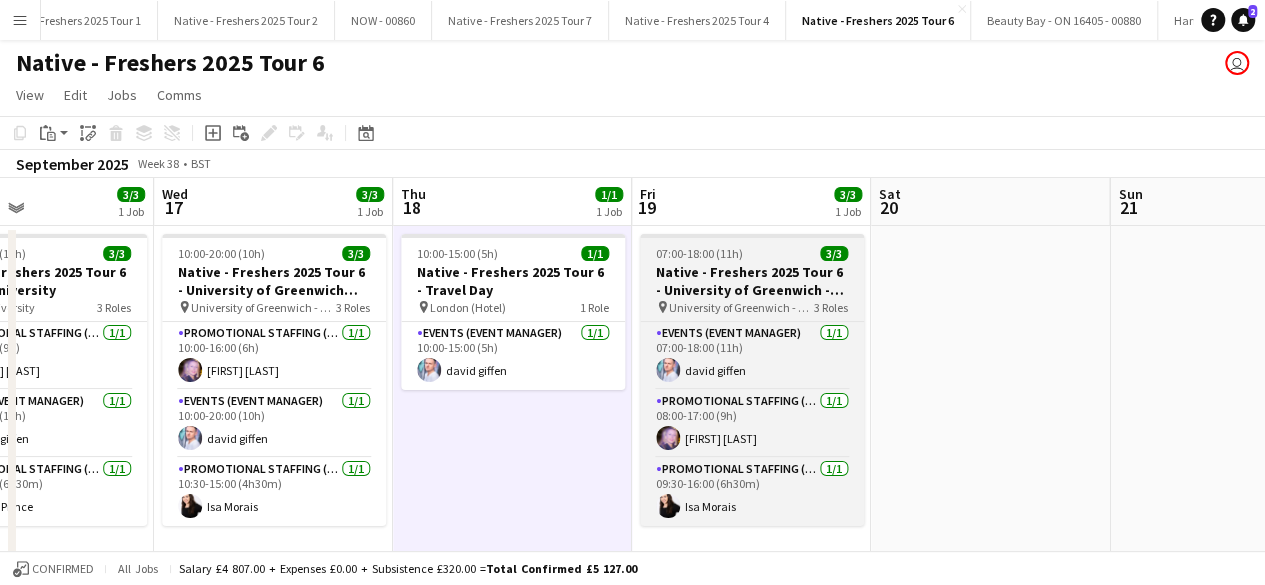 click on "07:00-18:00 (11h)    3/3" at bounding box center (752, 253) 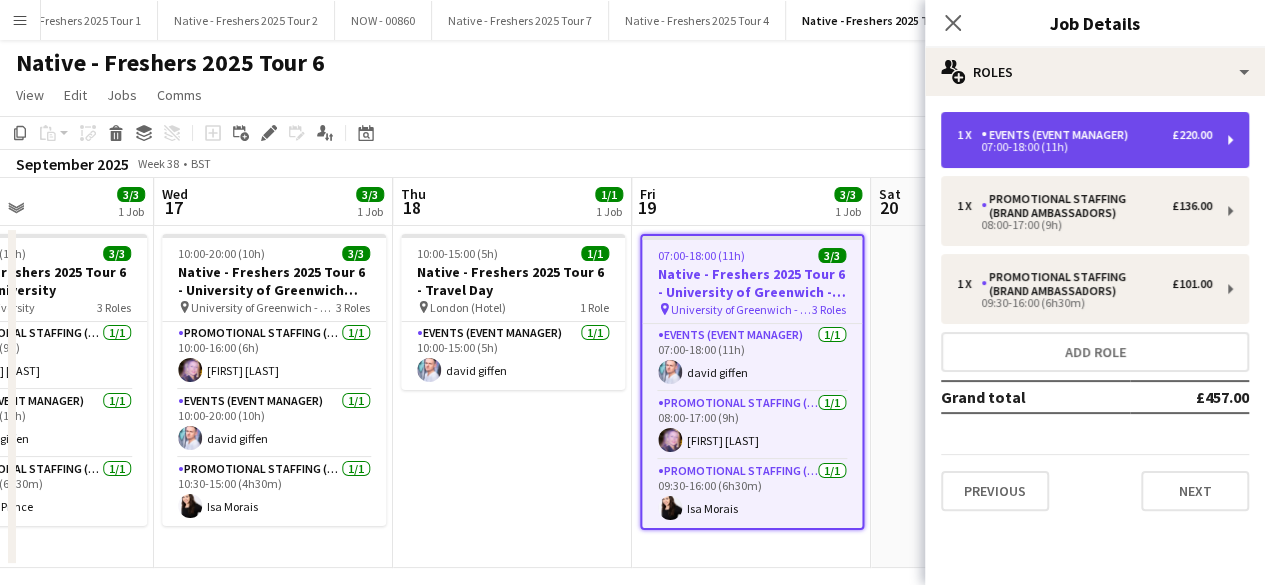 click on "Events (Event Manager)" at bounding box center (1058, 135) 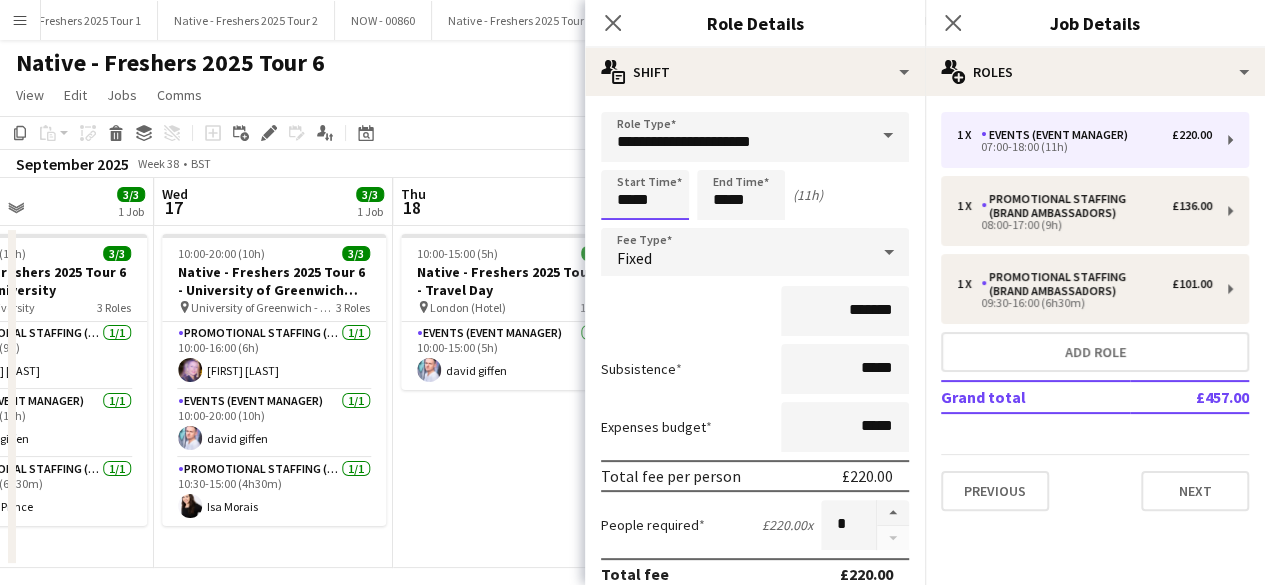 click on "*****" at bounding box center [645, 195] 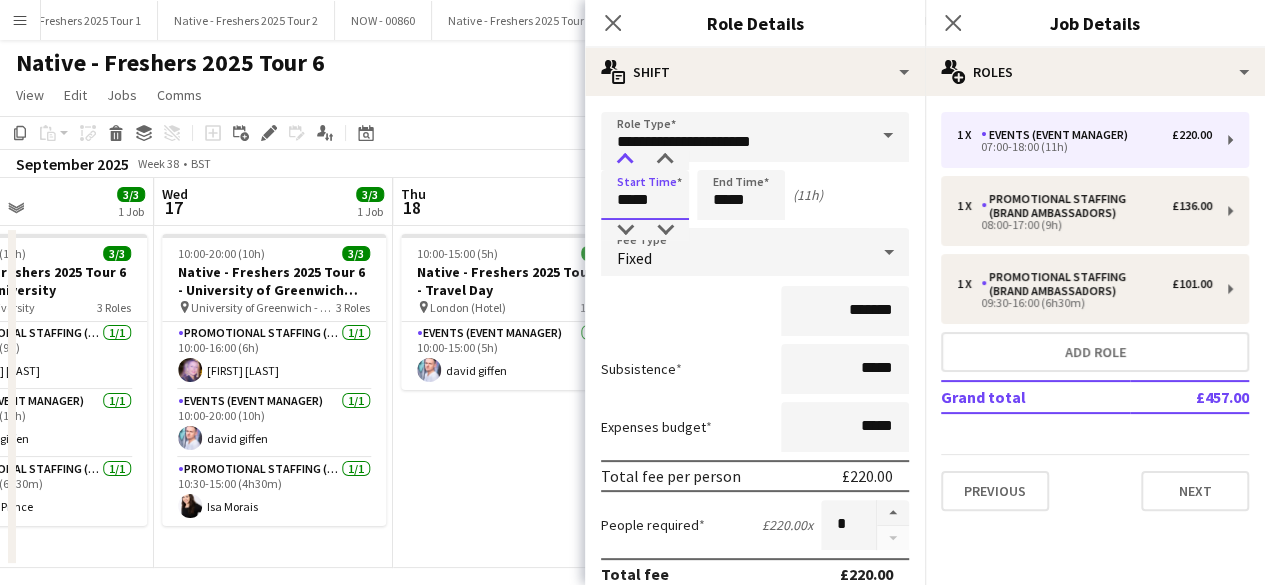 type on "*****" 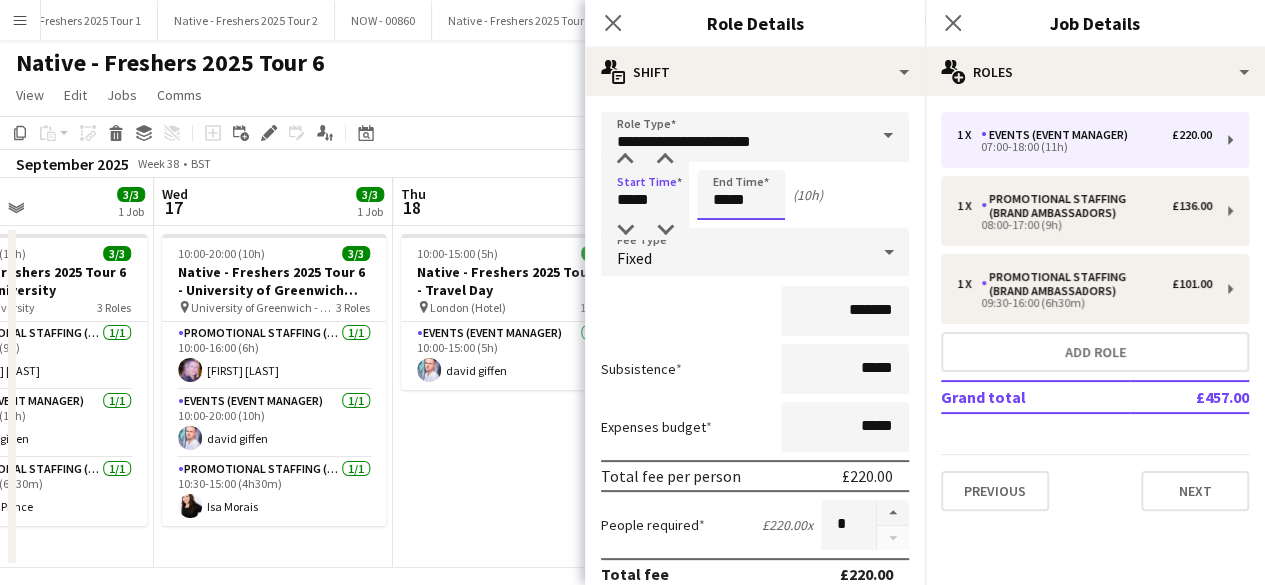 click on "*****" at bounding box center [741, 195] 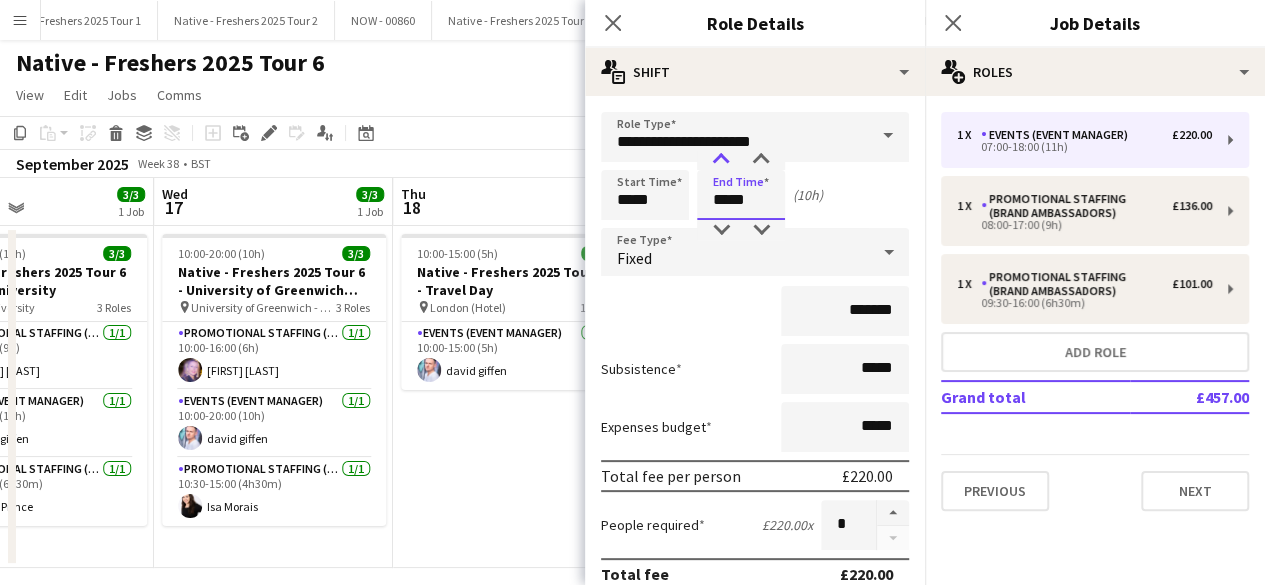 type on "*****" 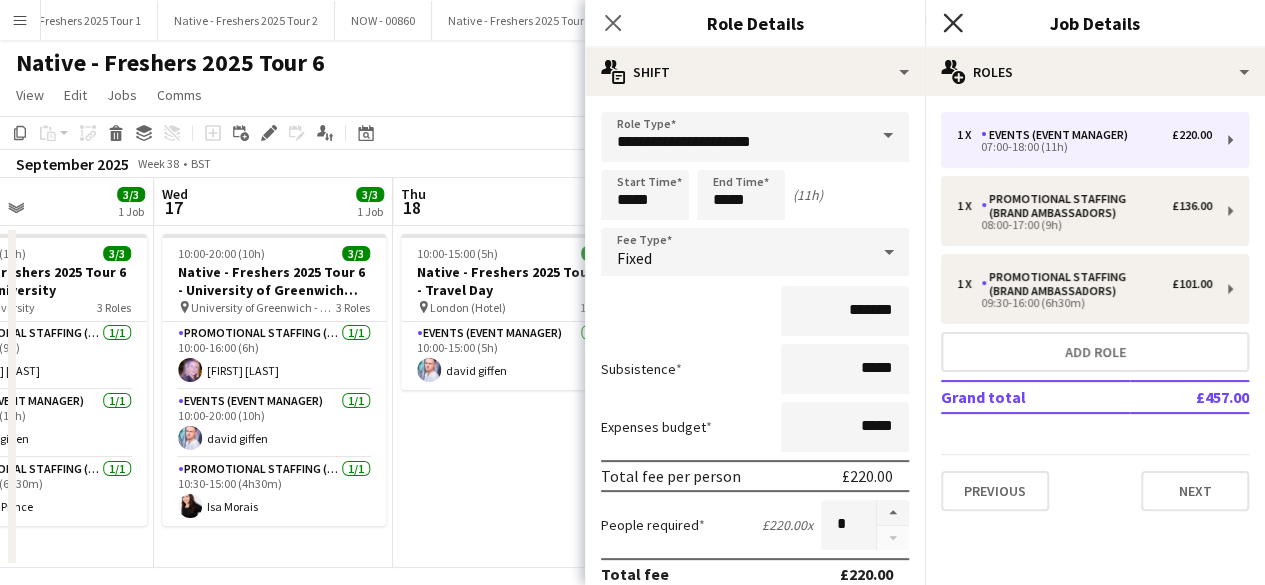 click 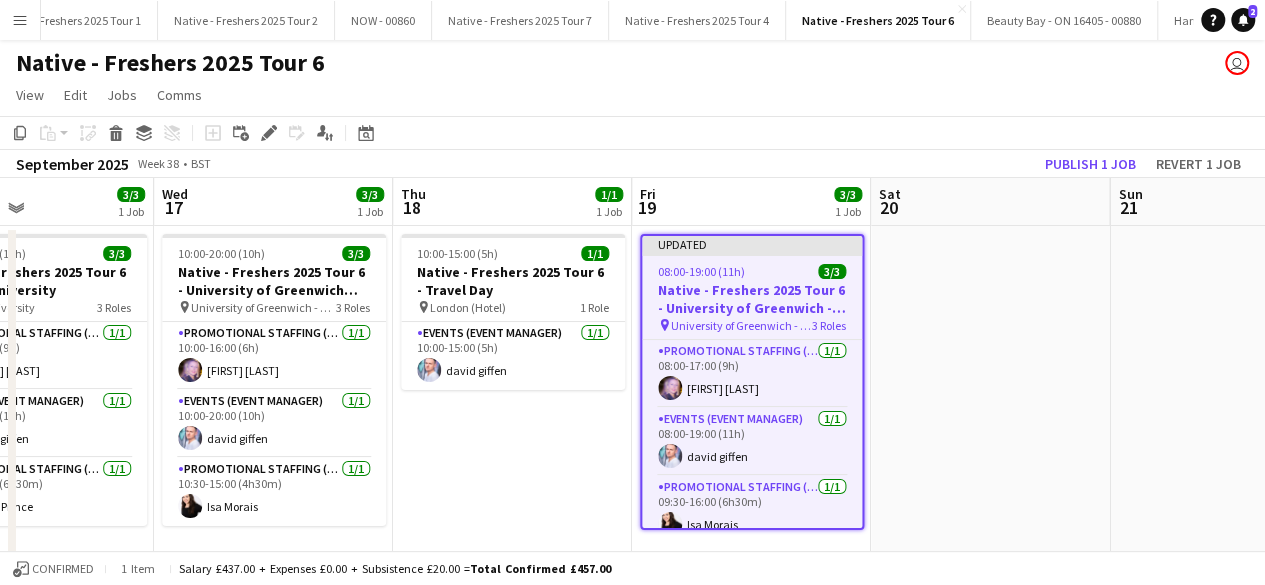click at bounding box center [990, 397] 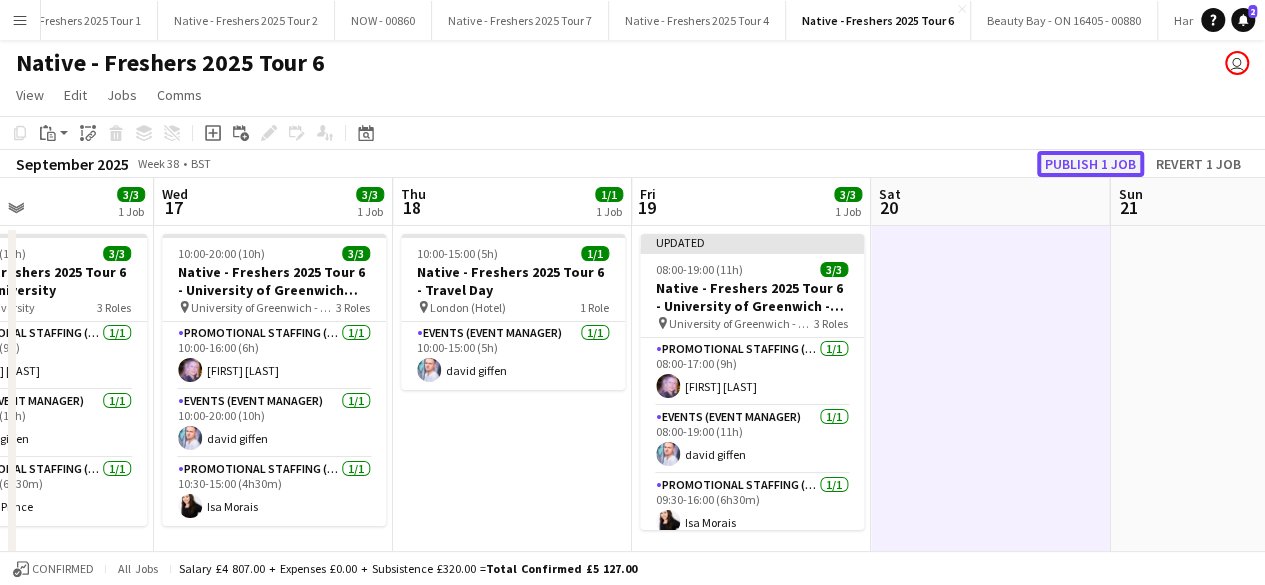 click on "Publish 1 job" 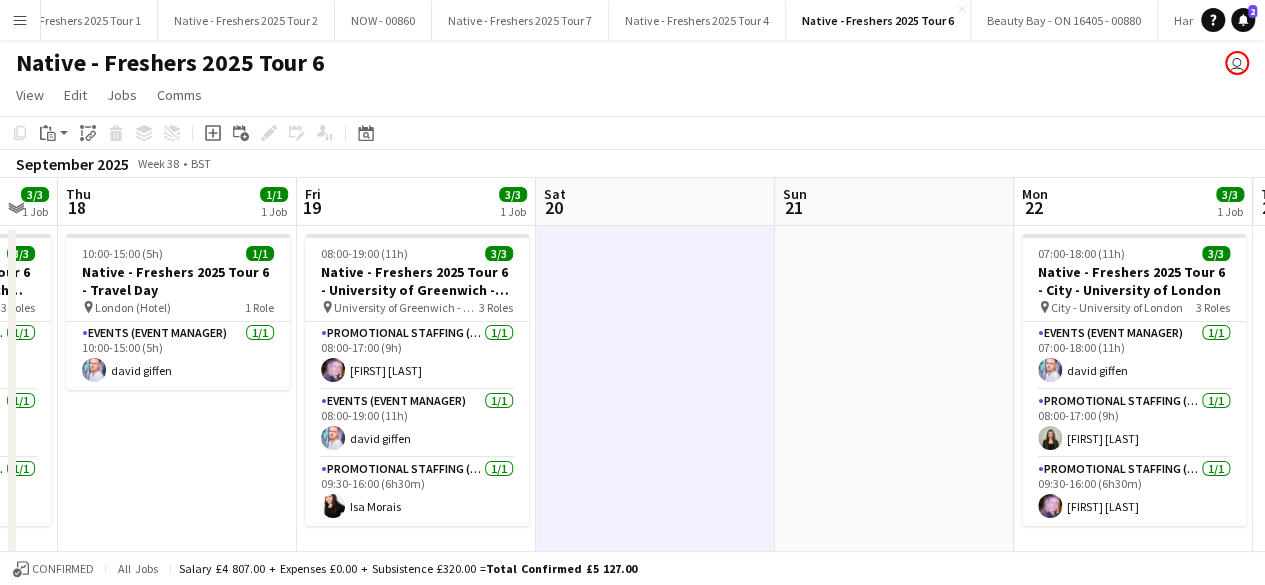 scroll, scrollTop: 0, scrollLeft: 416, axis: horizontal 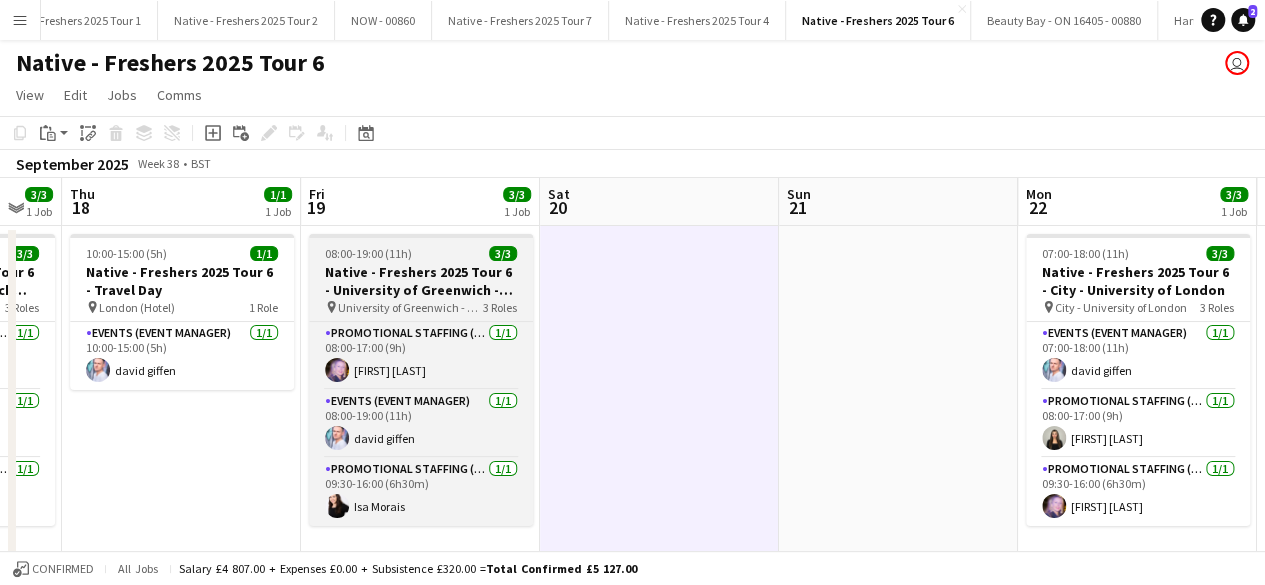 click on "08:00-19:00 (11h)    3/3" at bounding box center (421, 253) 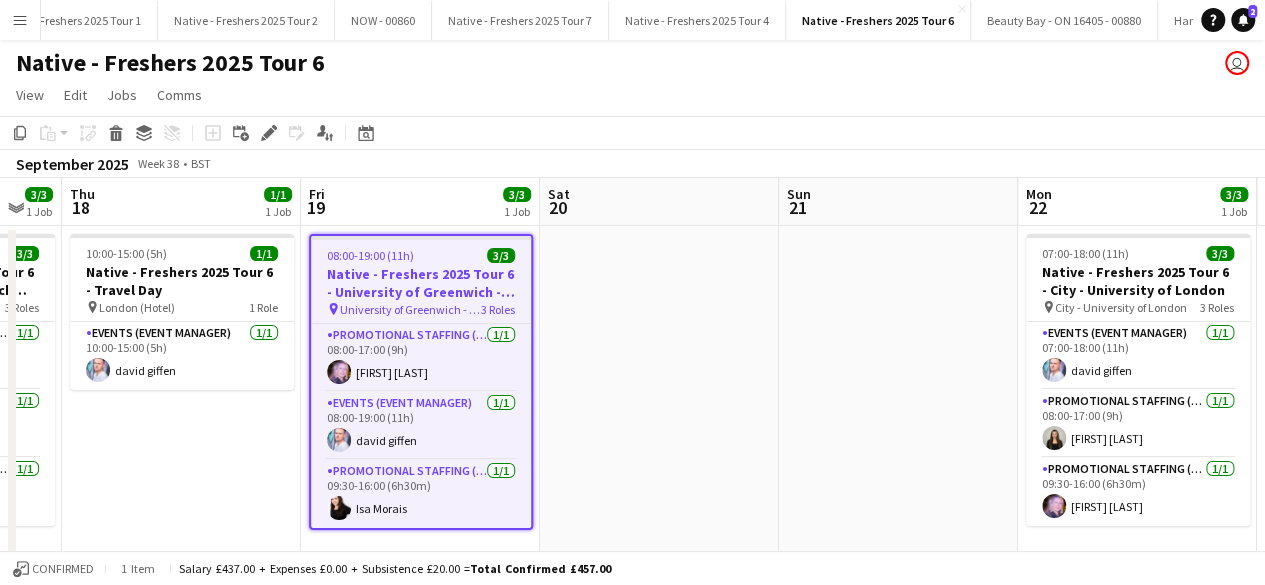 click on "08:00-19:00 (11h)    3/3" at bounding box center [421, 255] 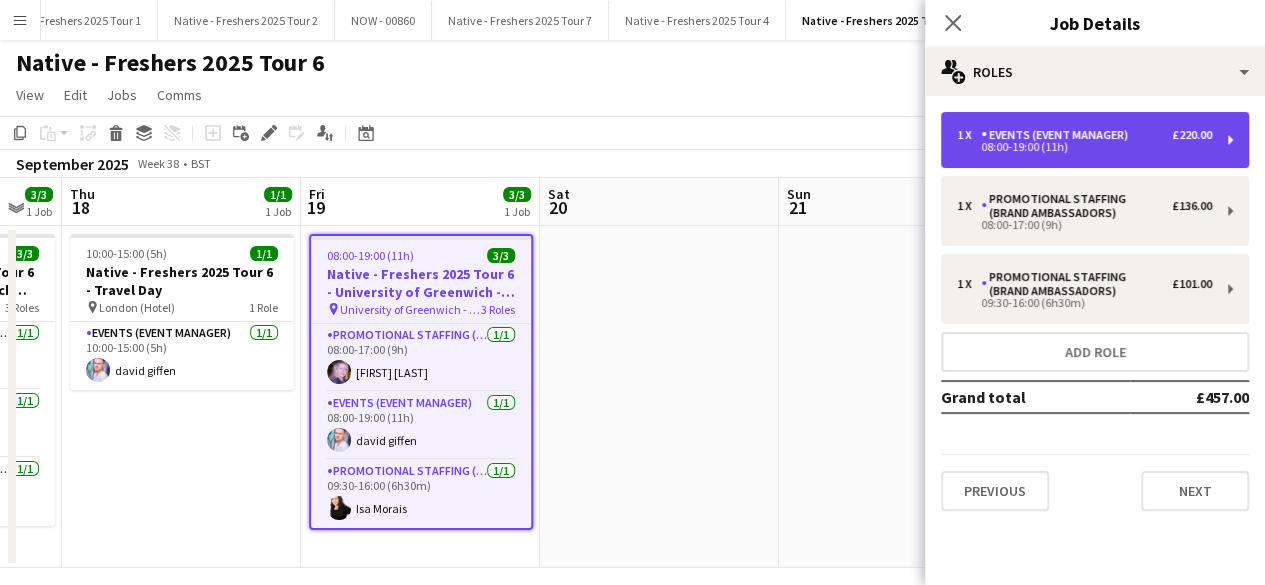 click on "08:00-19:00 (11h)" at bounding box center [1084, 147] 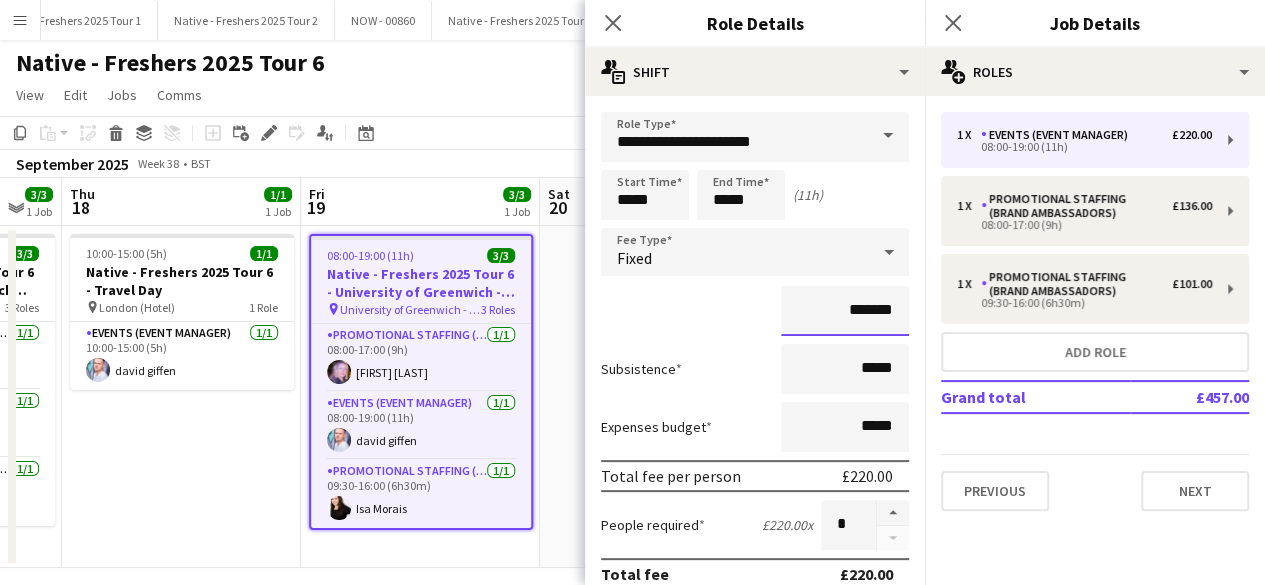 click on "*******" at bounding box center [845, 311] 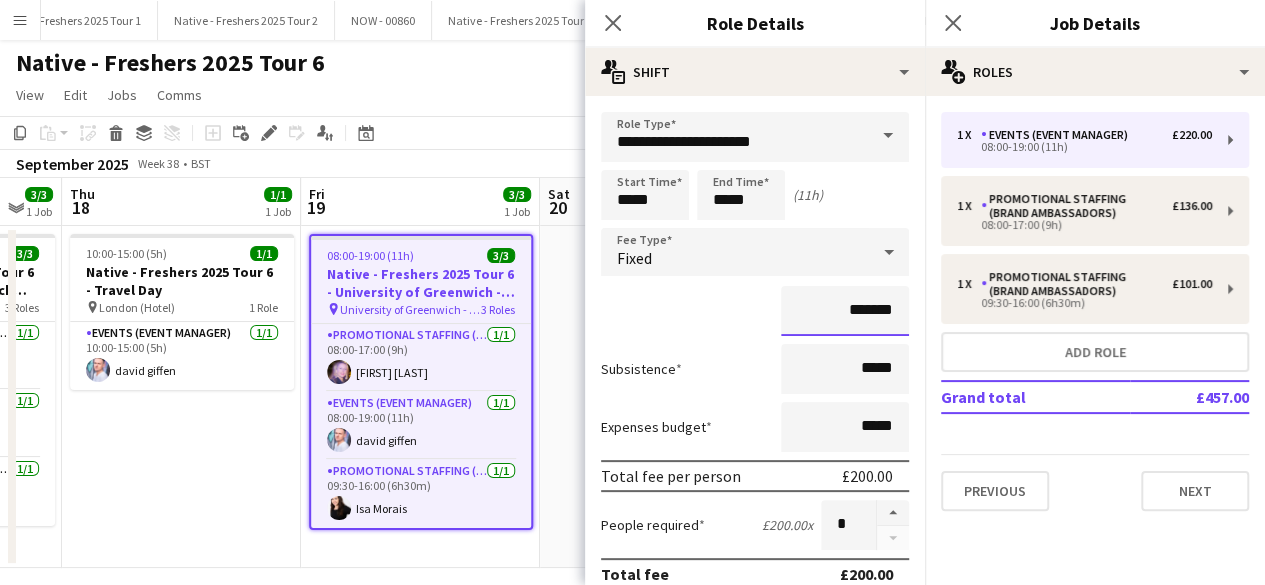 type on "*******" 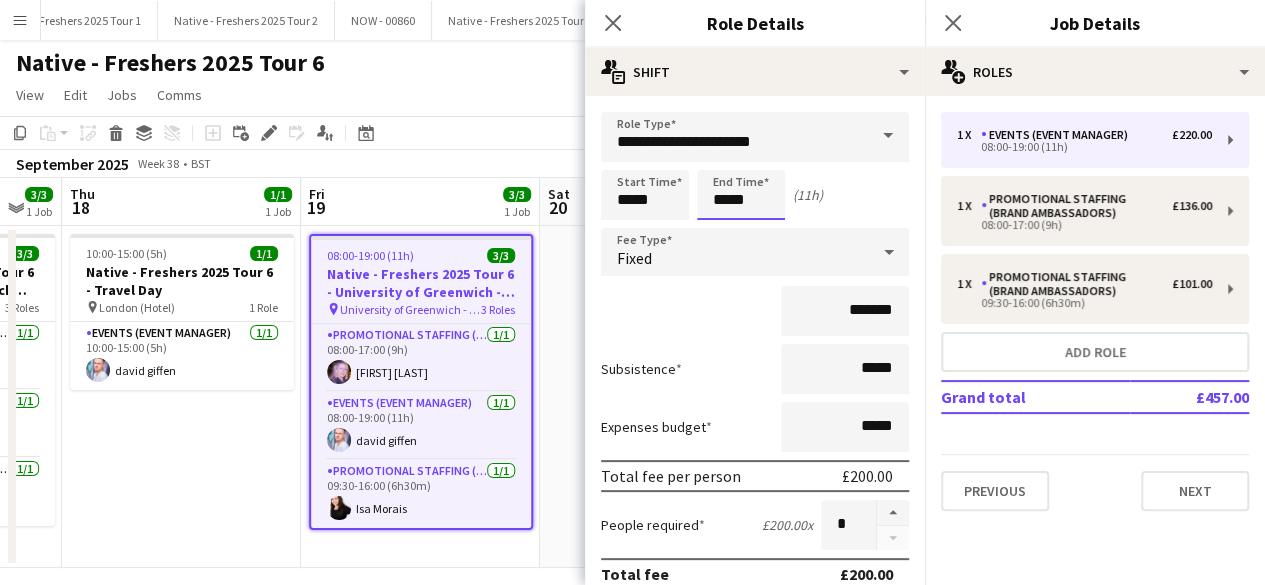 click on "*****" at bounding box center (741, 195) 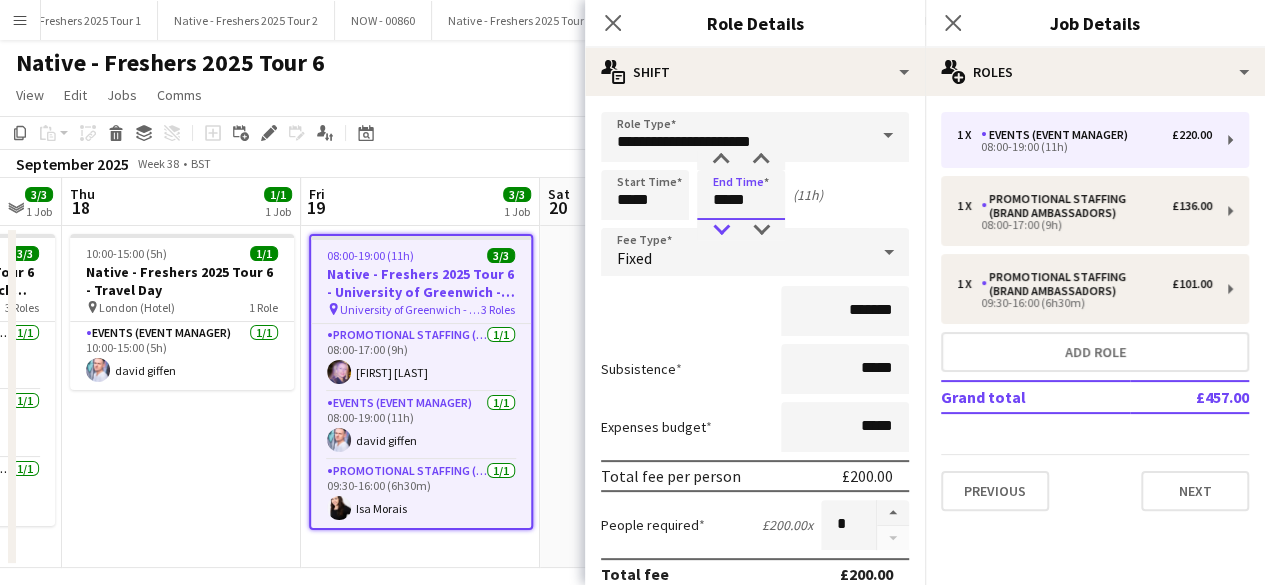 type on "*****" 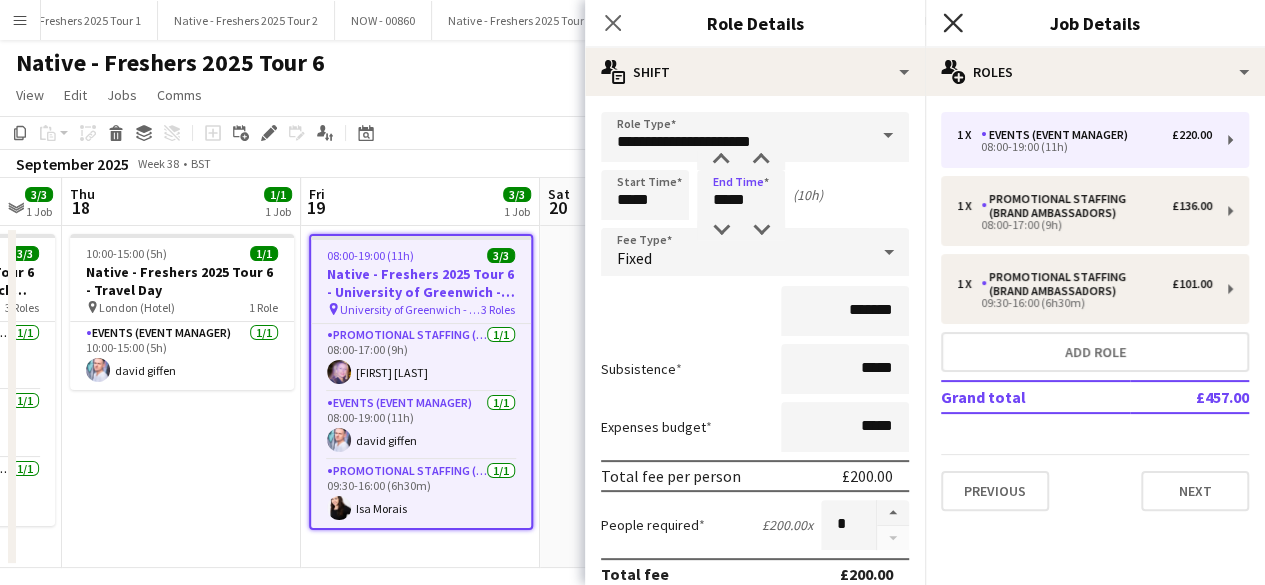 click 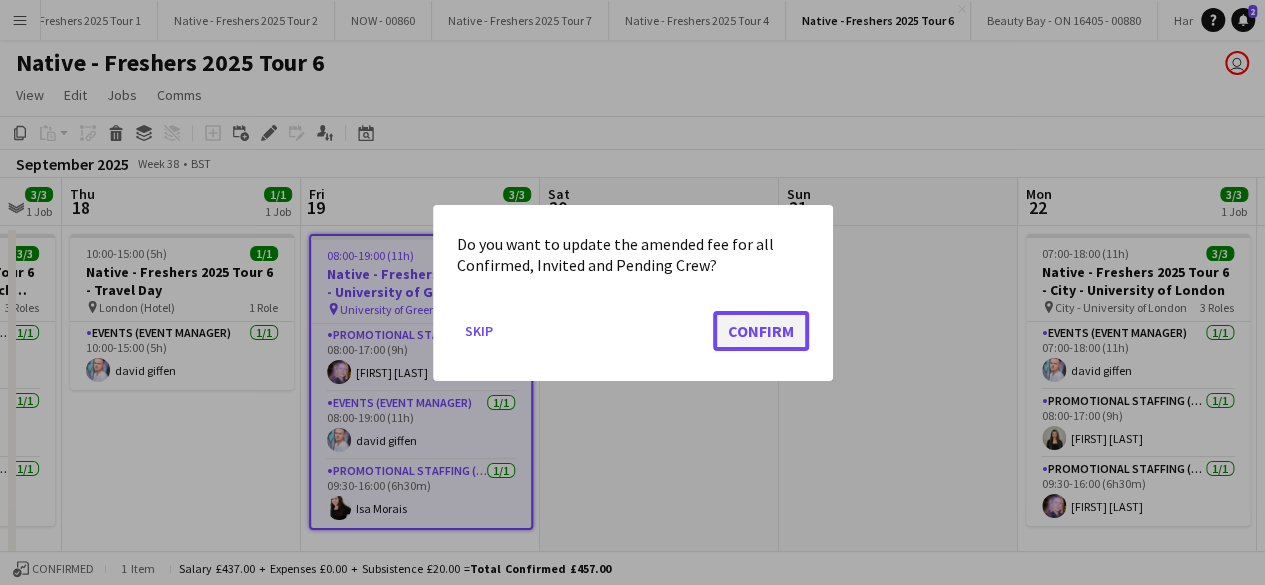 click on "Confirm" 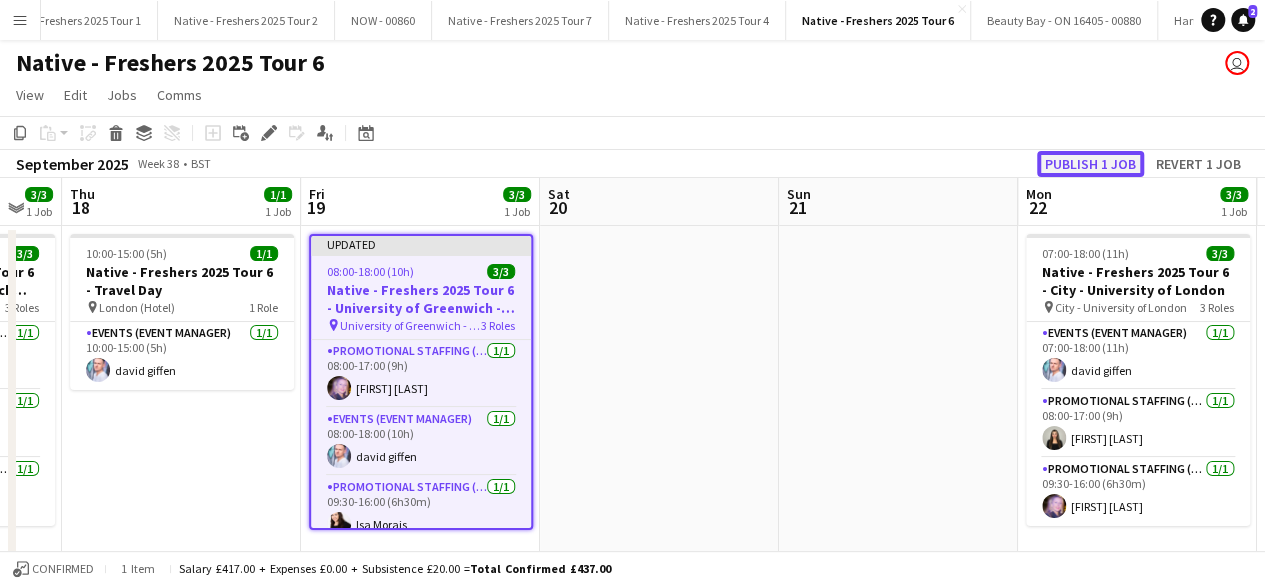 click on "Publish 1 job" 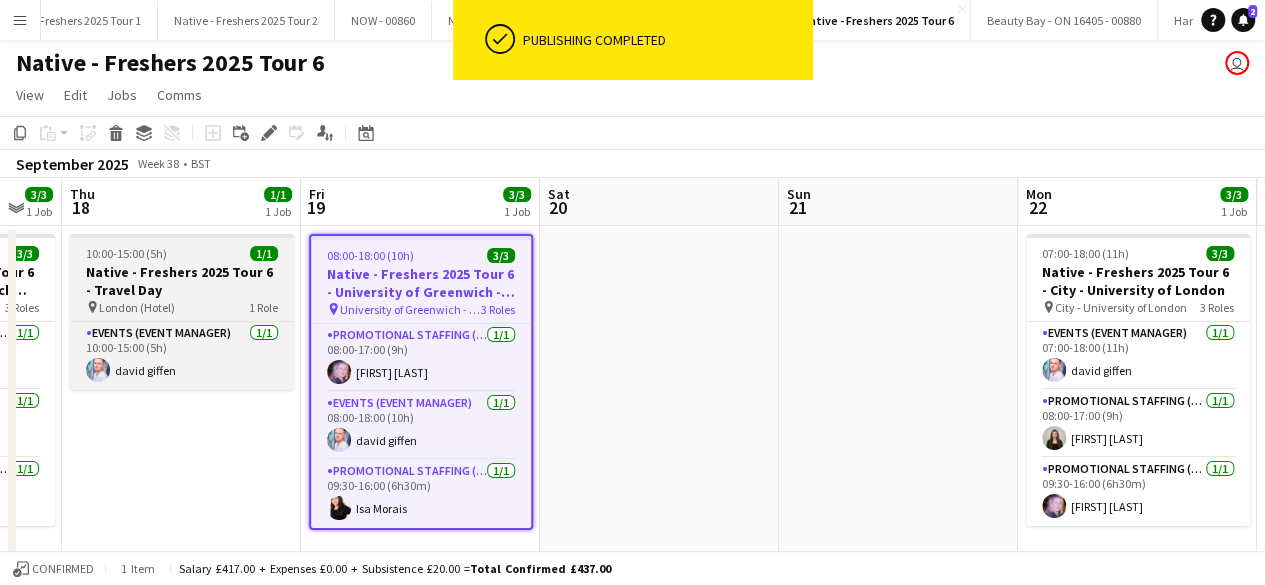 click on "10:00-15:00 (5h)    1/1   Native - Freshers 2025 Tour 6 - Travel Day
pin
[CITY] (Hotel)   1 Role   Events (Event Manager)   1/1   10:00-15:00 (5h)
[FIRST] [LAST]" at bounding box center (182, 312) 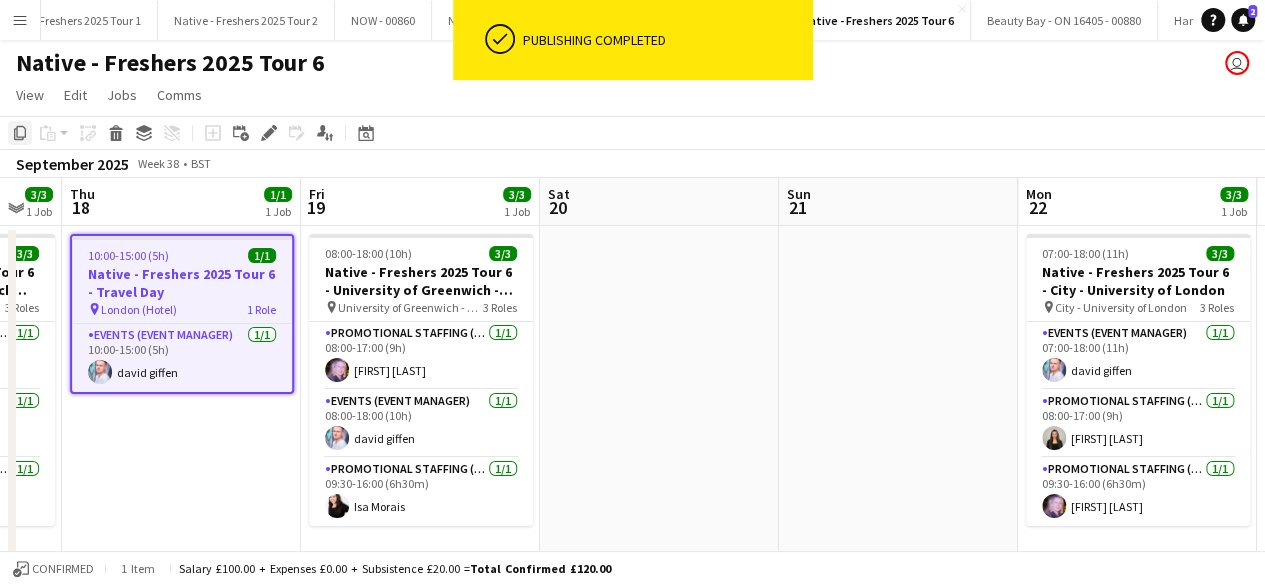 click 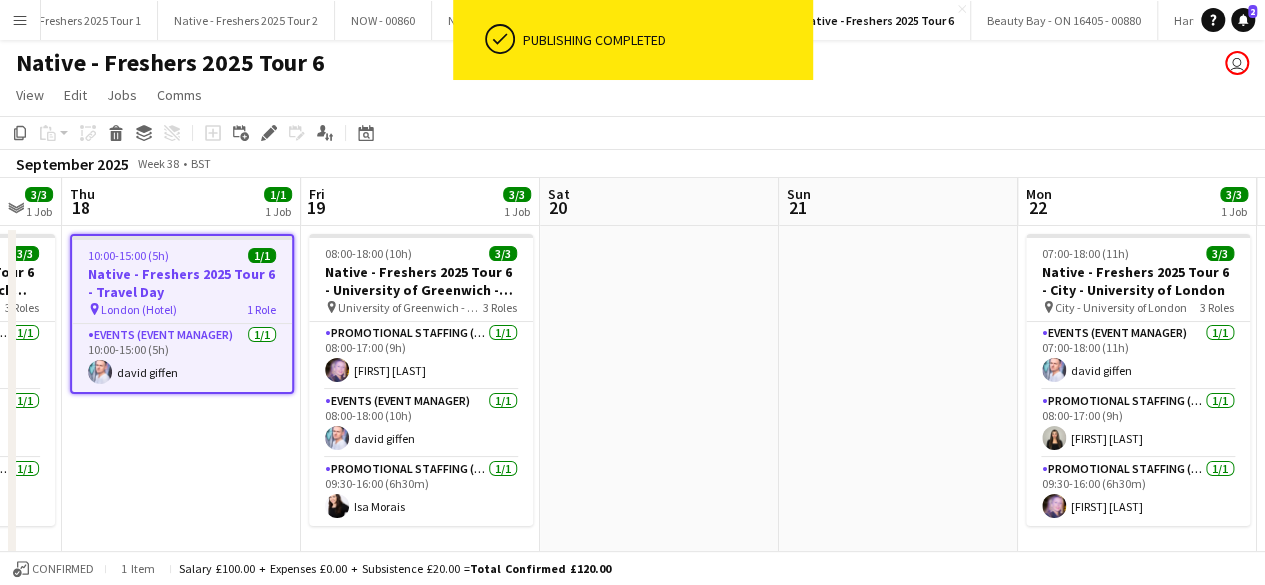 click at bounding box center [898, 397] 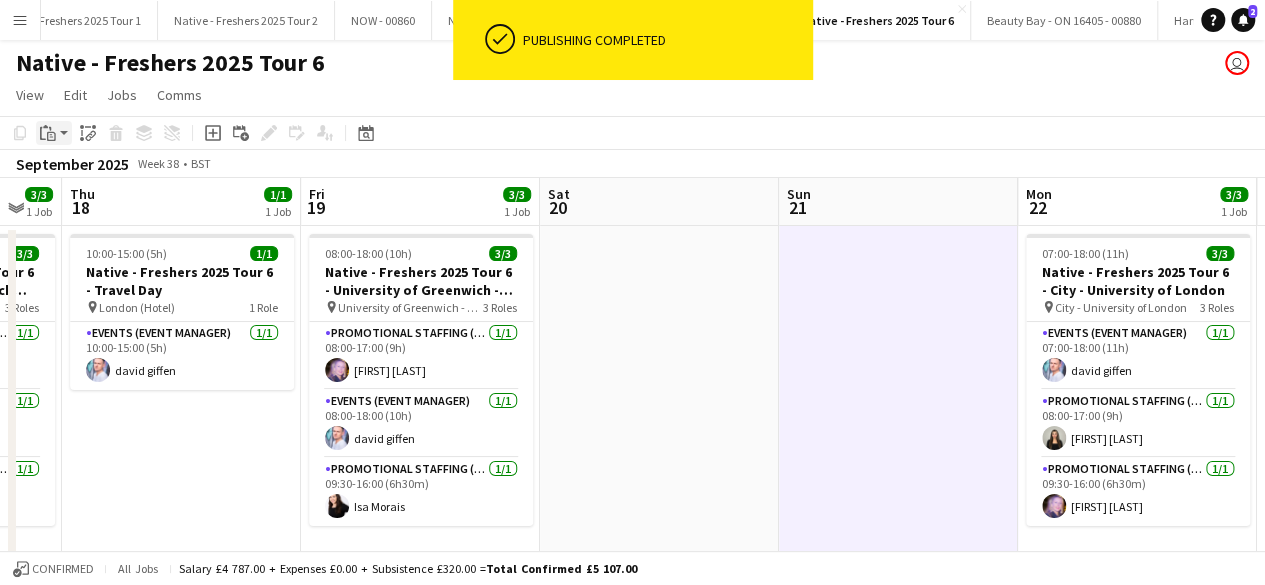 click 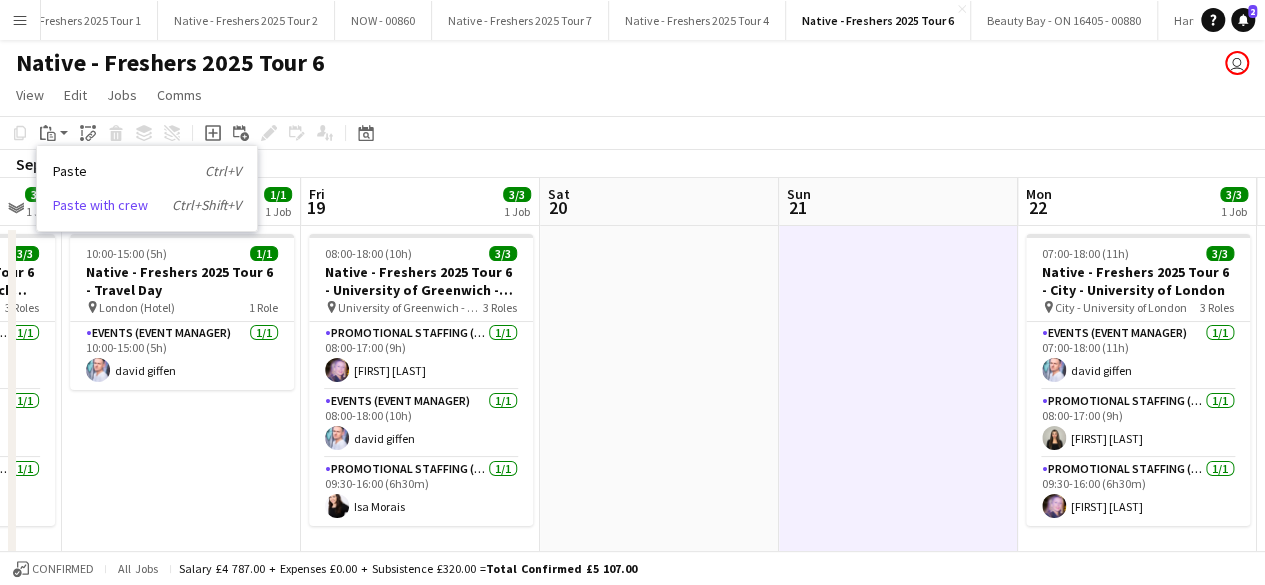 click on "Paste with crew  Ctrl+Shift+V" at bounding box center [147, 205] 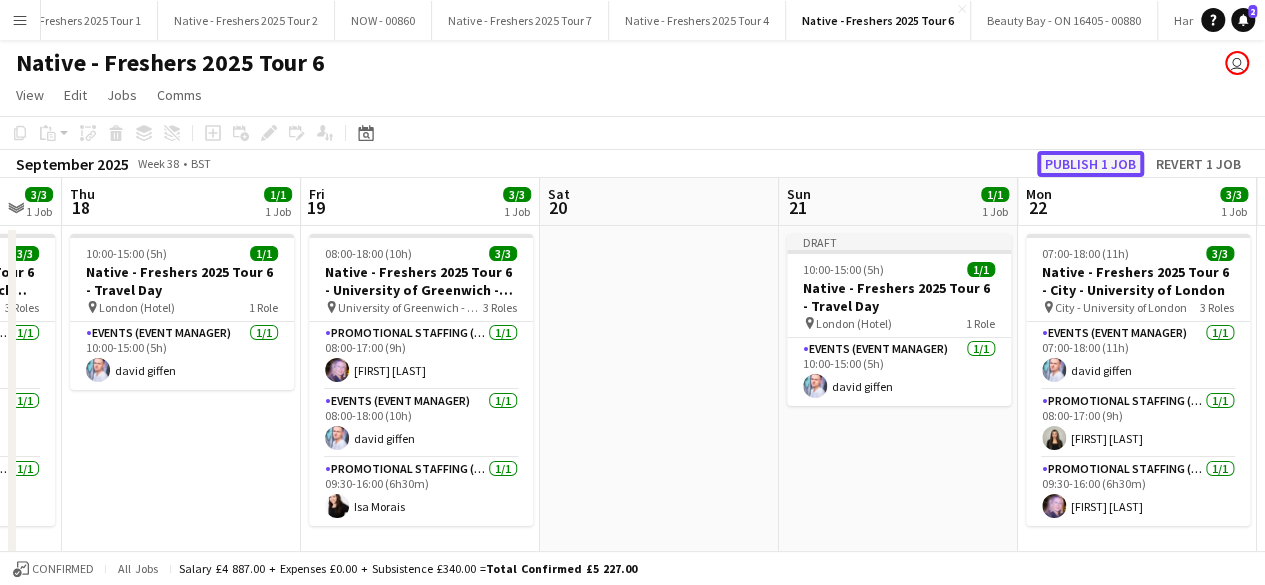 click on "Publish 1 job" 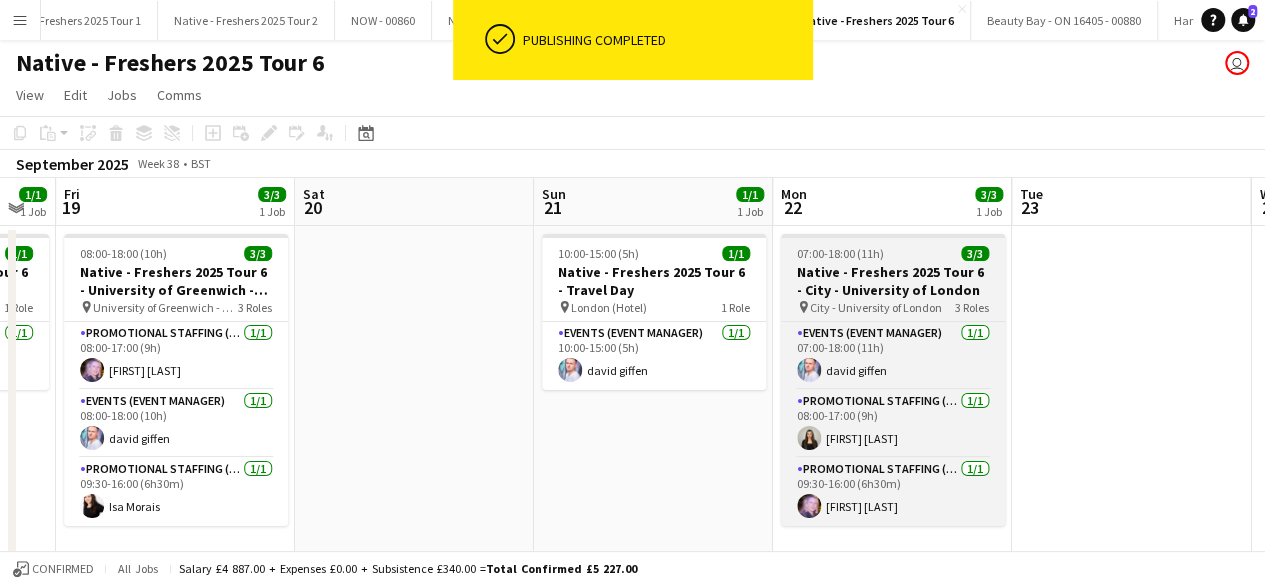 scroll, scrollTop: 0, scrollLeft: 662, axis: horizontal 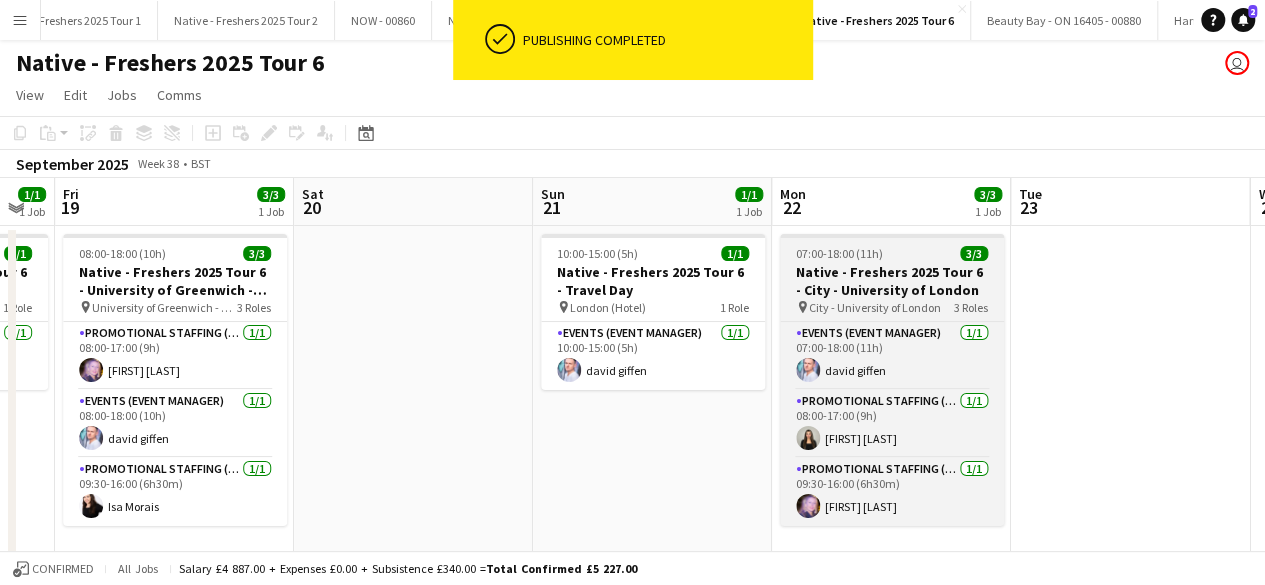 click on "07:00-18:00 (11h)    3/3   Native - Freshers 2025 Tour 6 - City - University of London
pin
City - University of London   3 Roles   Events (Event Manager)   1/1   07:00-18:00 (11h)
[FIRST] [LAST]  Promotional Staffing (Brand Ambassadors)   1/1   08:00-17:00 (9h)
[FIRST] [LAST]  Promotional Staffing (Brand Ambassadors)   1/1   09:30-16:00 (6h30m)
[FIRST] [LAST]" at bounding box center (892, 380) 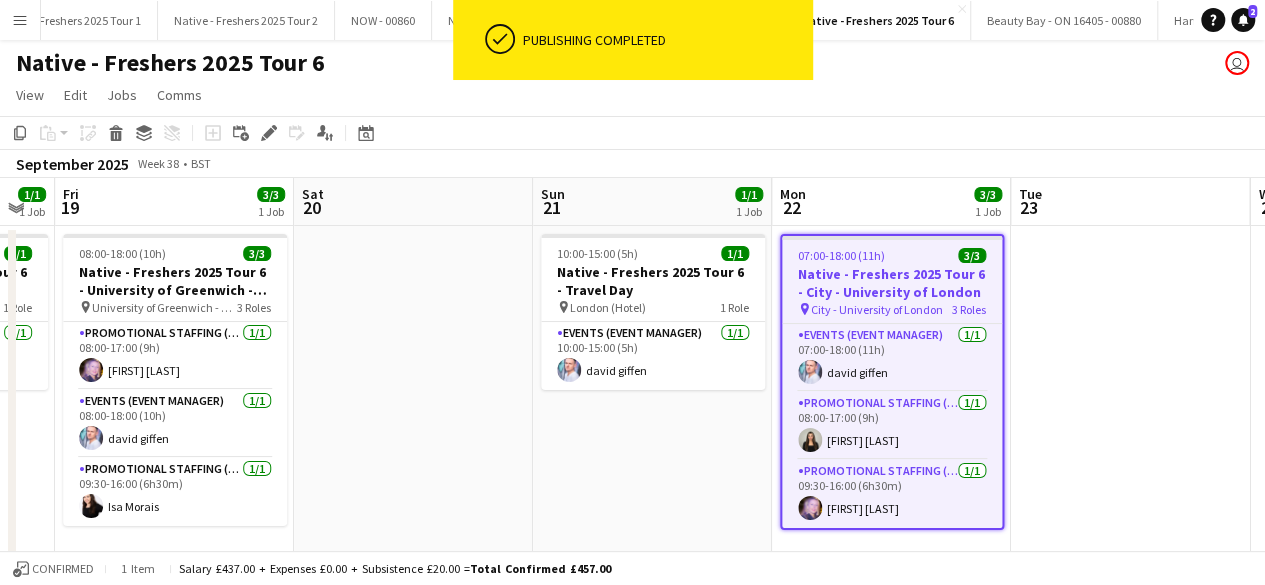 click on "07:00-18:00 (11h)    3/3   Native - Freshers 2025 Tour 6 - City - University of London
pin
City - University of London   3 Roles   Events (Event Manager)   1/1   07:00-18:00 (11h)
[FIRST] [LAST]  Promotional Staffing (Brand Ambassadors)   1/1   08:00-17:00 (9h)
[FIRST] [LAST]  Promotional Staffing (Brand Ambassadors)   1/1   09:30-16:00 (6h30m)
[FIRST] [LAST]" at bounding box center (892, 382) 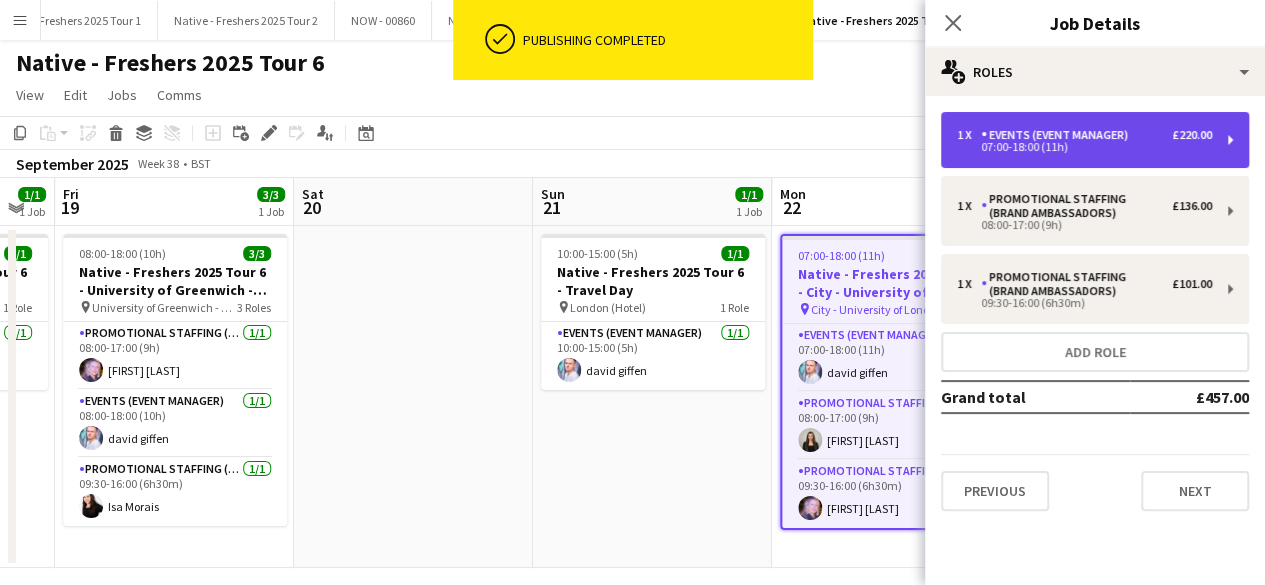 click on "1 x   Events (Event Manager)   £220.00   07:00-18:00 (11h)" at bounding box center (1095, 140) 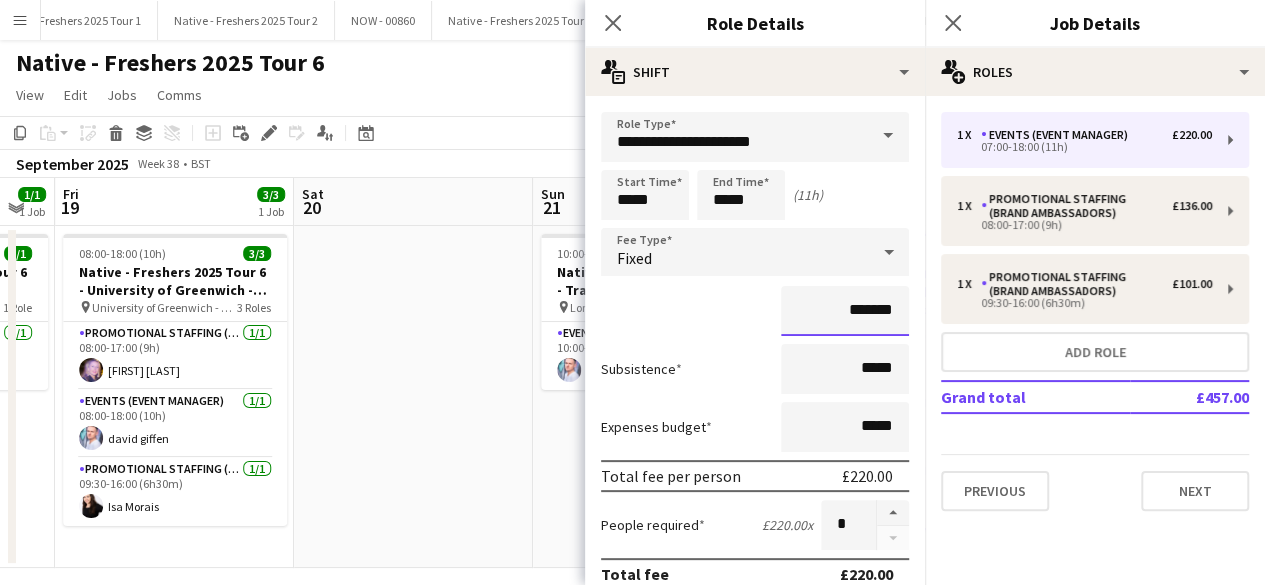 click on "*******" at bounding box center [845, 311] 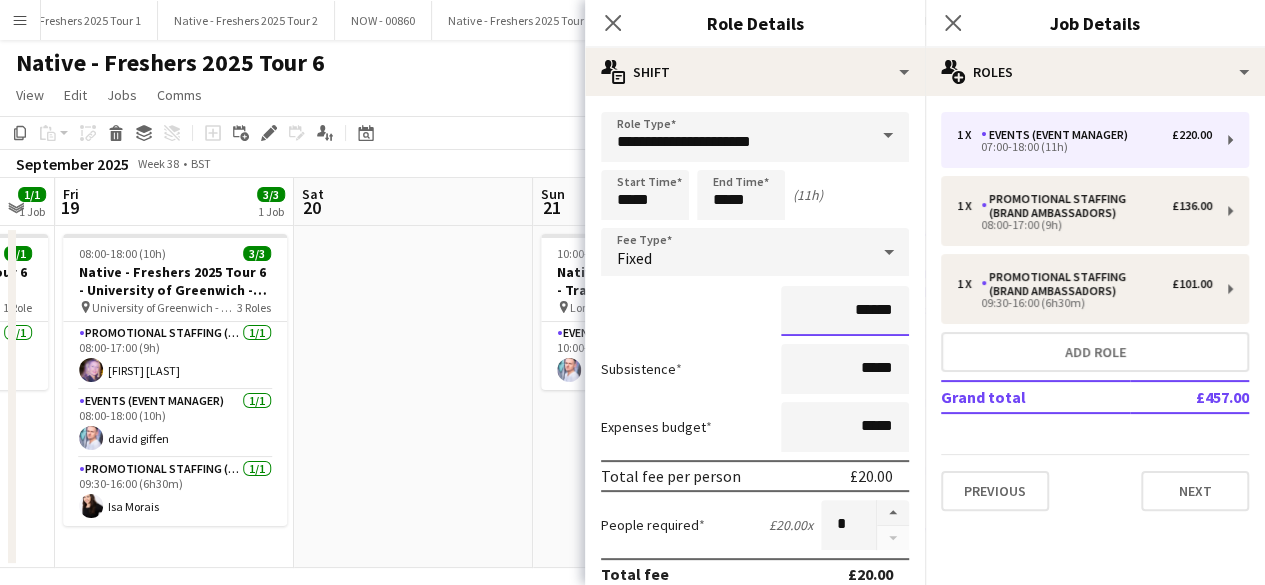 type on "******" 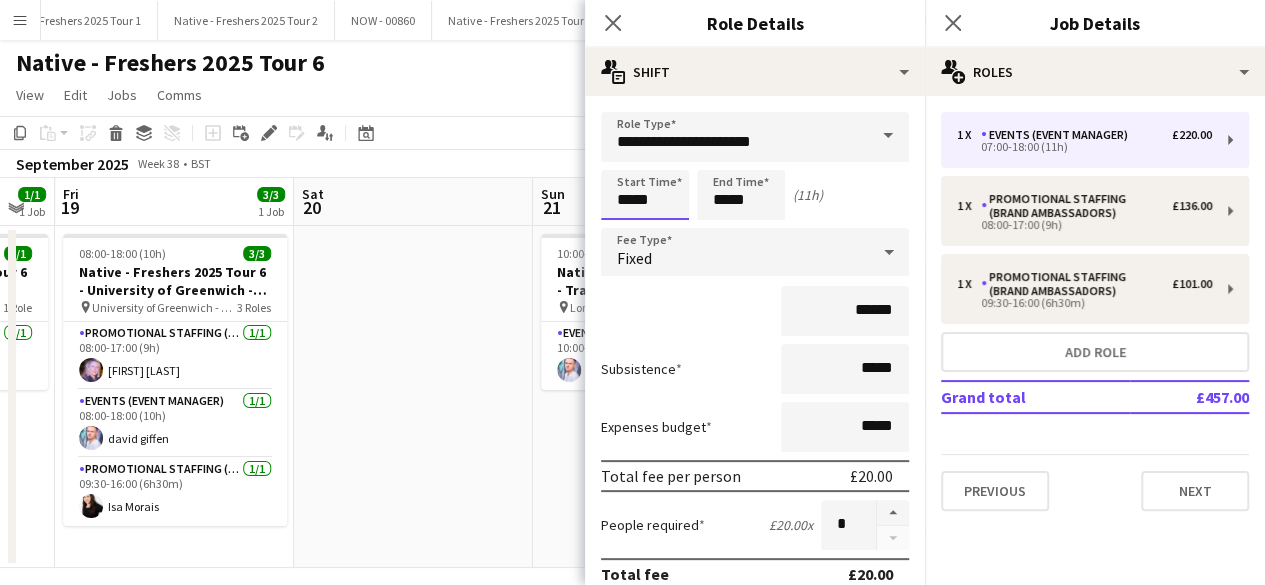 click on "*****" at bounding box center [645, 195] 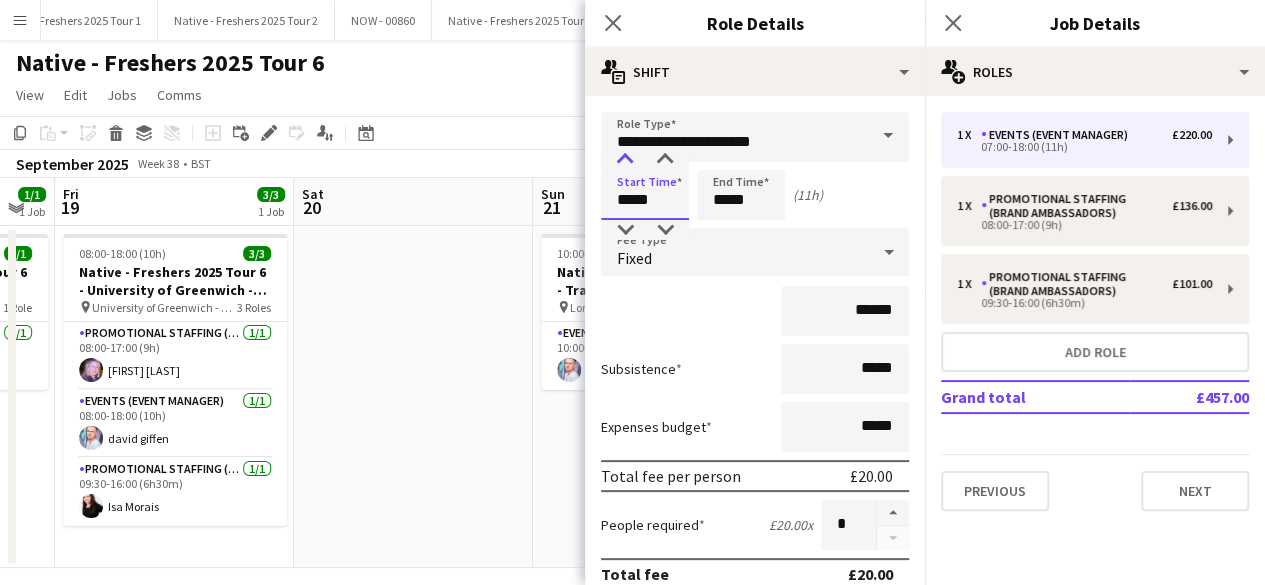 type on "*****" 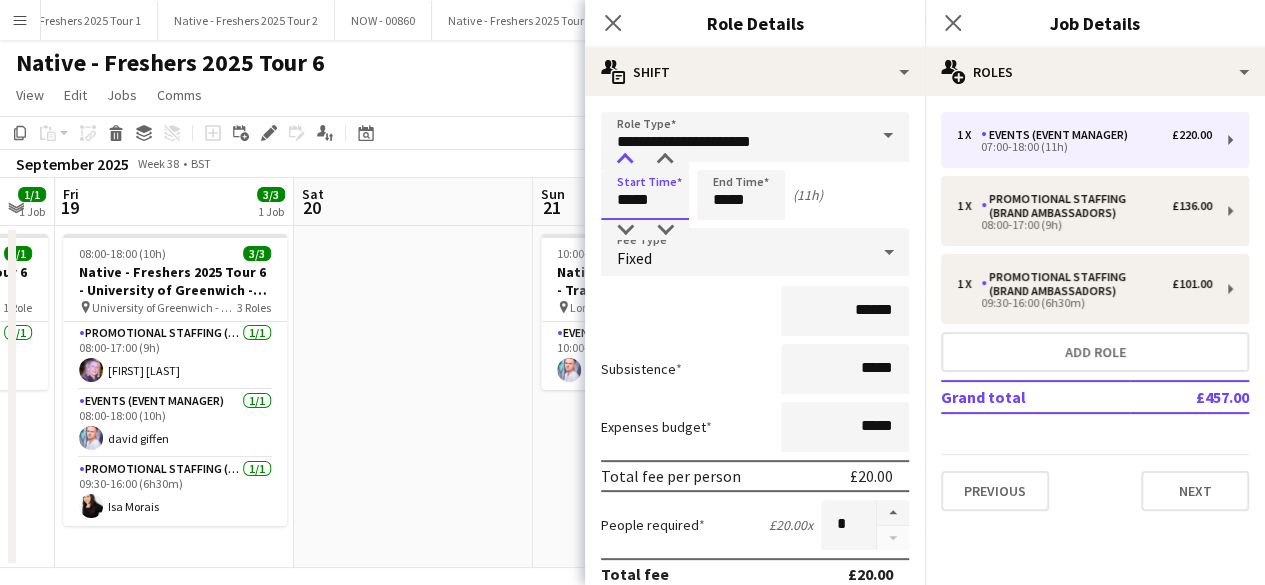 click at bounding box center (625, 160) 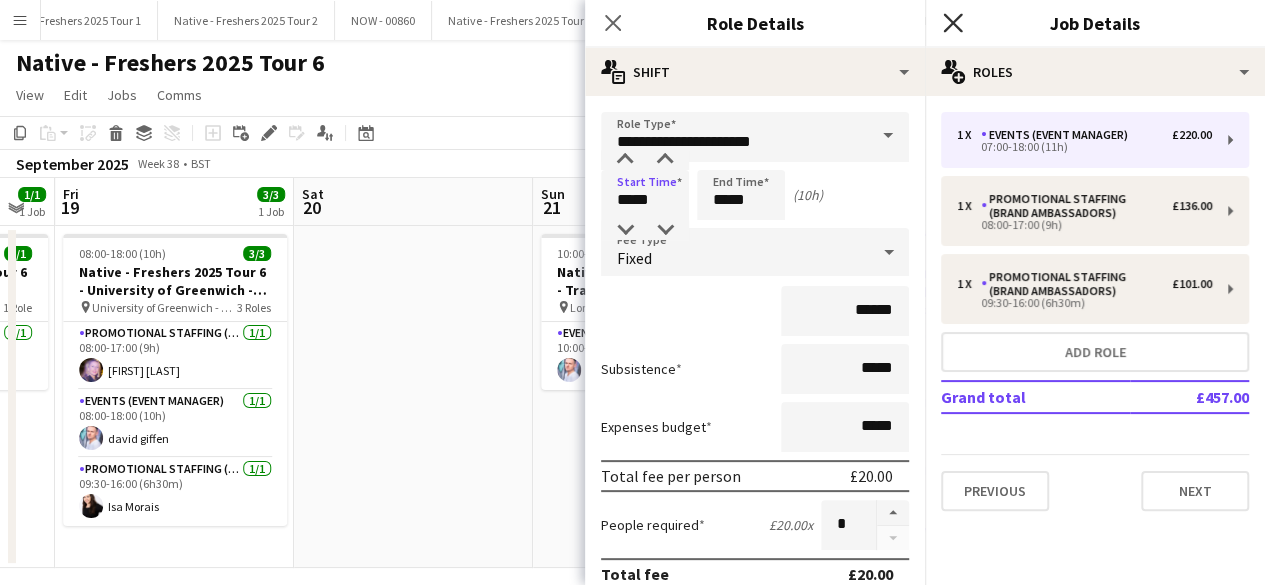 click on "Close pop-in" 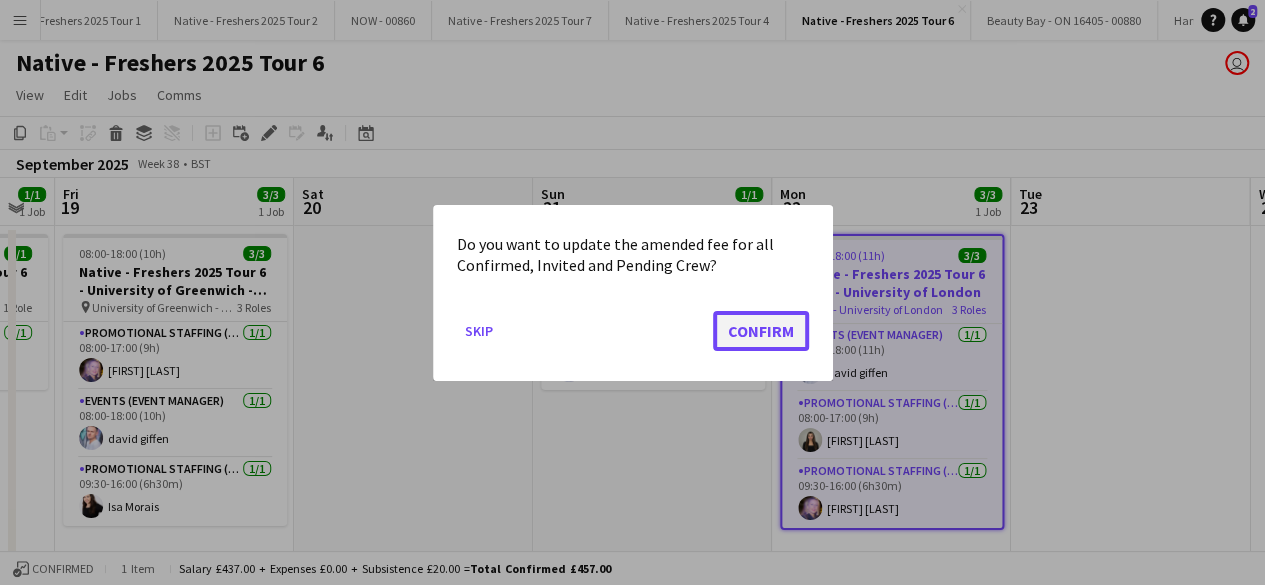 click on "Confirm" 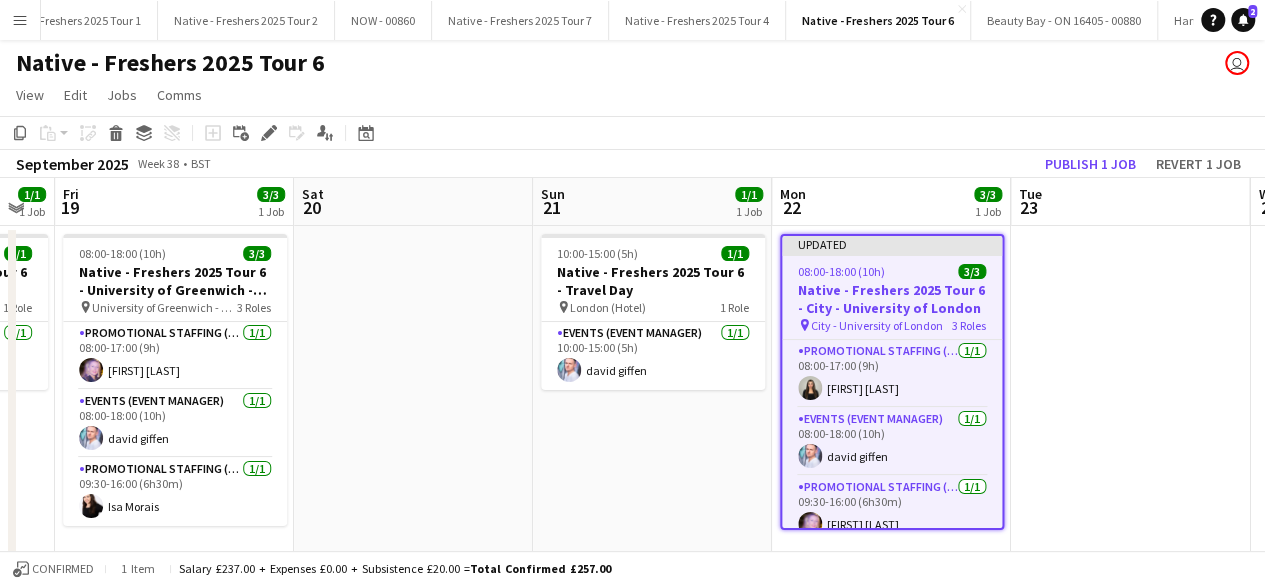 click on "10:00-15:00 (5h)    1/1   Native - Freshers 2025 Tour 6 - Travel Day
pin
[CITY] (Hotel)   1 Role   Events (Event Manager)   1/1   10:00-15:00 (5h)
[FIRST] [LAST]" at bounding box center [652, 397] 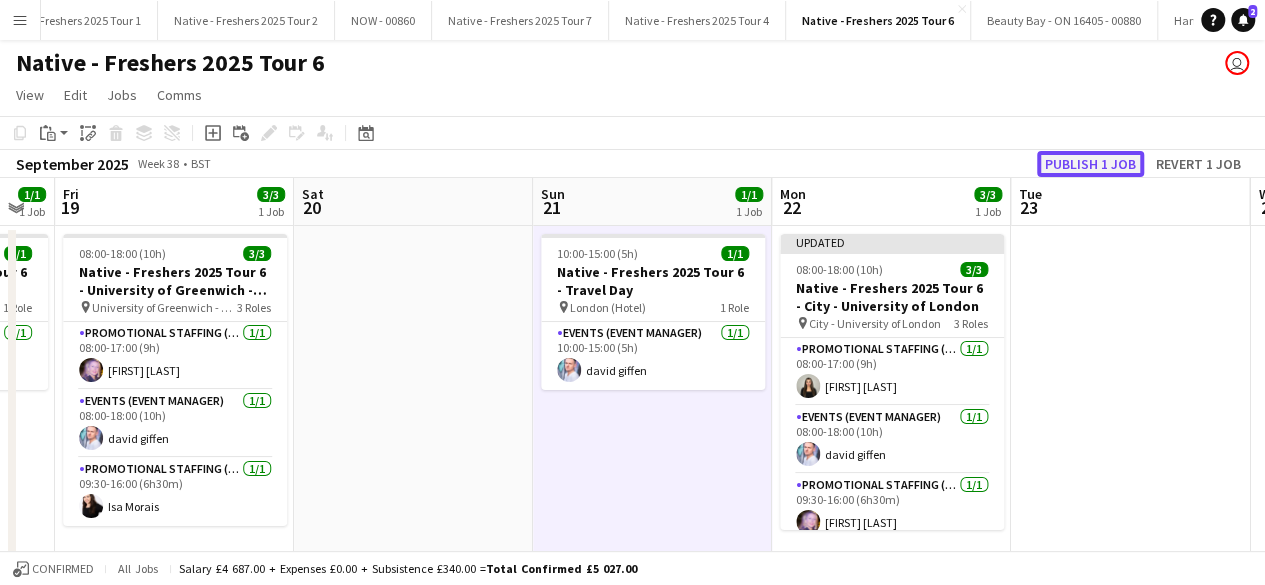 click on "Publish 1 job" 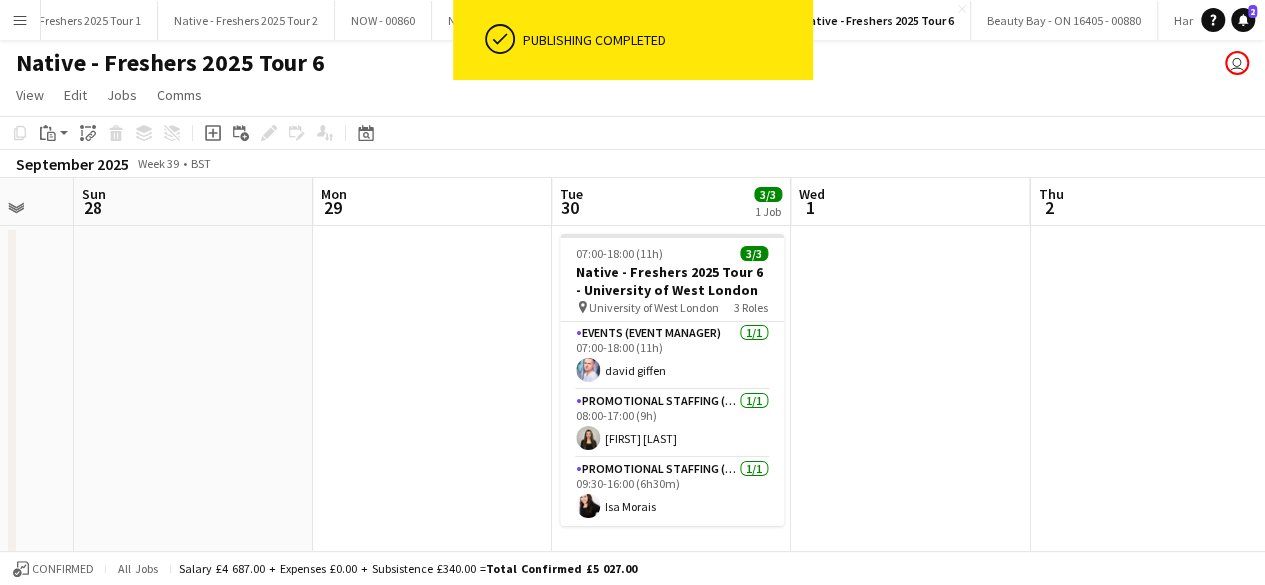 scroll, scrollTop: 0, scrollLeft: 882, axis: horizontal 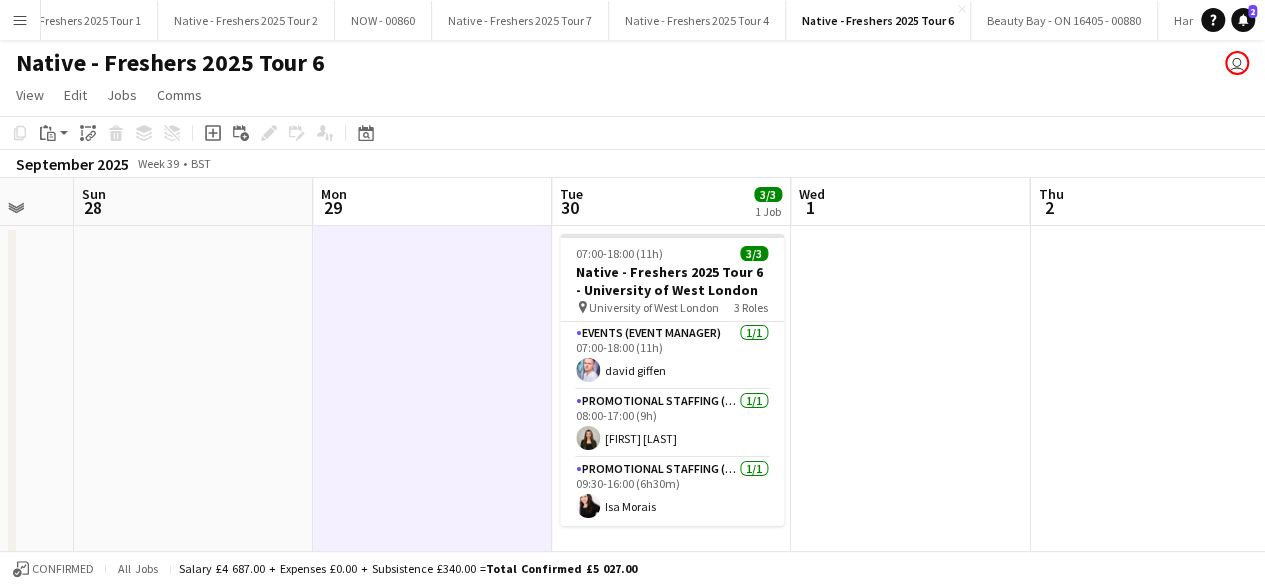 click at bounding box center (432, 397) 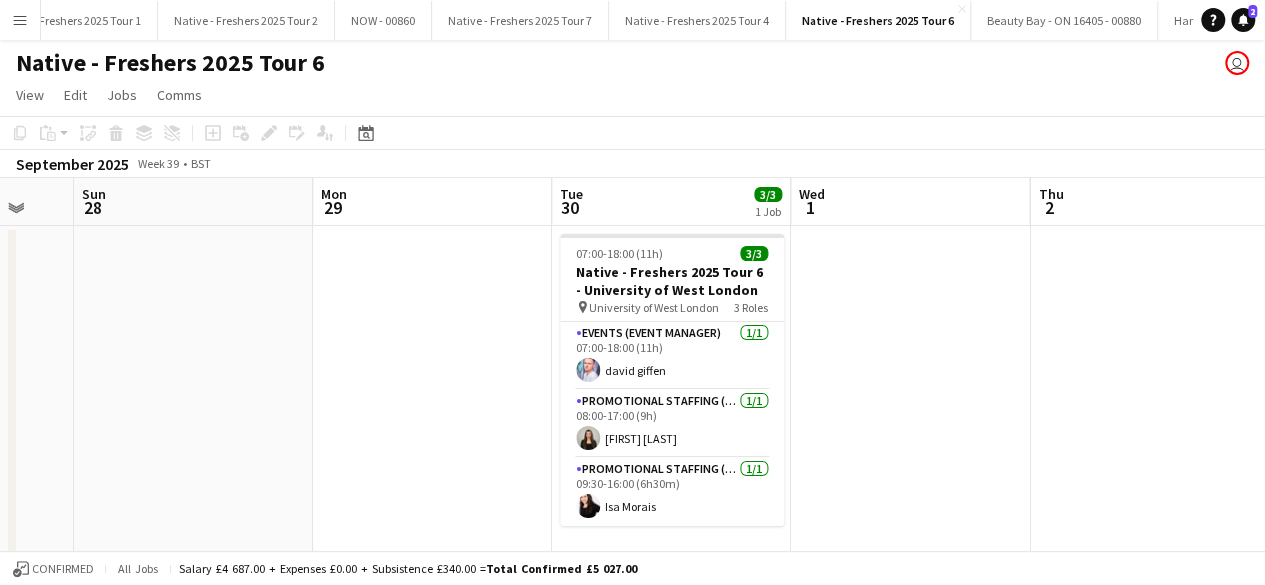 click at bounding box center (432, 397) 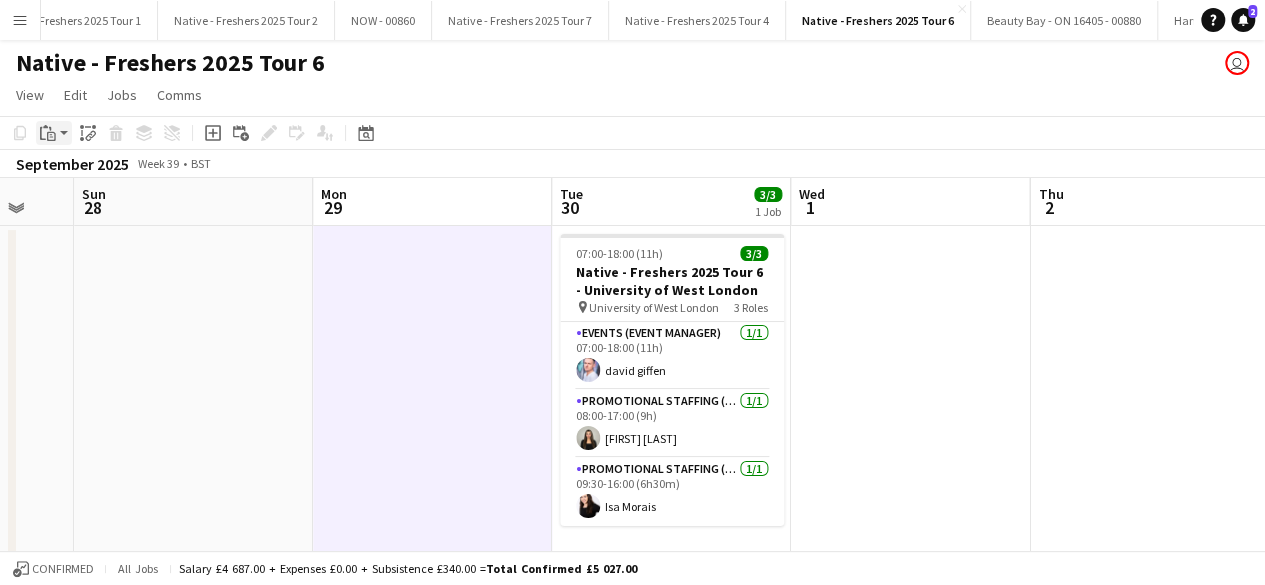 click on "Paste" 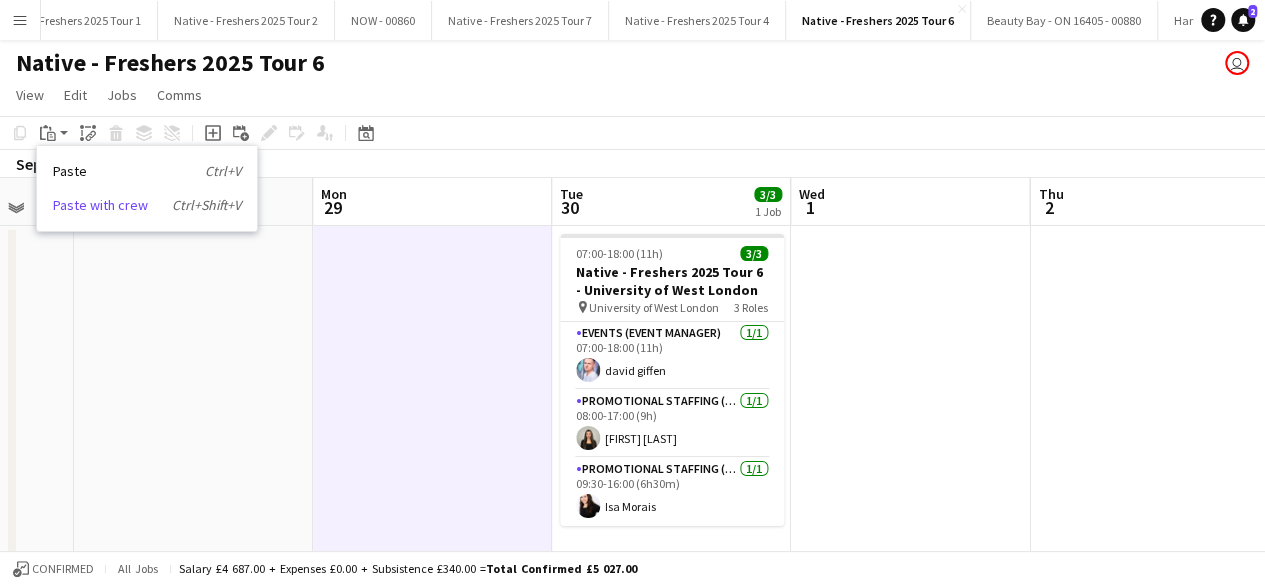 click on "Paste with crew  Ctrl+Shift+V" at bounding box center (147, 205) 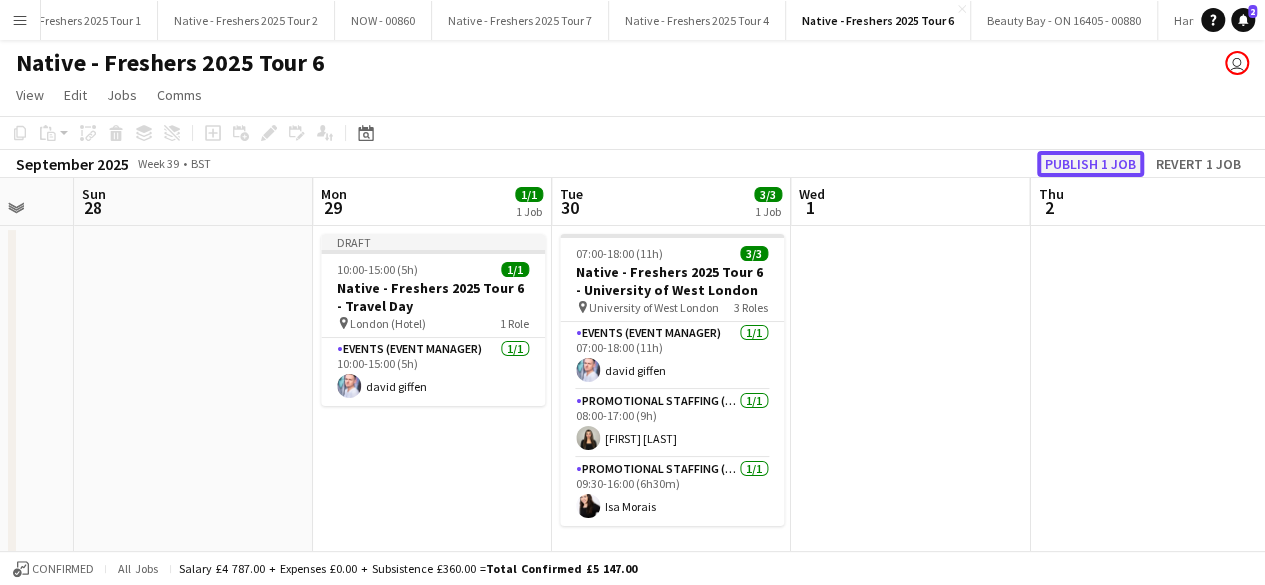 click on "Publish 1 job" 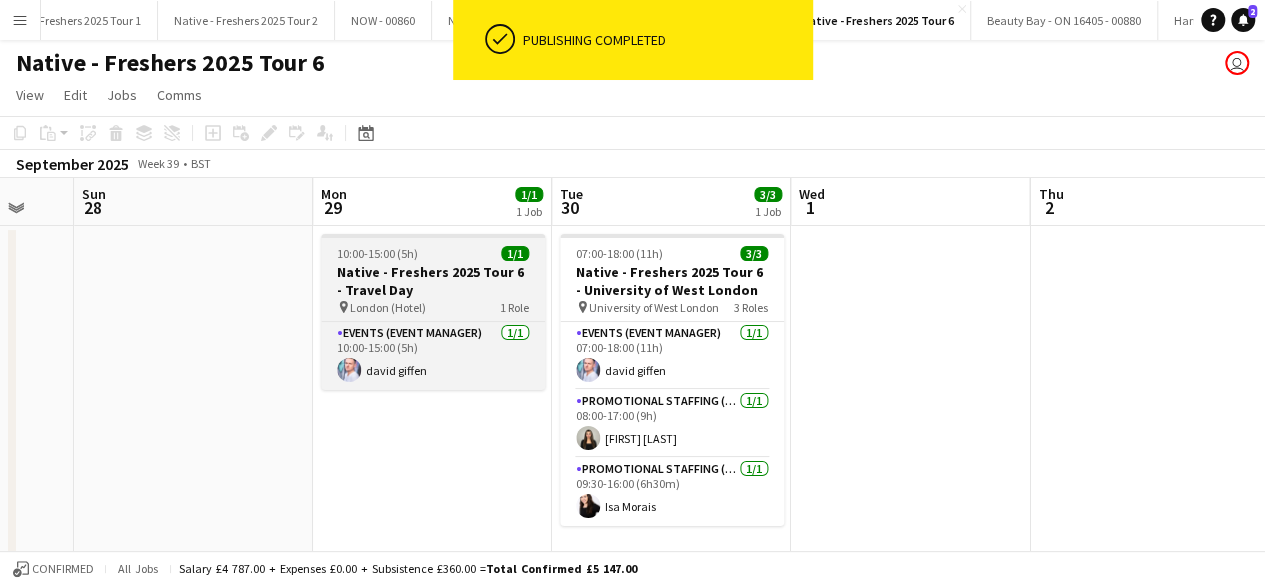 click on "Native - Freshers 2025 Tour 6 - Travel Day" at bounding box center [433, 281] 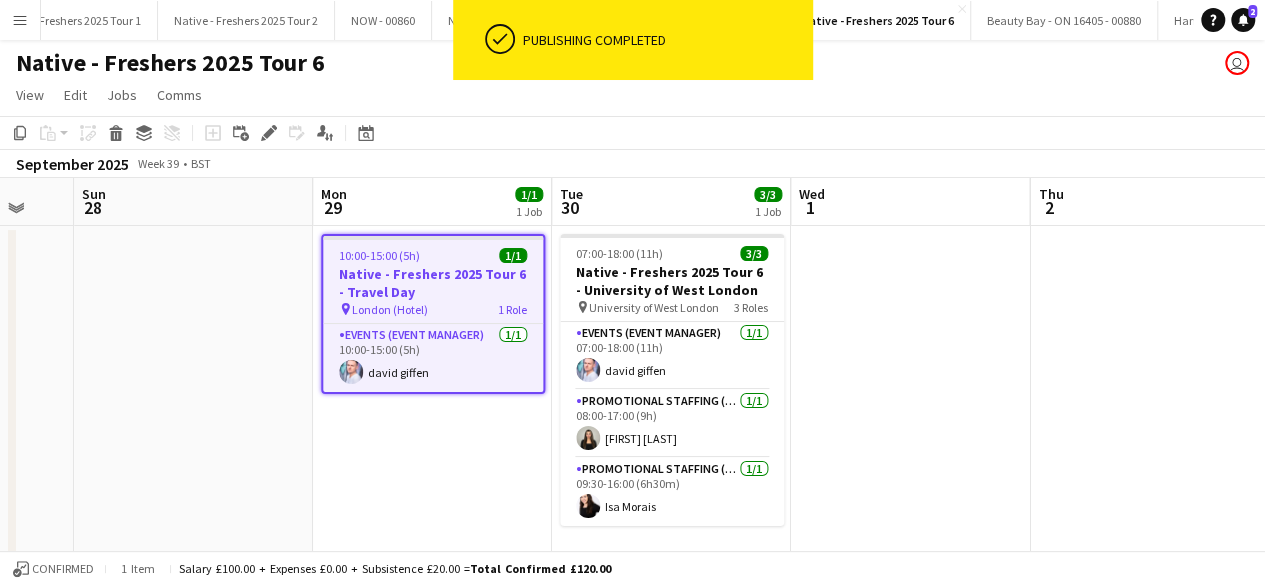click on "Native - Freshers 2025 Tour 6 - Travel Day" at bounding box center [433, 283] 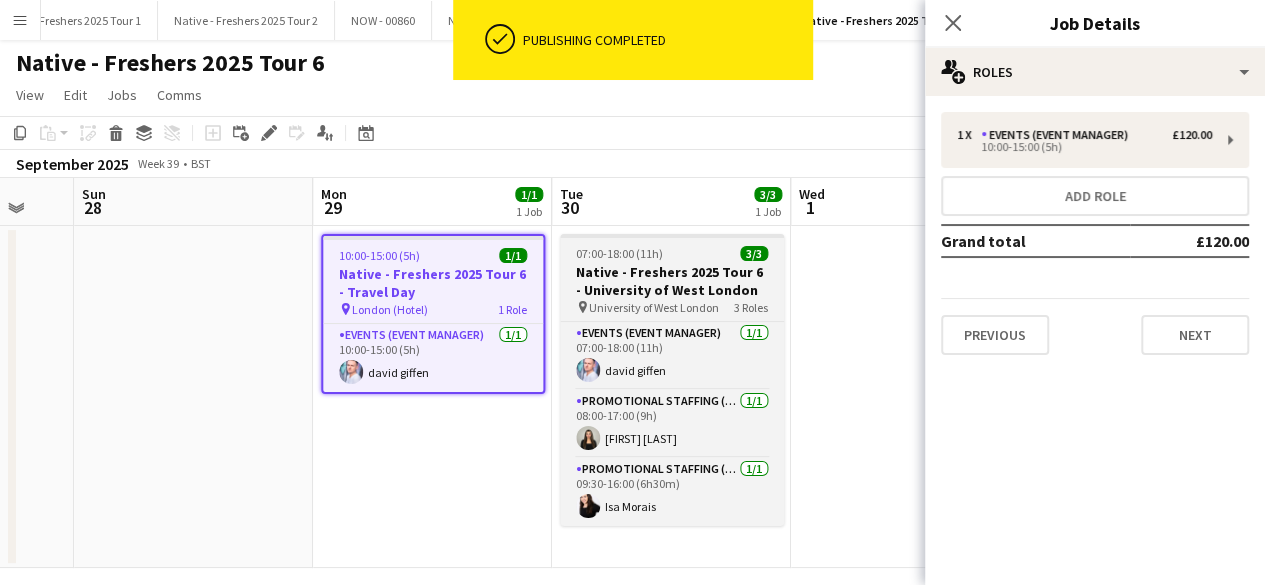 click on "07:00-18:00 (11h)    3/3" at bounding box center [672, 253] 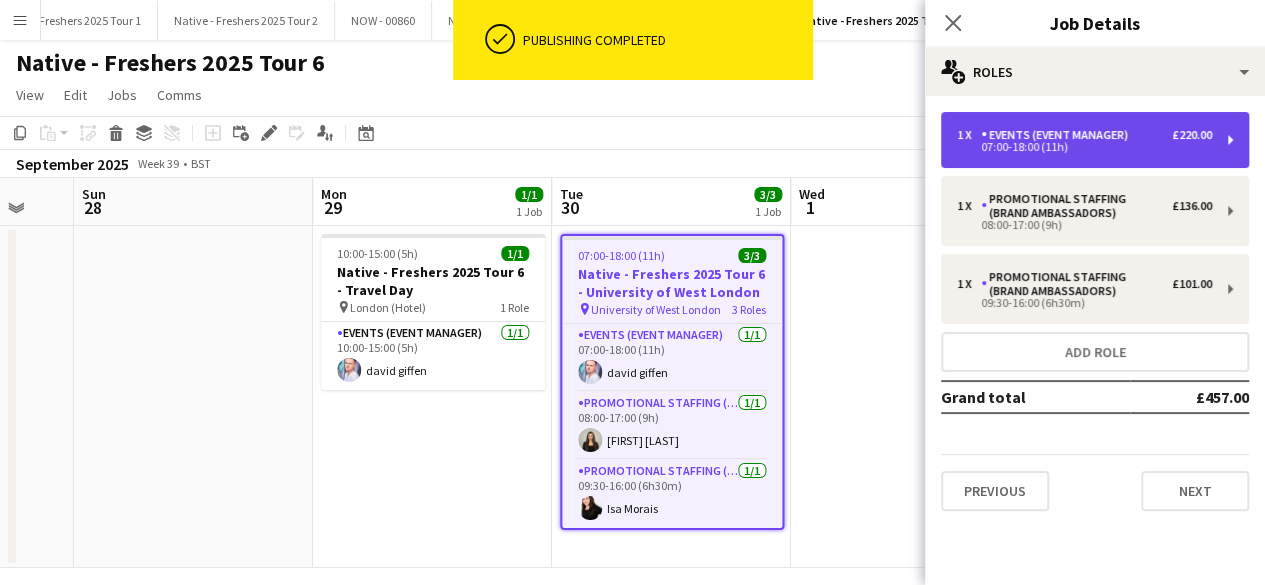 click on "Events (Event Manager)" at bounding box center (1058, 135) 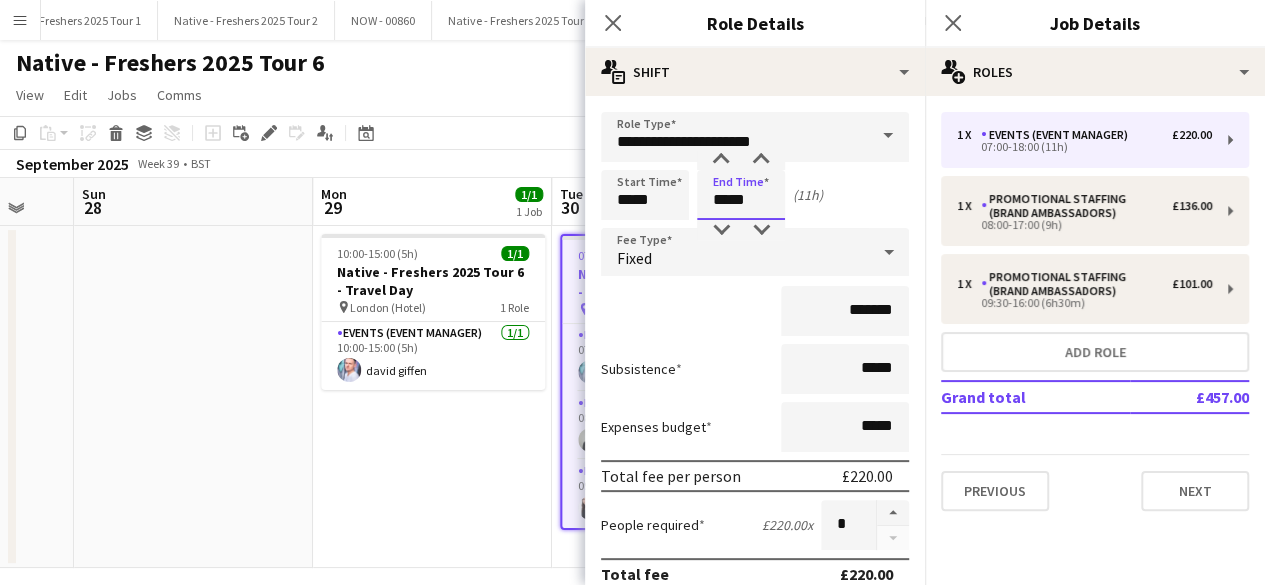 click on "*****" at bounding box center (741, 195) 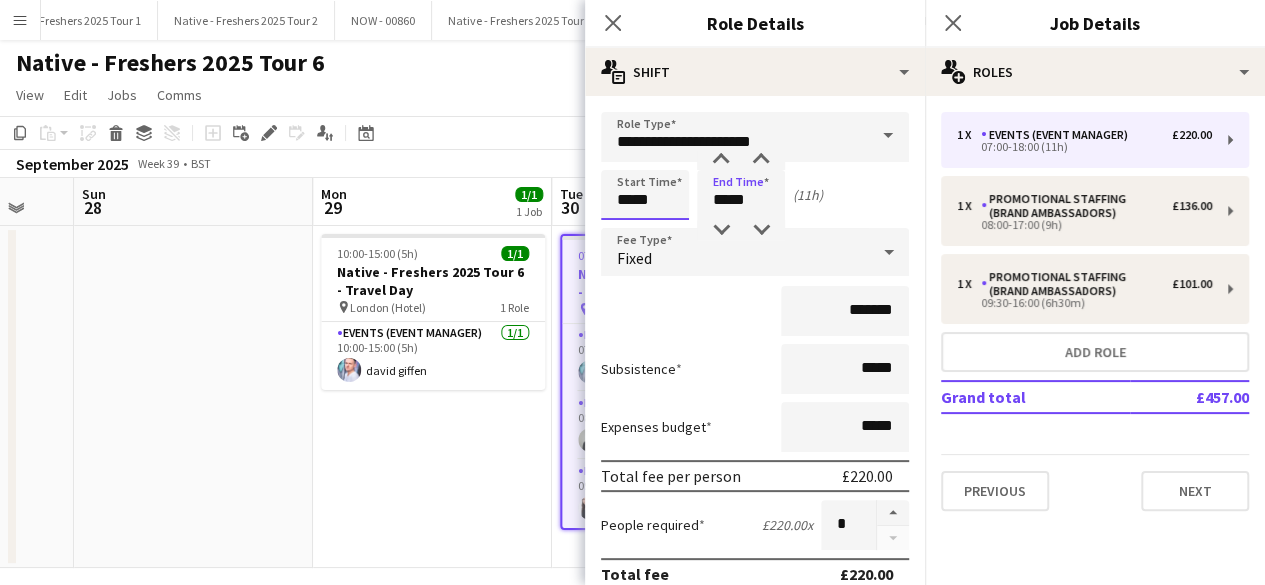 click on "*****" at bounding box center [645, 195] 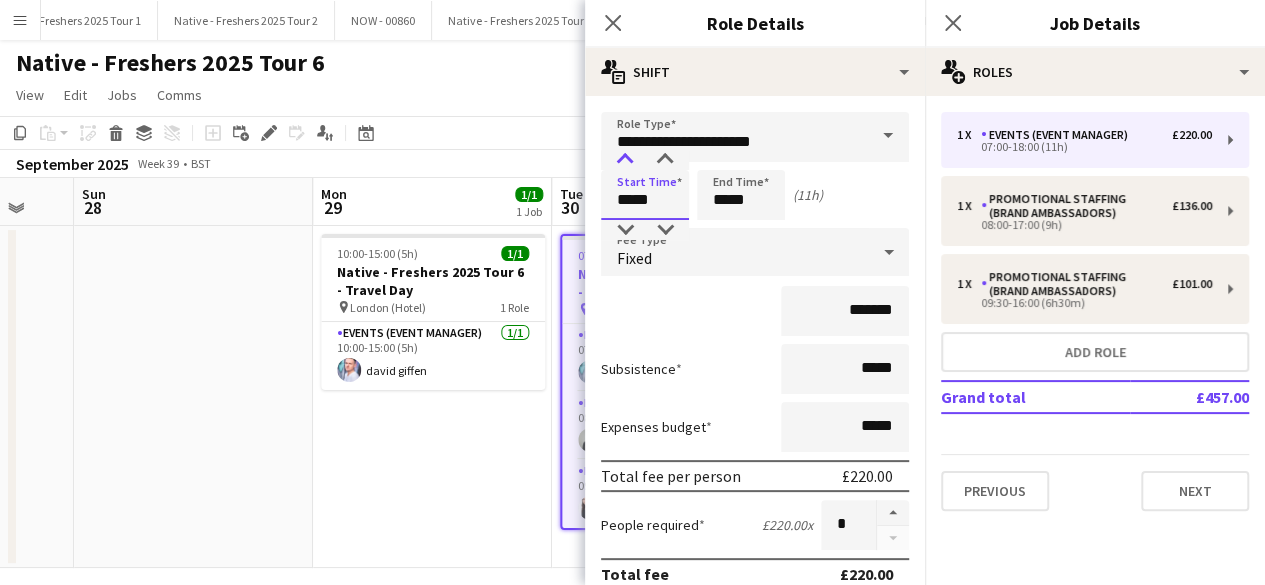 type on "*****" 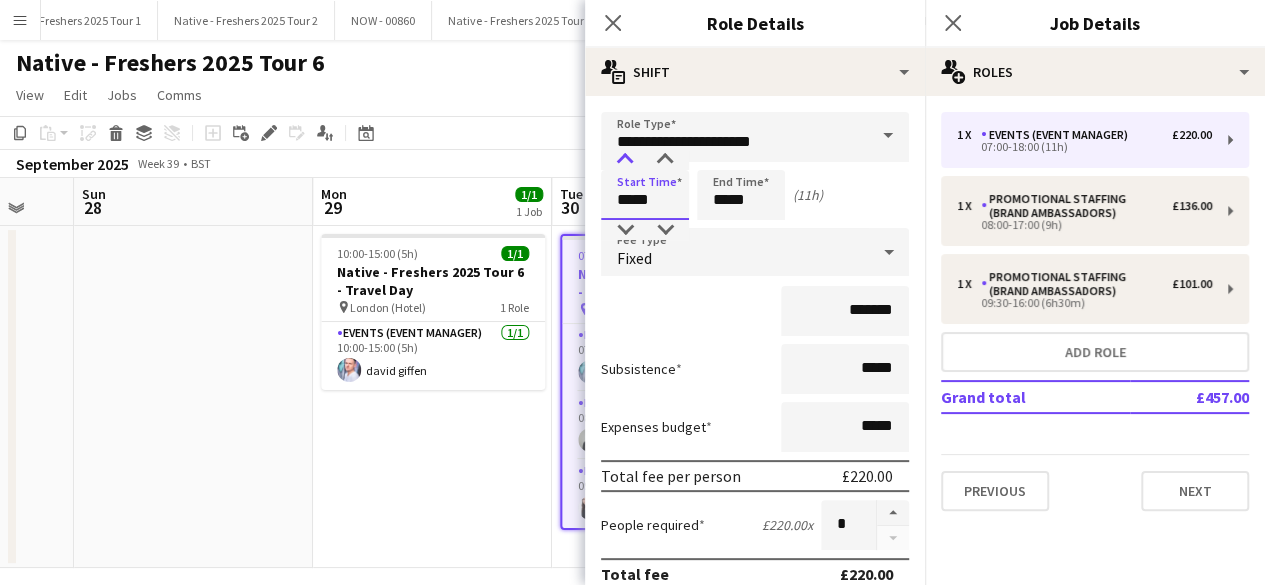 click at bounding box center [625, 160] 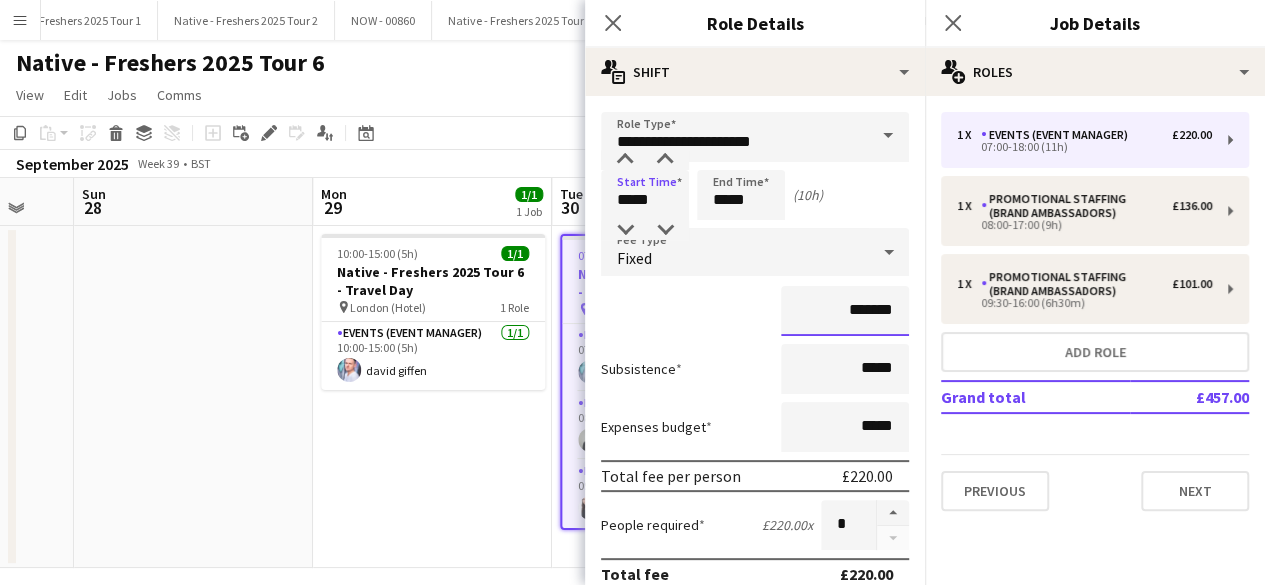 click on "*******" at bounding box center [845, 311] 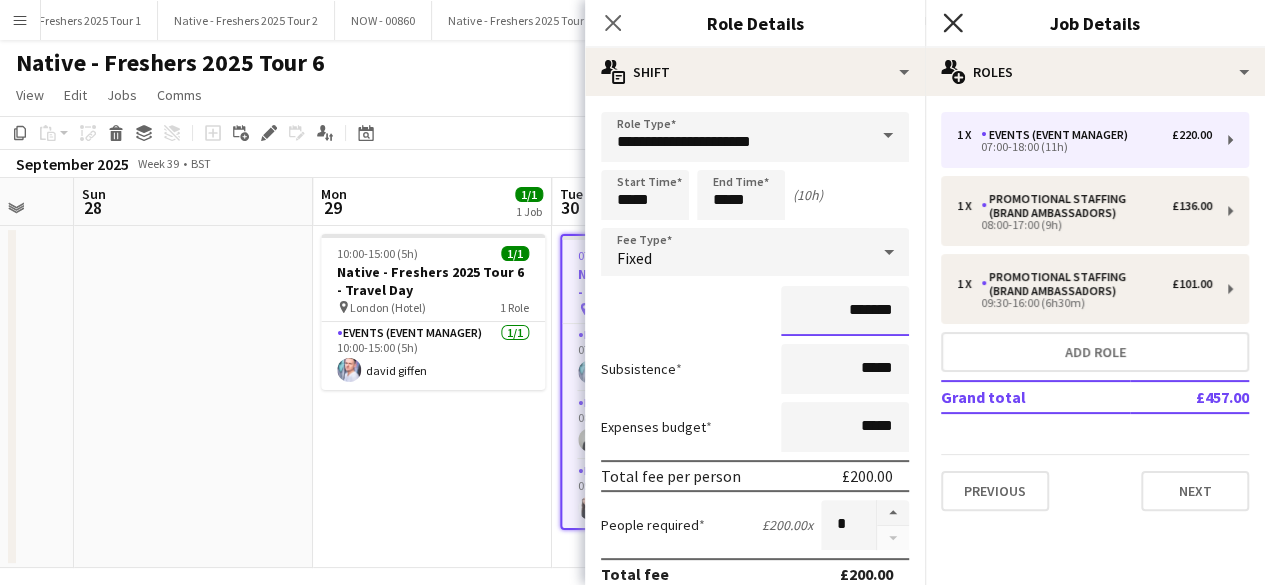 type on "*******" 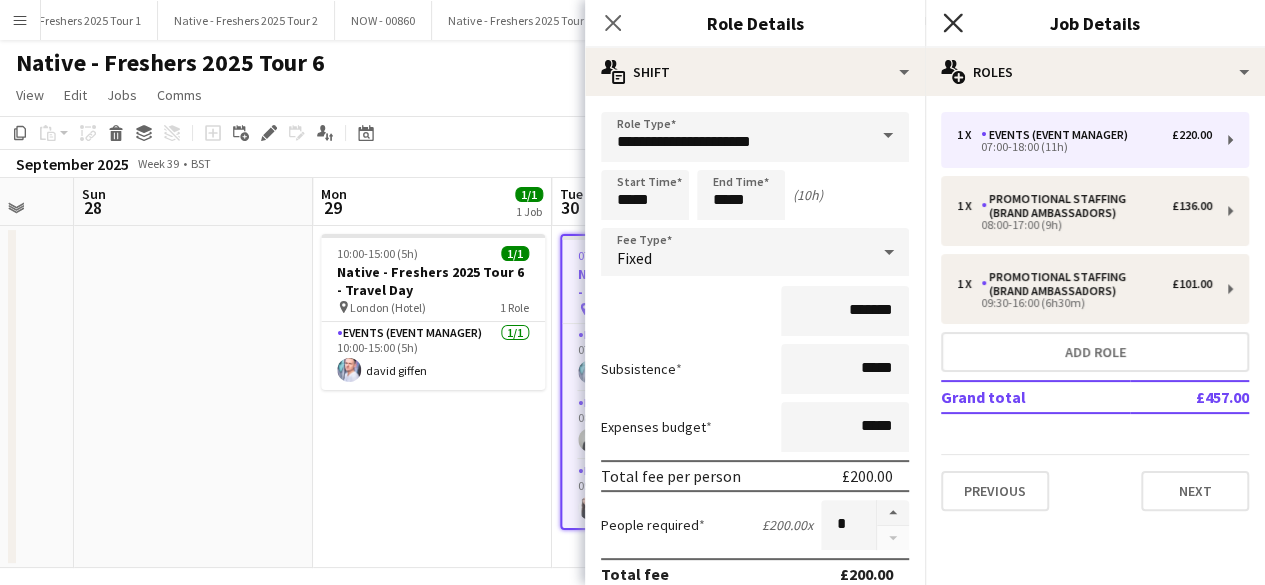 click on "Close pop-in" 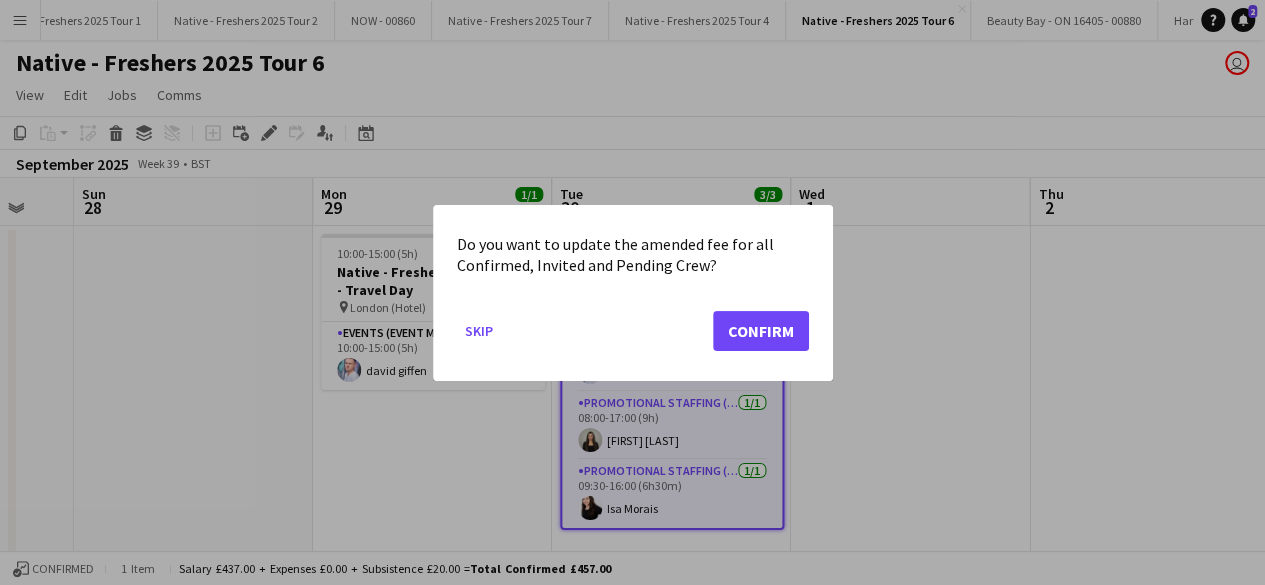 click at bounding box center (632, 292) 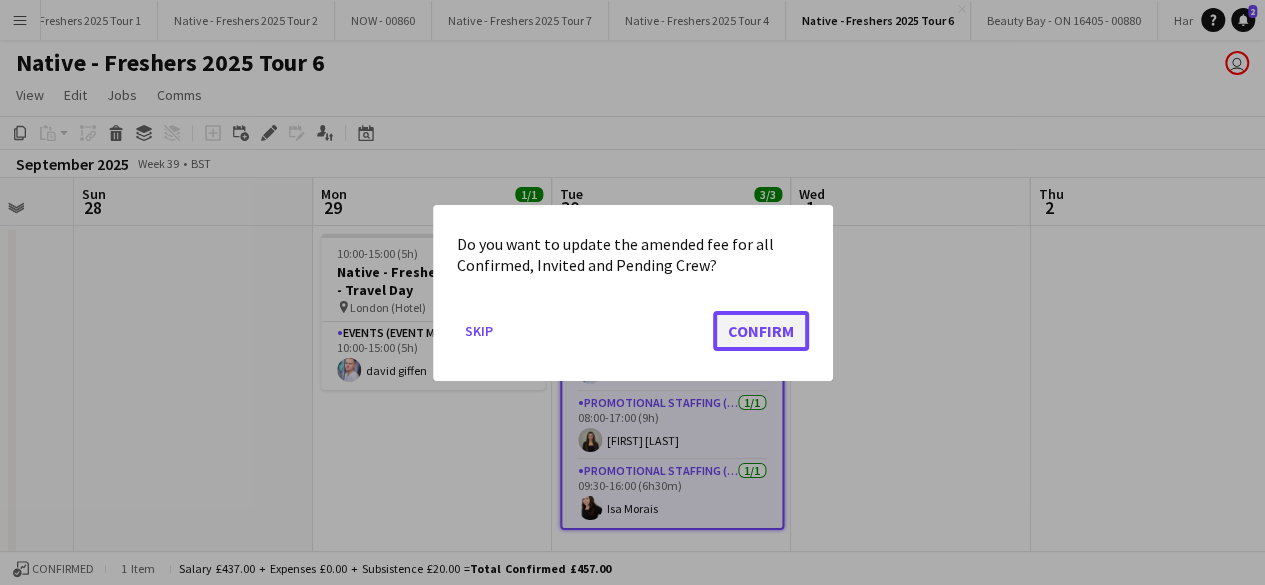 click on "Confirm" 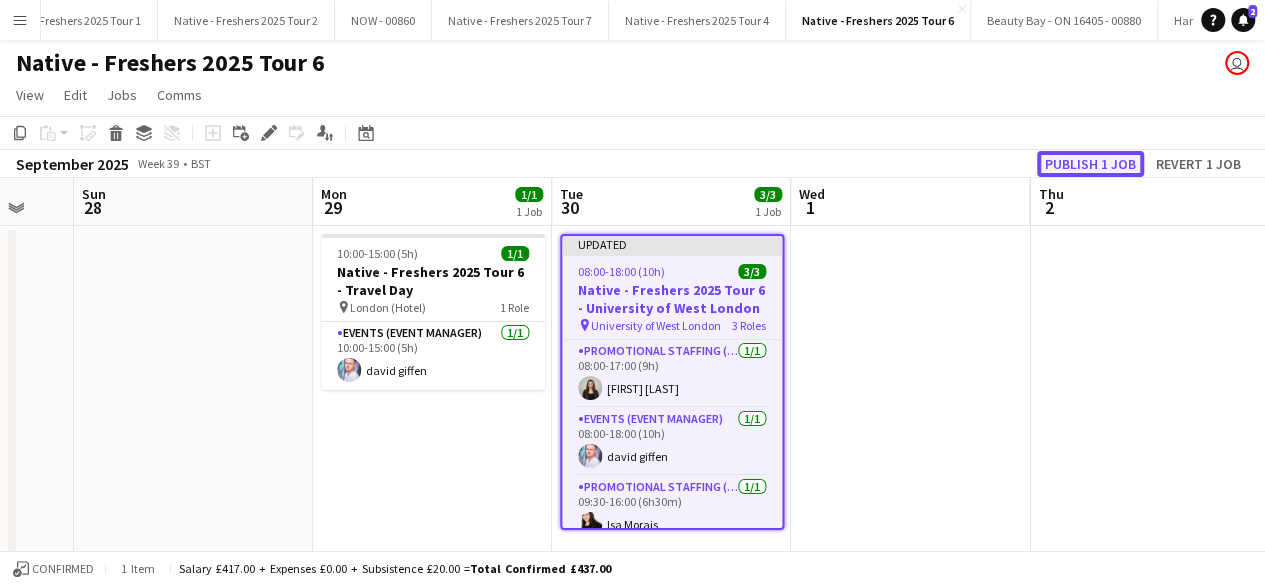 click on "Publish 1 job" 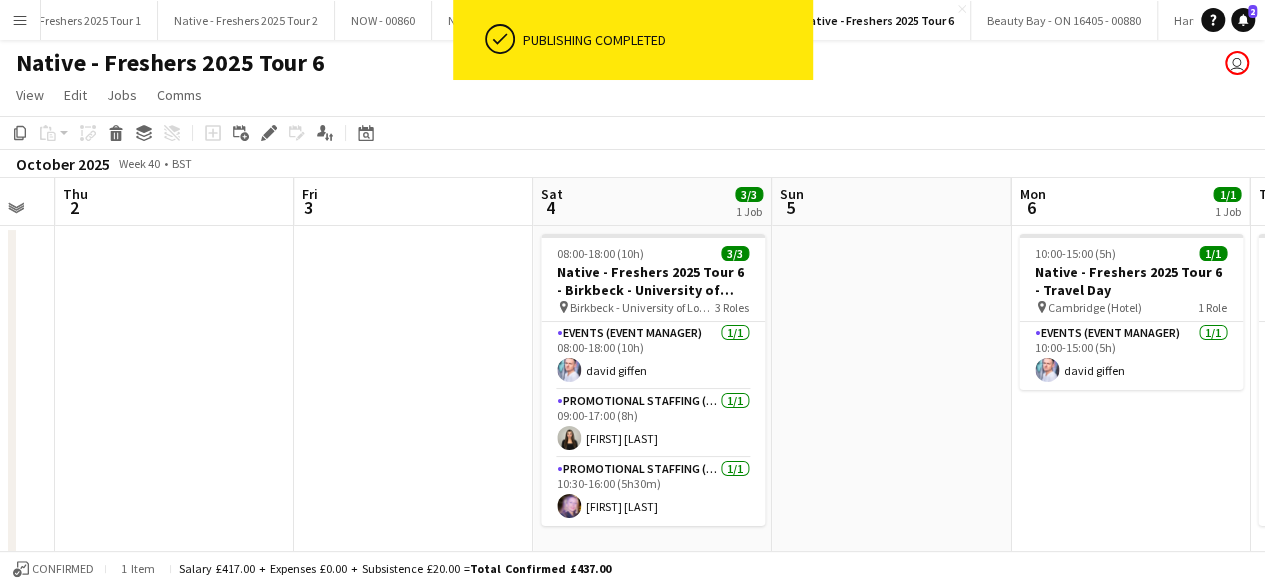 scroll, scrollTop: 0, scrollLeft: 902, axis: horizontal 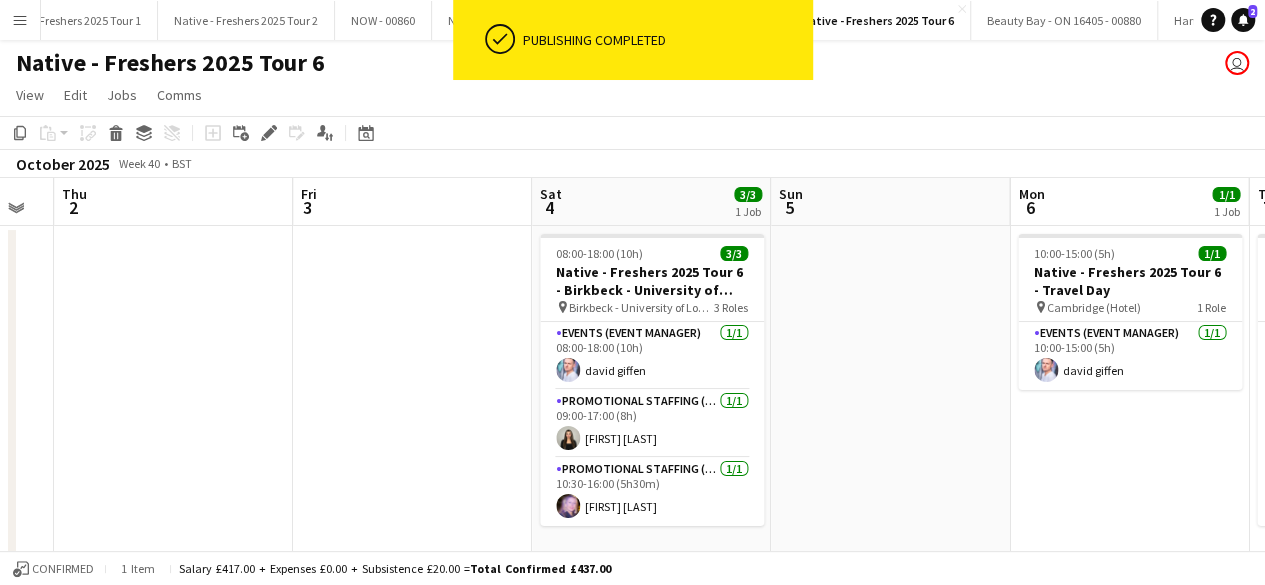 click at bounding box center (412, 397) 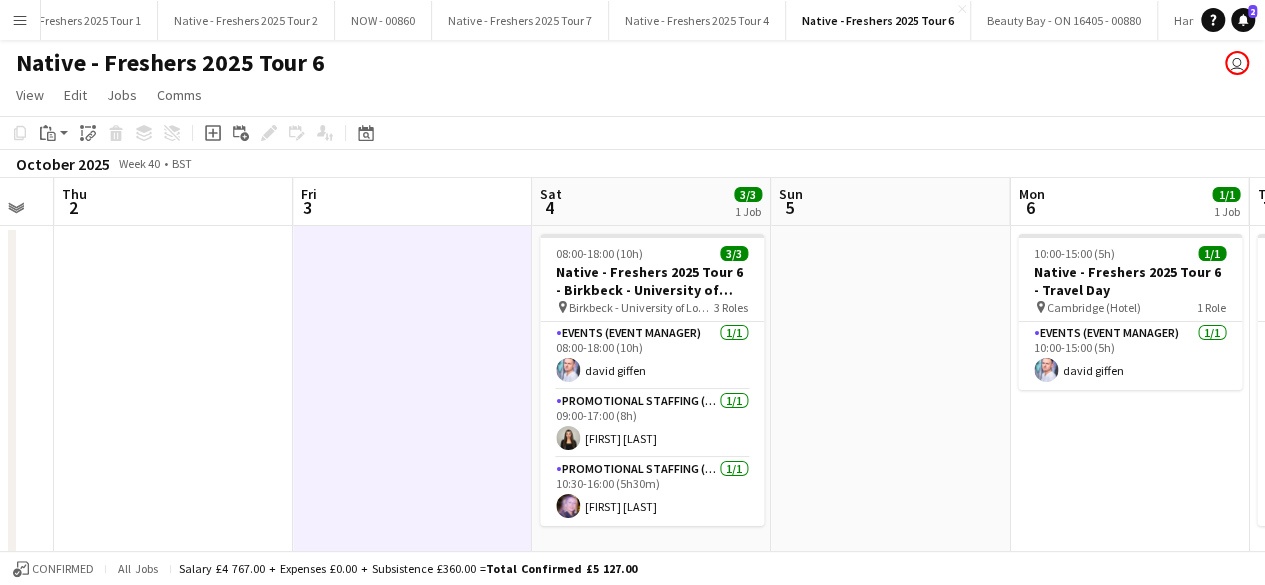 click at bounding box center [412, 397] 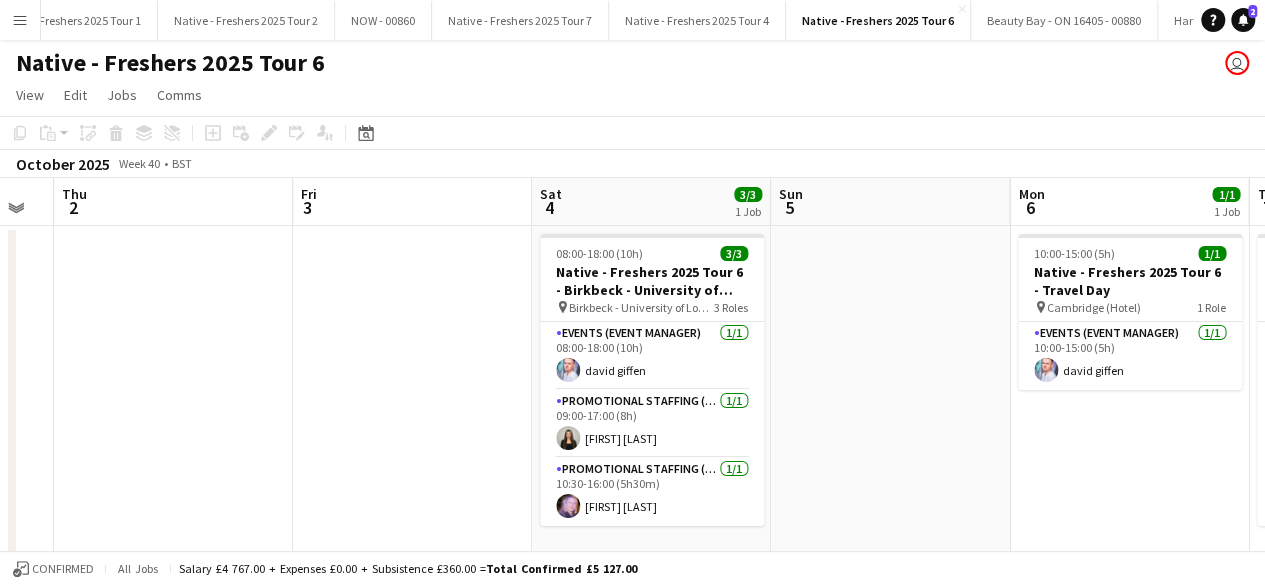 click at bounding box center (412, 397) 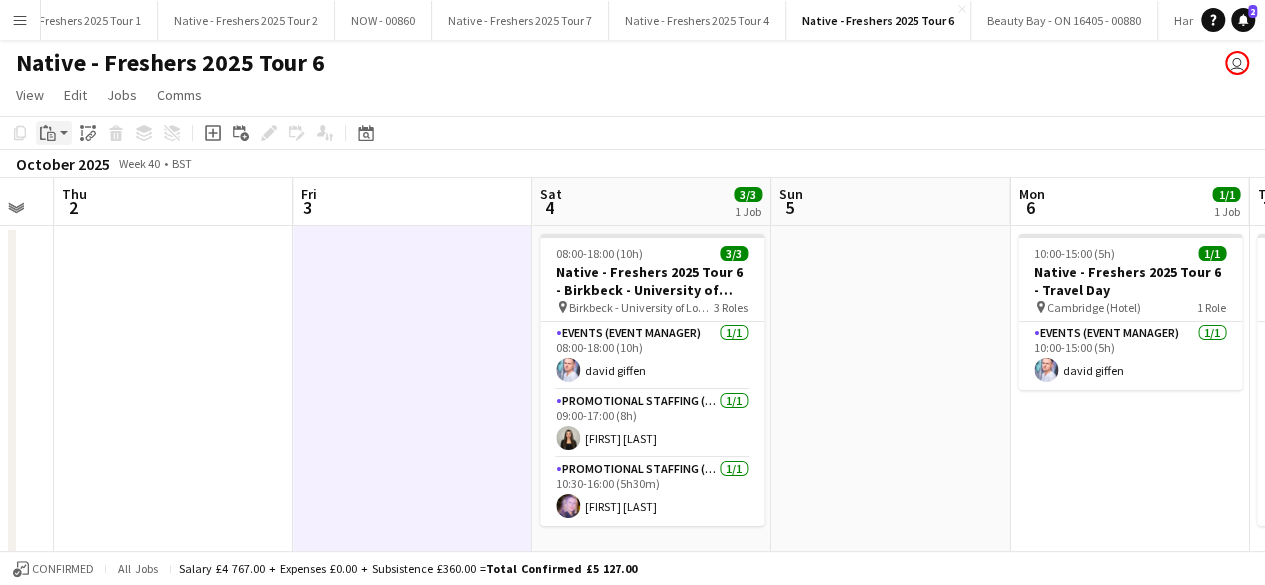 click on "Paste" 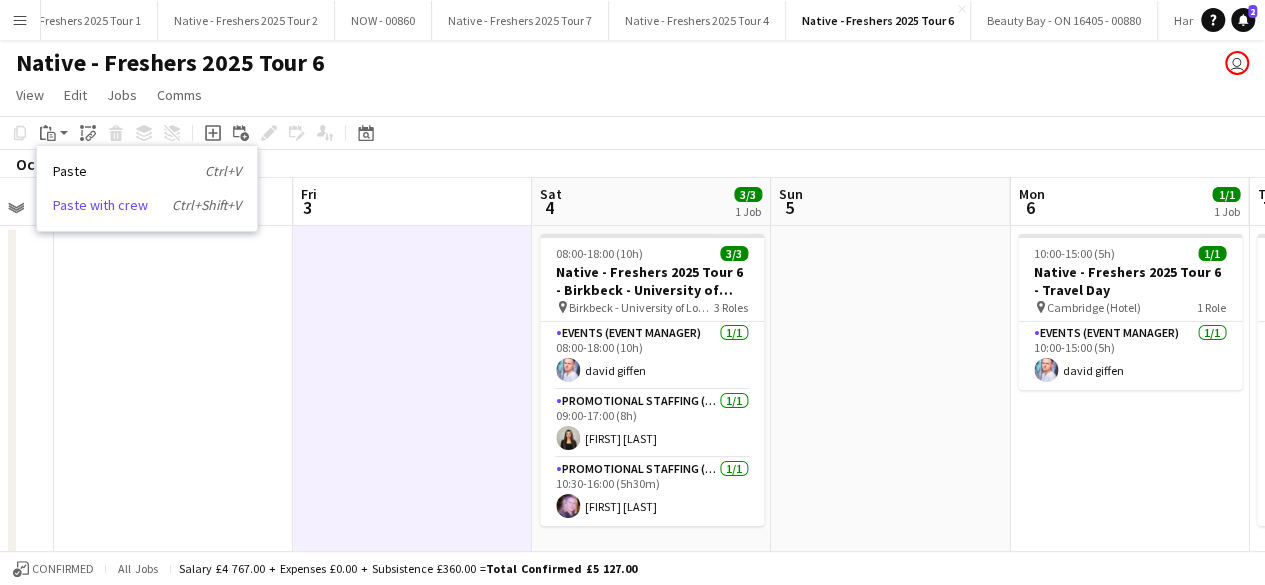 click on "Paste with crew  Ctrl+Shift+V" at bounding box center [147, 205] 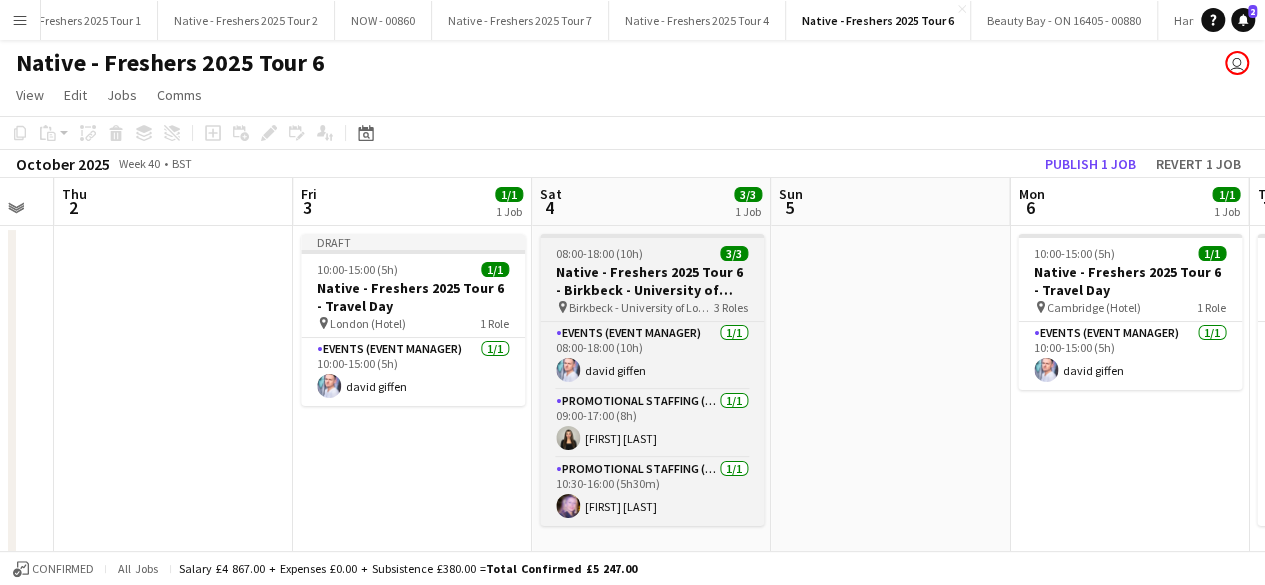 click on "08:00-18:00 (10h)    3/3" at bounding box center [652, 253] 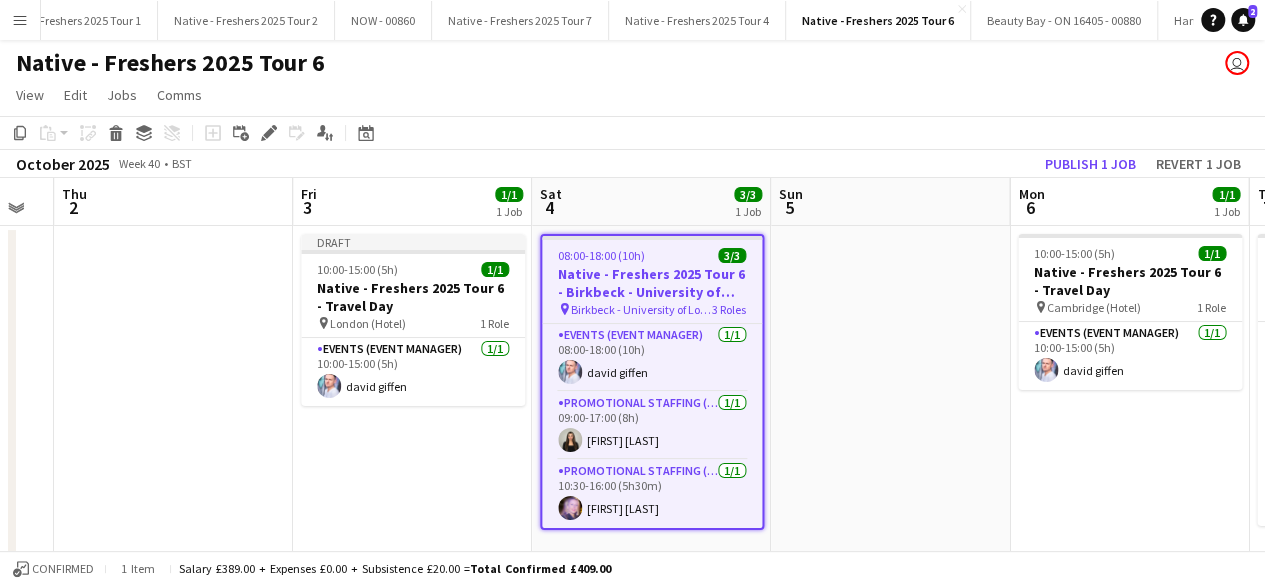 click on "08:00-18:00 (10h)    3/3" at bounding box center (652, 255) 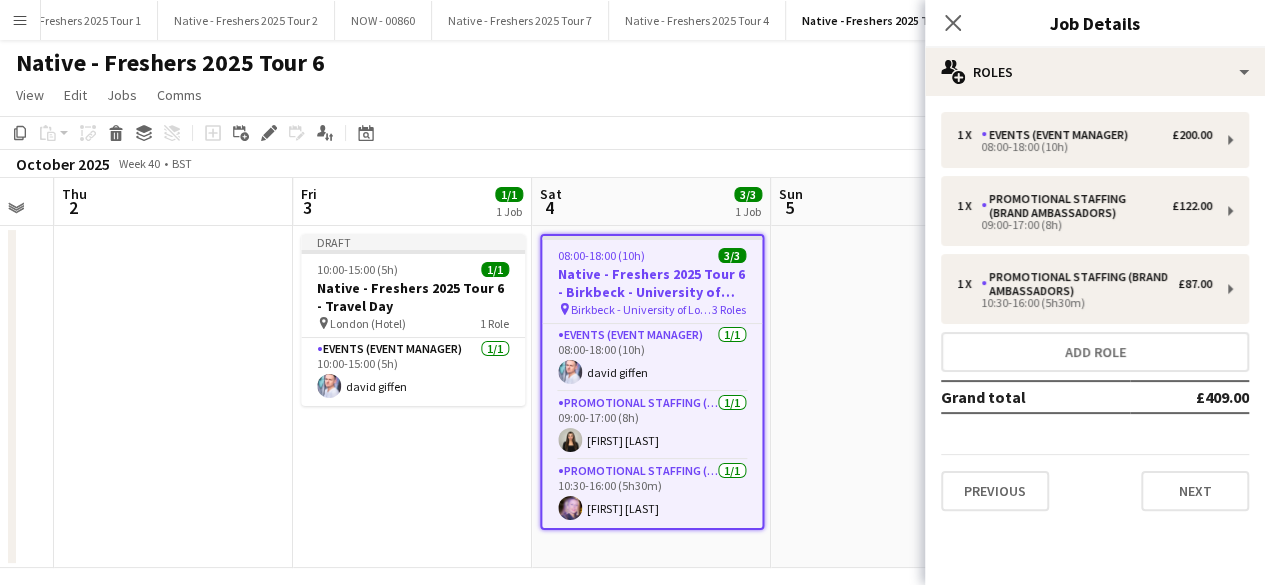 click at bounding box center (890, 397) 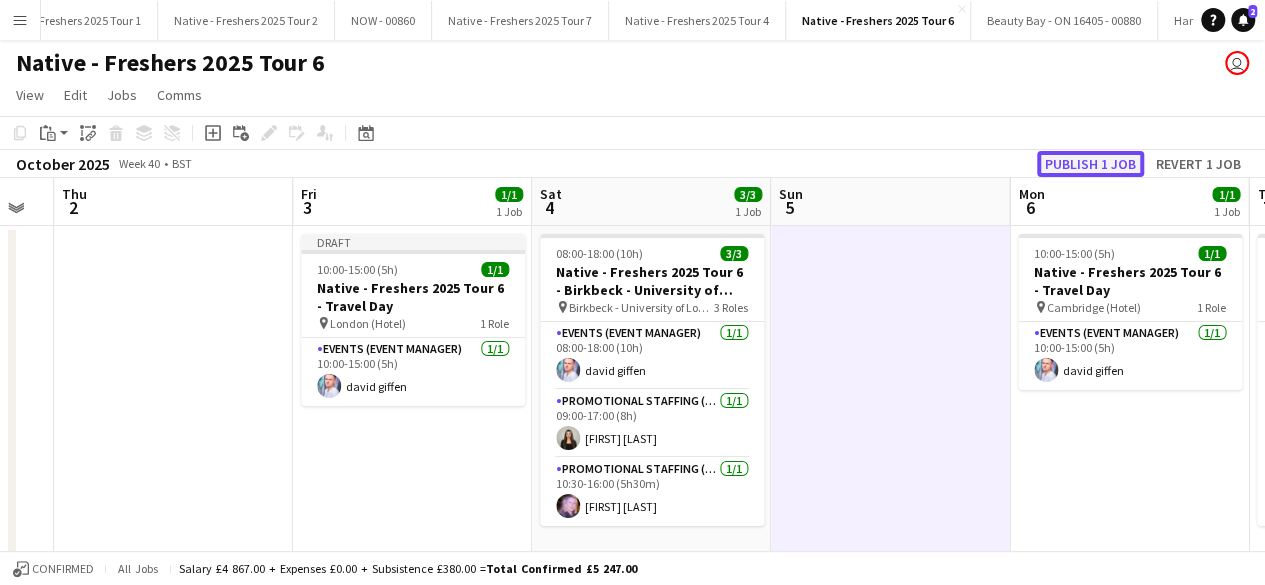 click on "Publish 1 job" 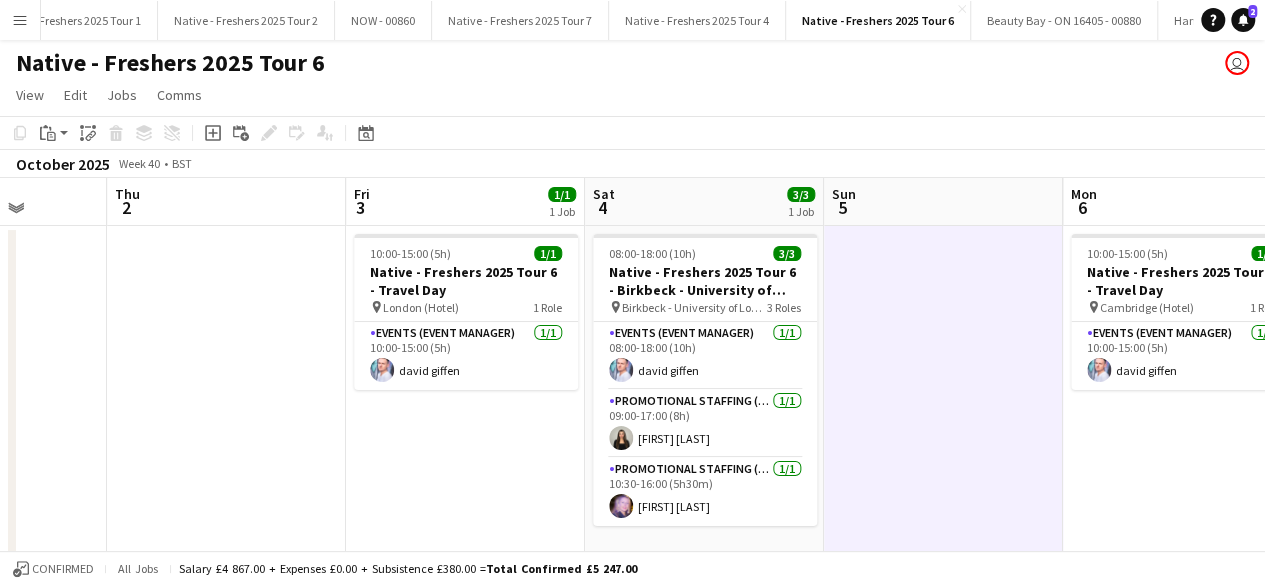 scroll, scrollTop: 0, scrollLeft: 609, axis: horizontal 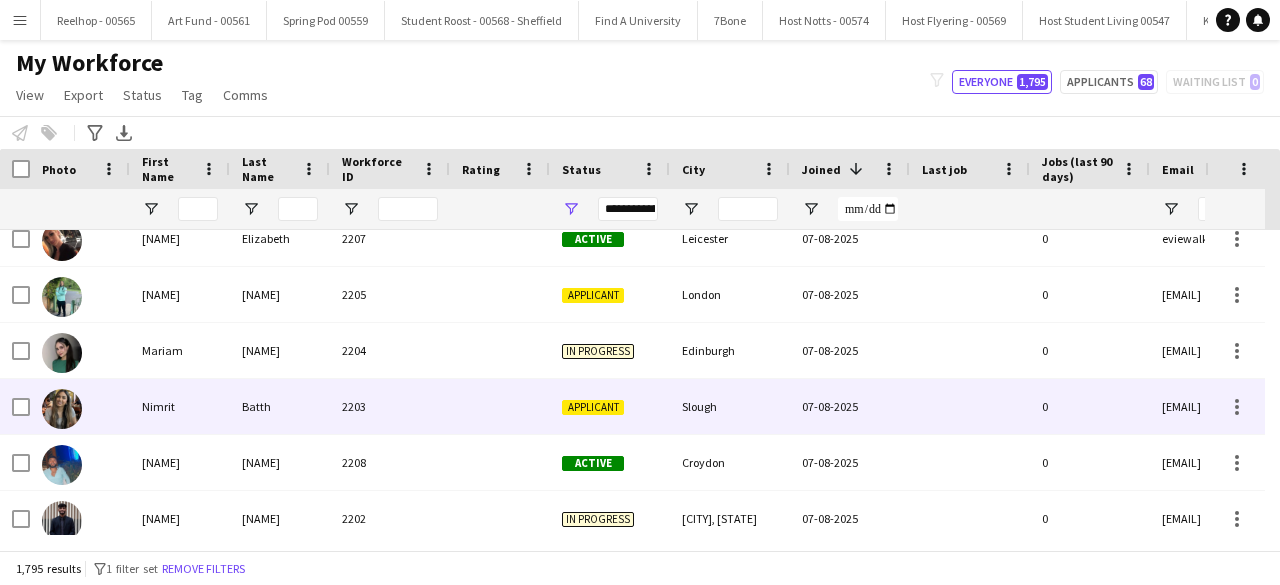 click at bounding box center [500, 406] 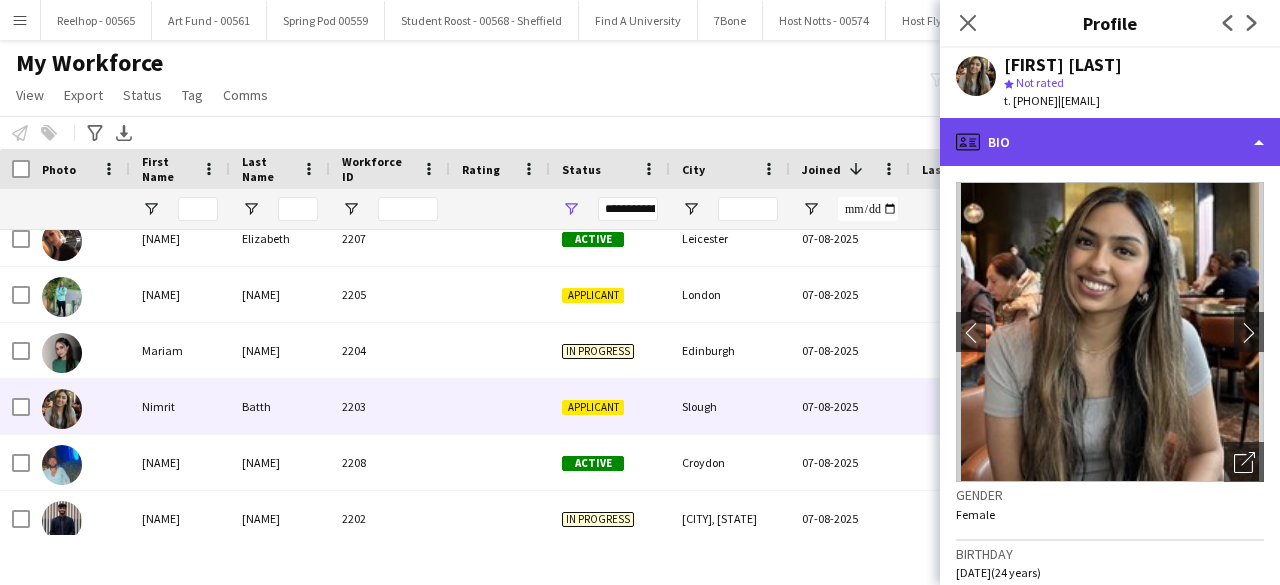 click on "profile
Bio" 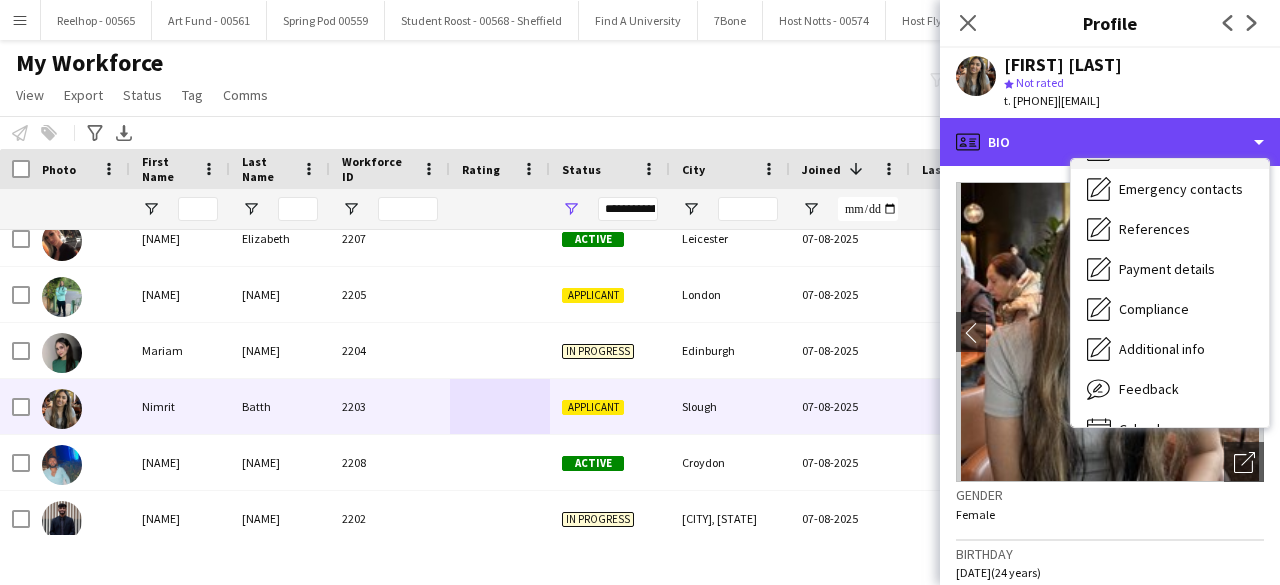 scroll, scrollTop: 165, scrollLeft: 0, axis: vertical 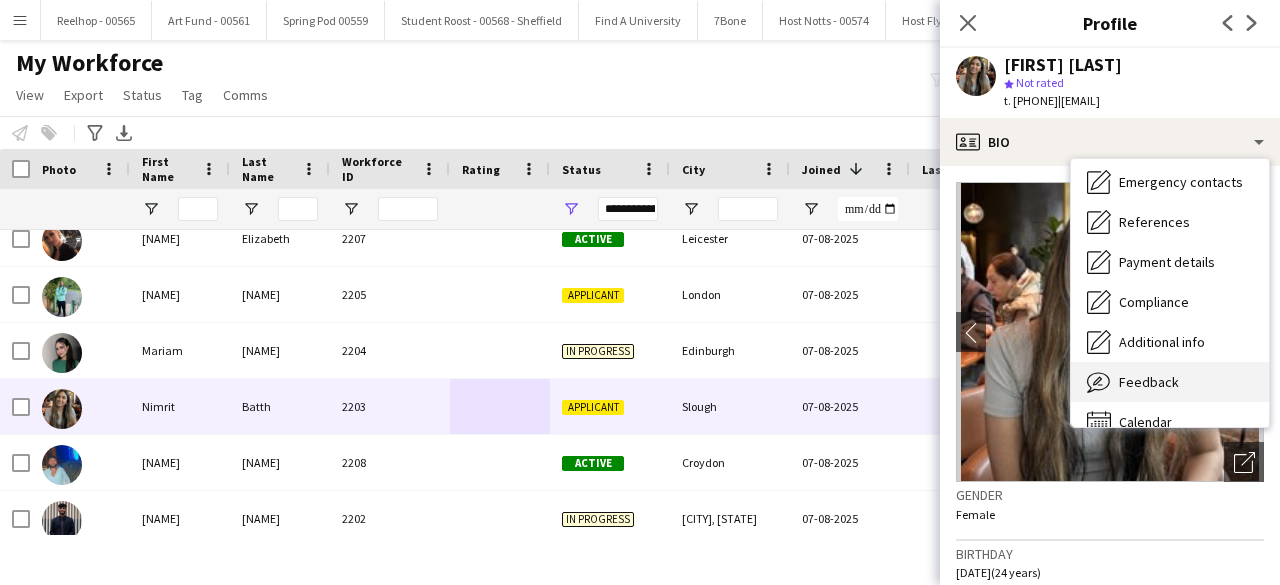 click on "Feedback" at bounding box center (1149, 382) 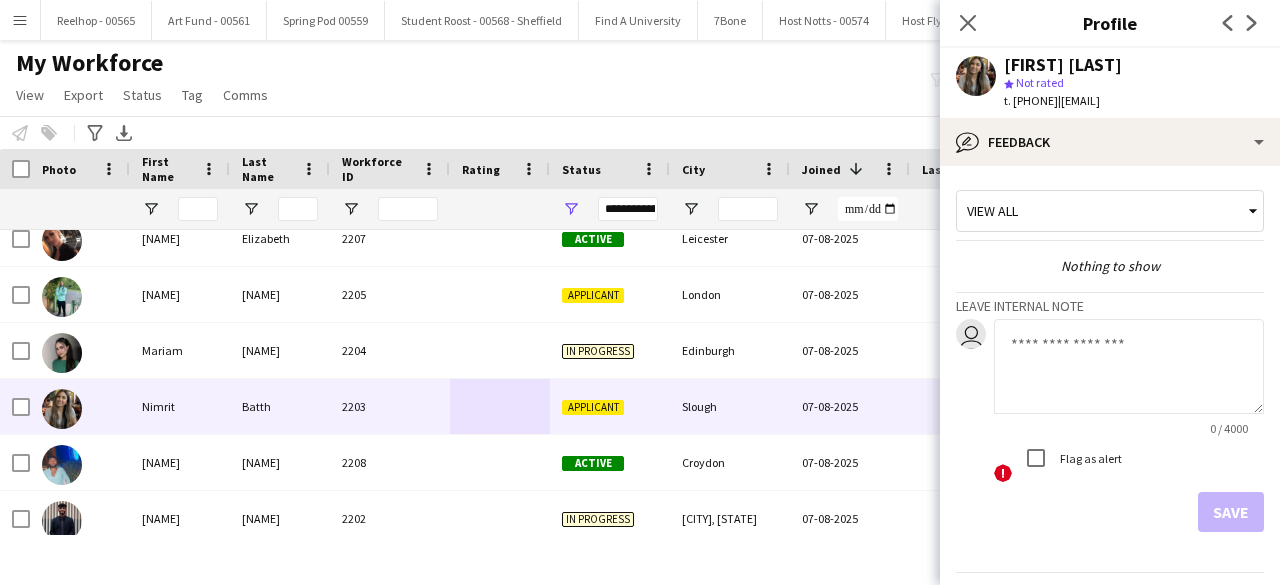 click 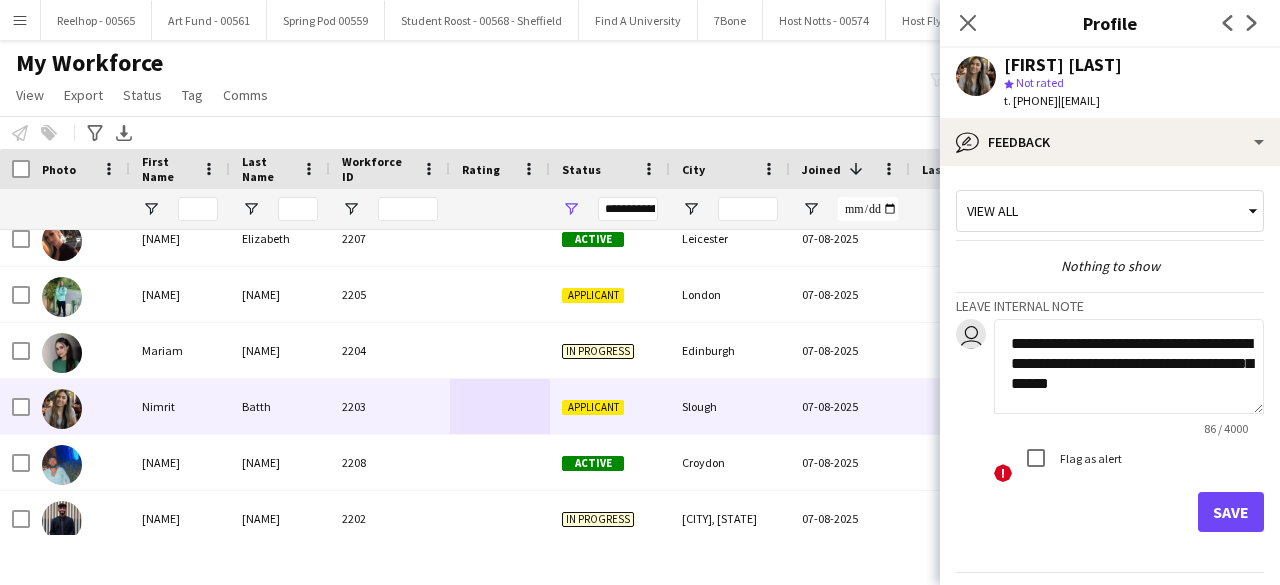 click on "**********" 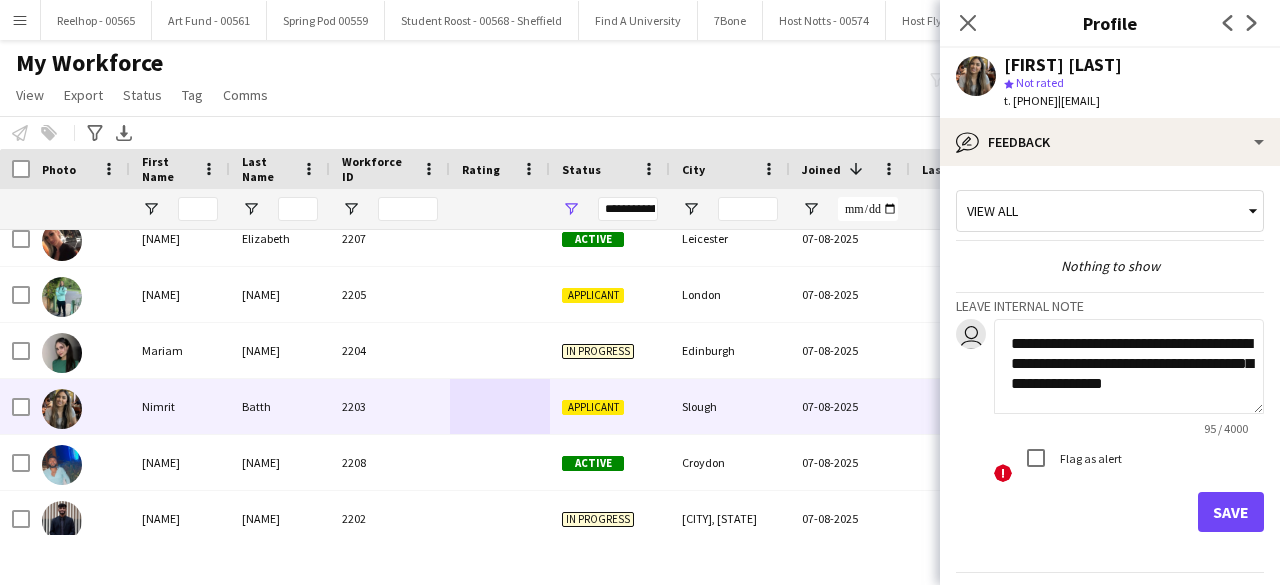 click on "**********" 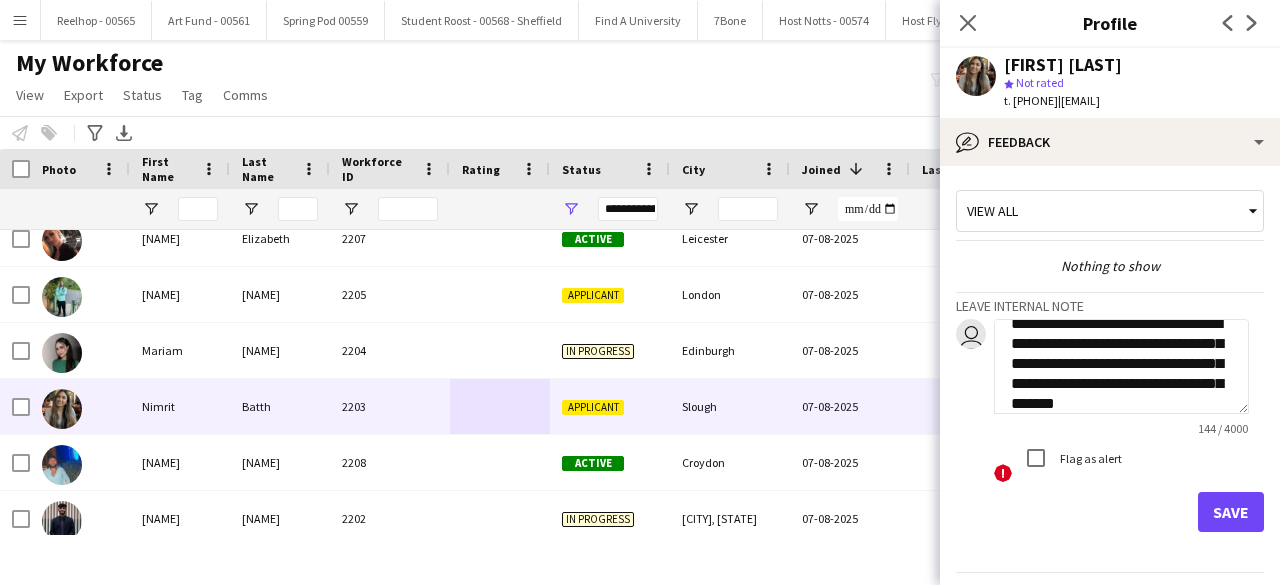 scroll, scrollTop: 40, scrollLeft: 0, axis: vertical 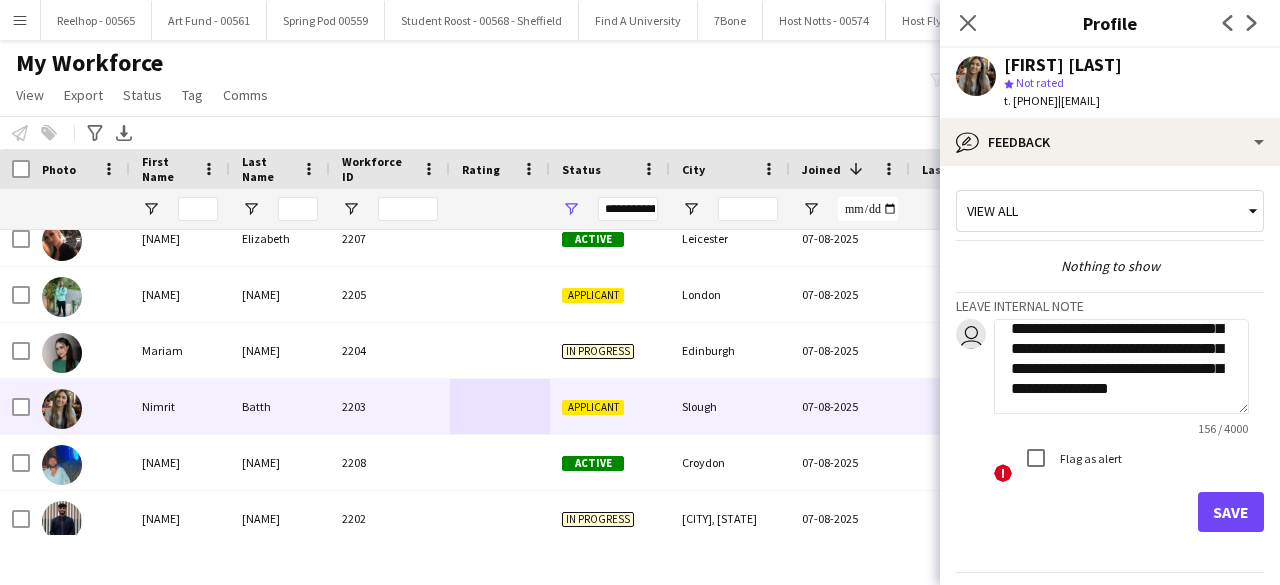 type on "**********" 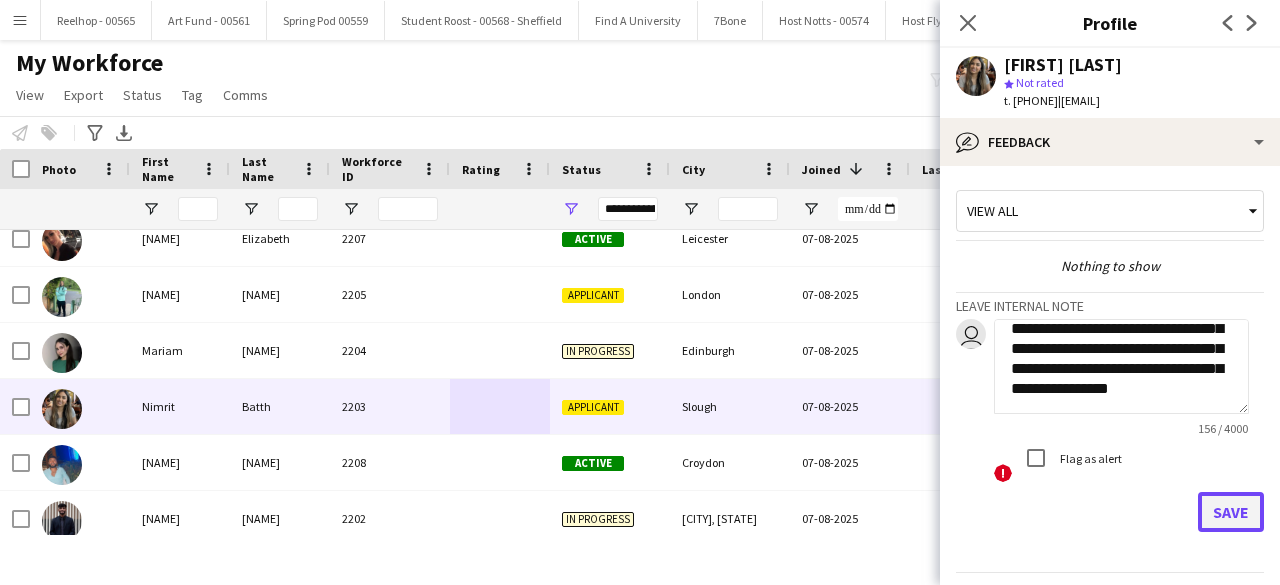 click on "Save" 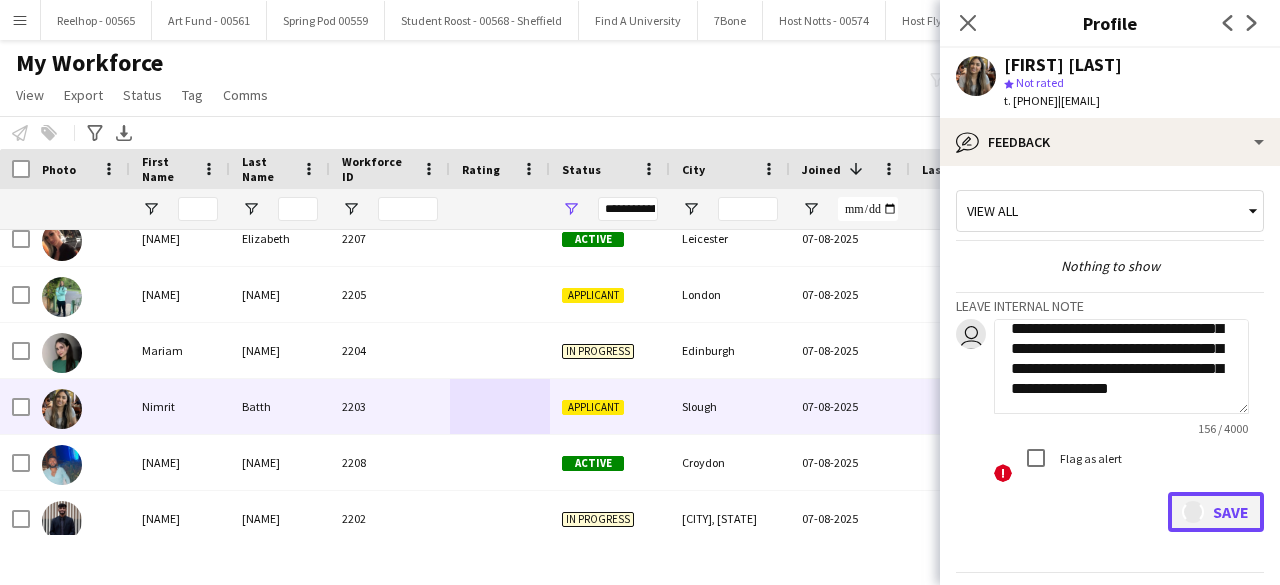 type 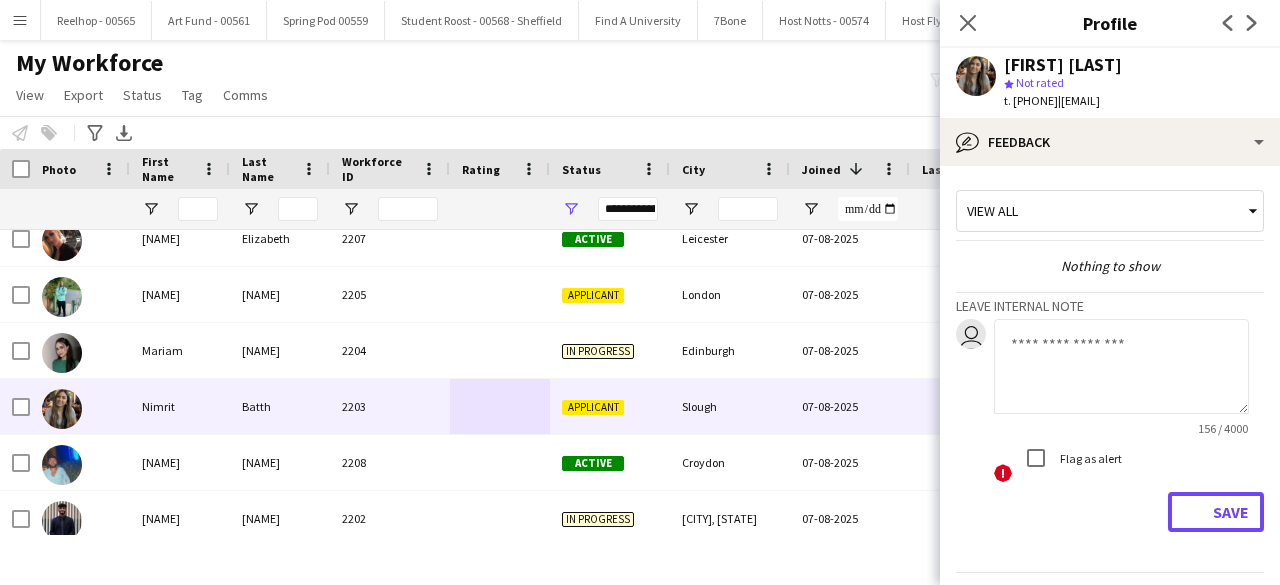 scroll, scrollTop: 0, scrollLeft: 0, axis: both 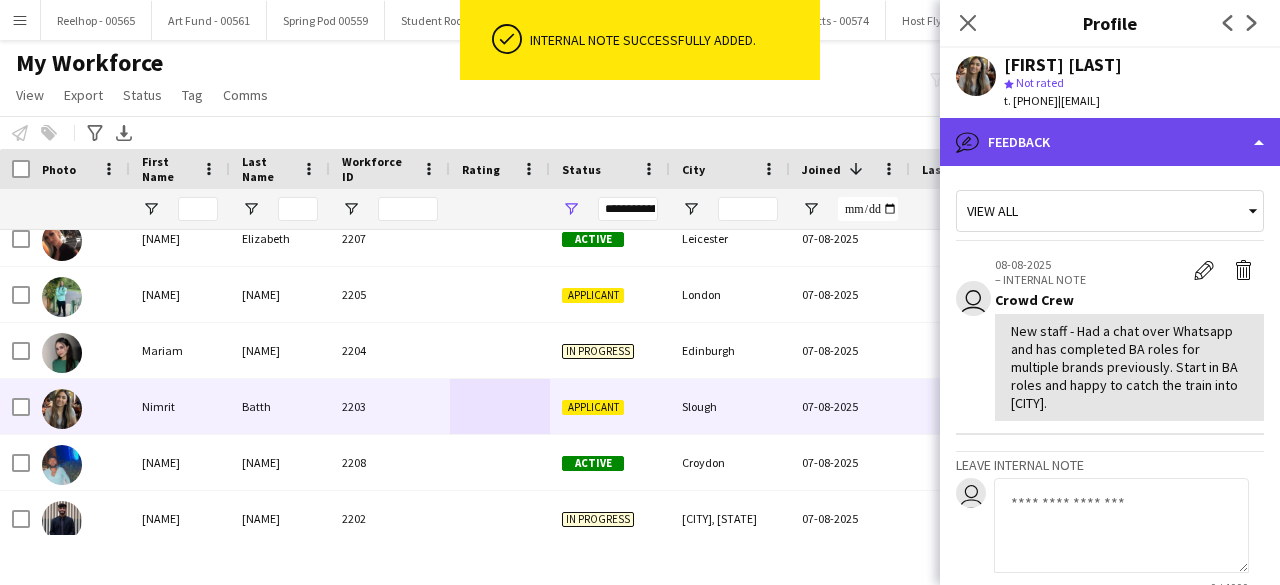 click on "bubble-pencil
Feedback" 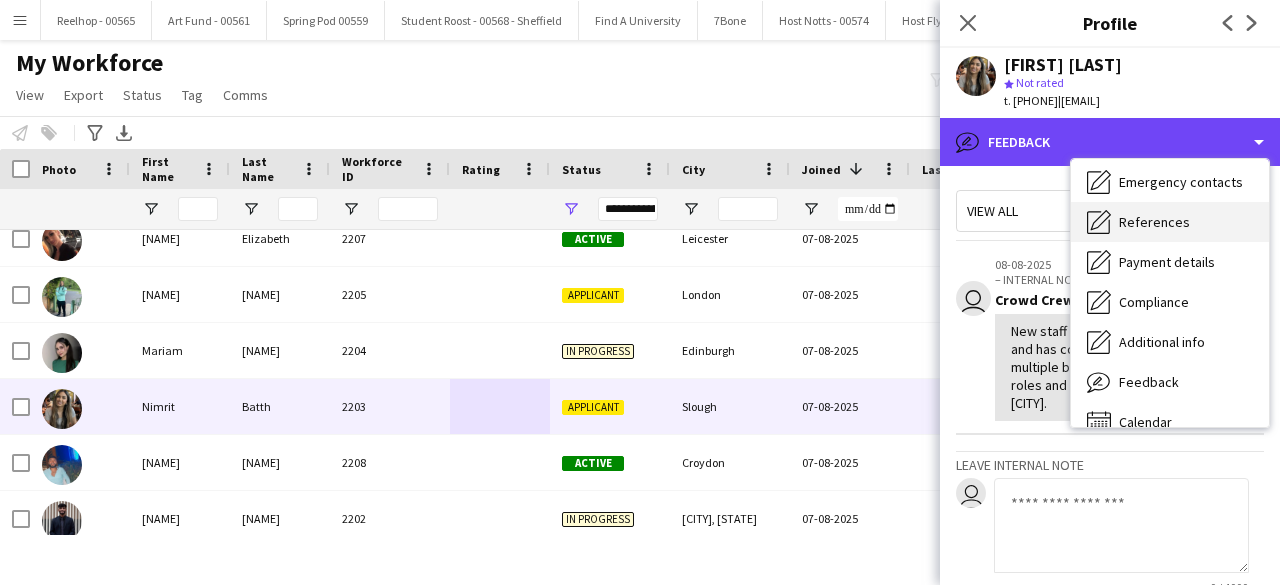 scroll, scrollTop: 0, scrollLeft: 0, axis: both 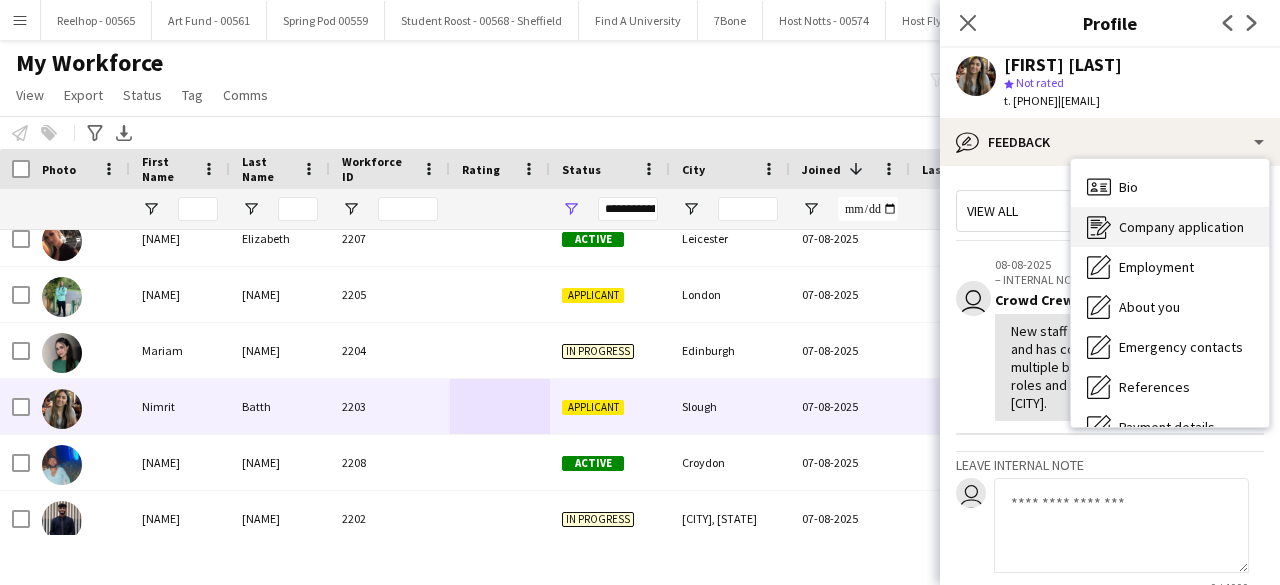 click on "Company application" at bounding box center (1181, 227) 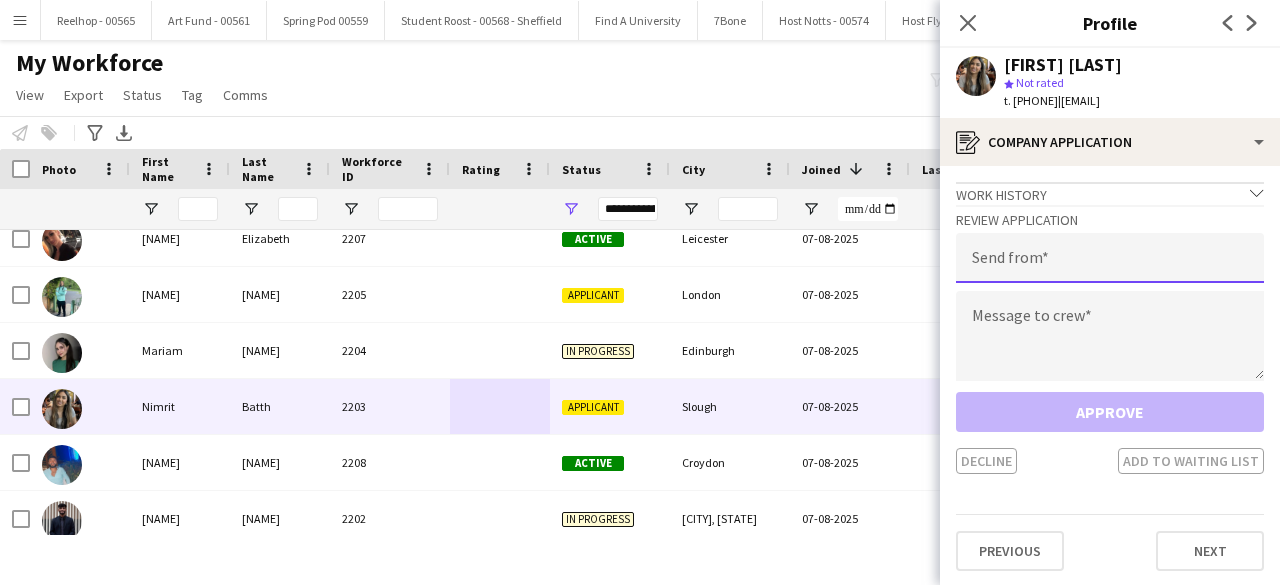 click 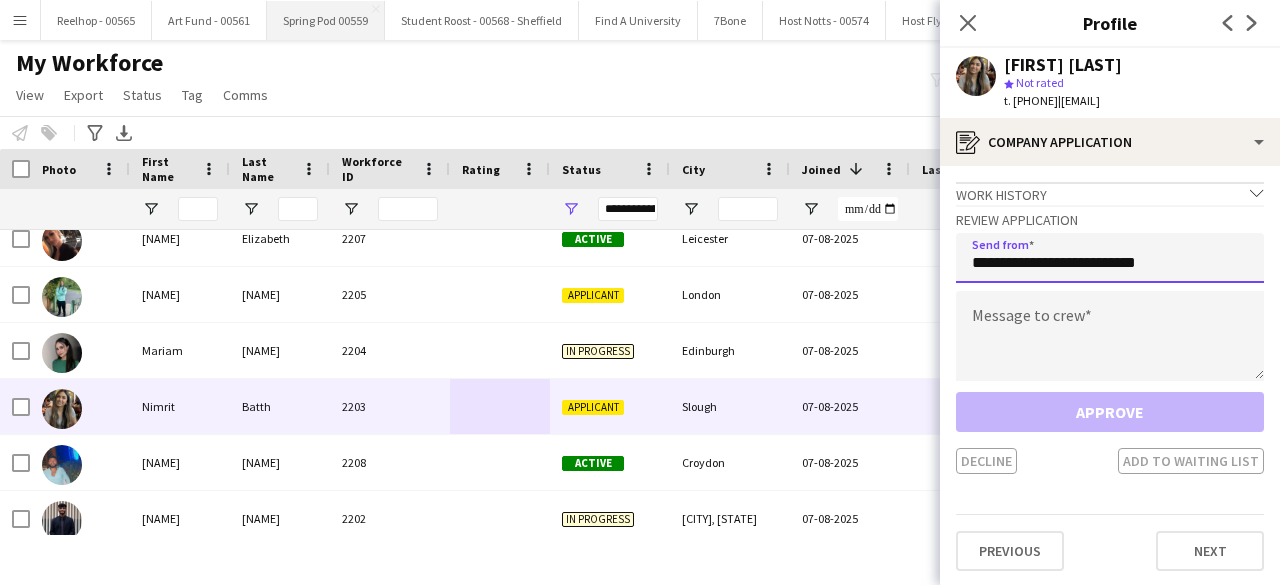 type on "**********" 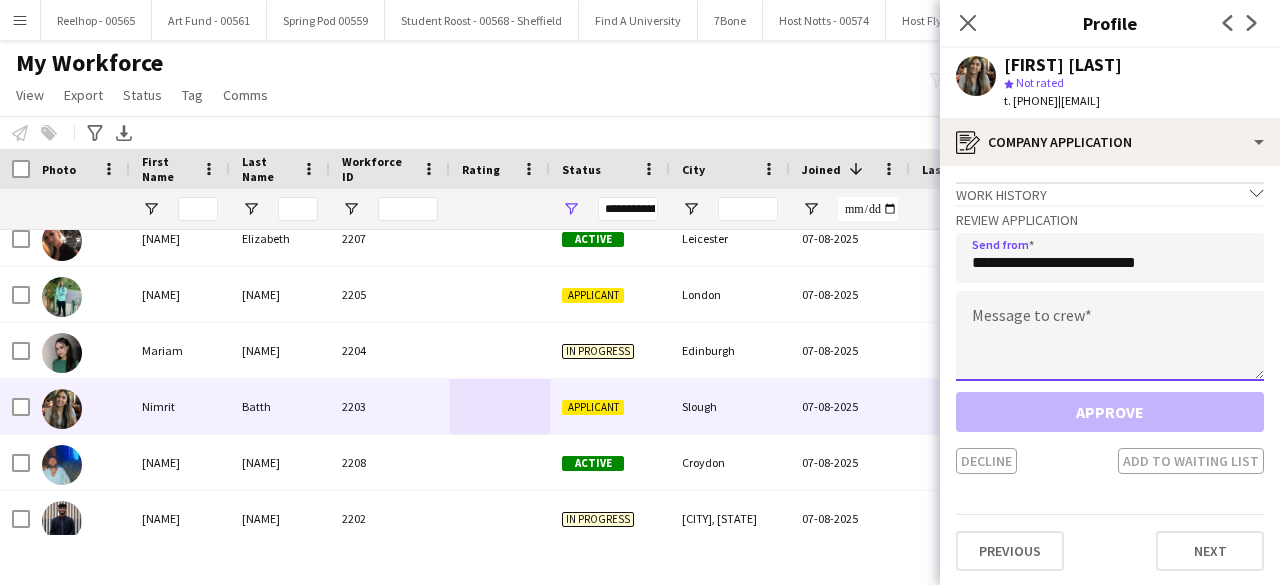 click 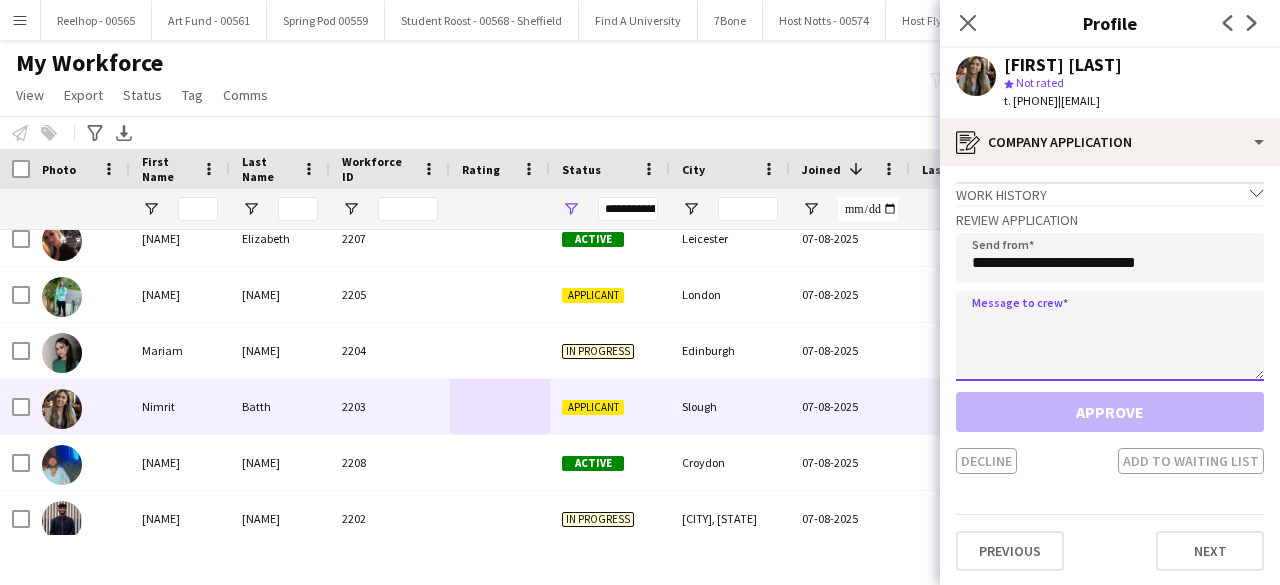 paste on "**********" 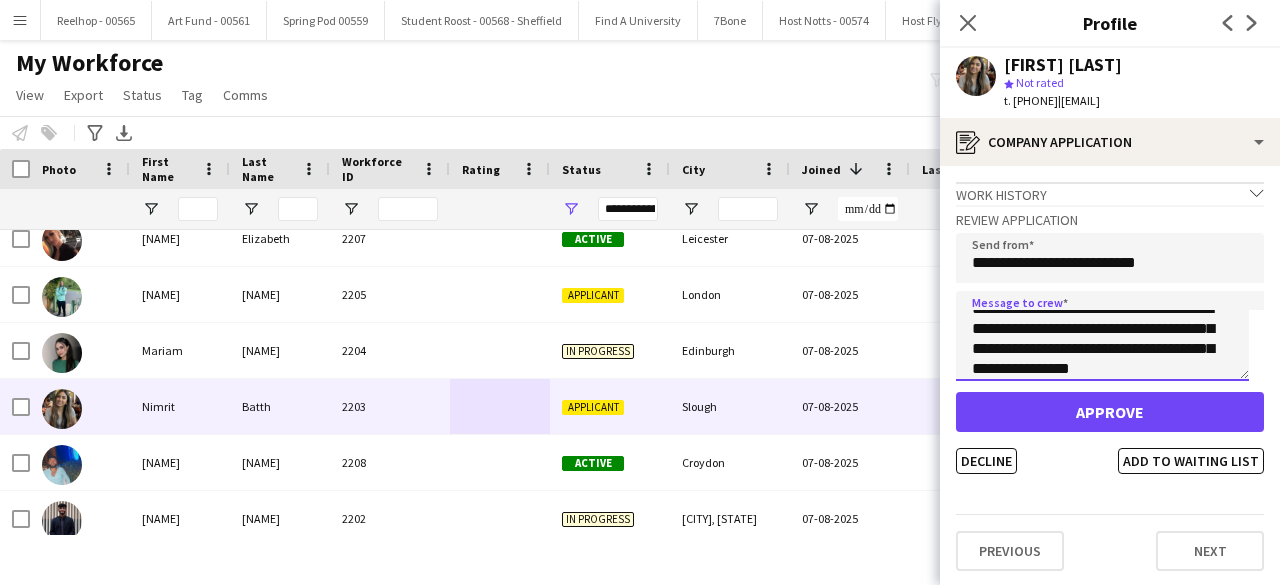 scroll, scrollTop: 504, scrollLeft: 0, axis: vertical 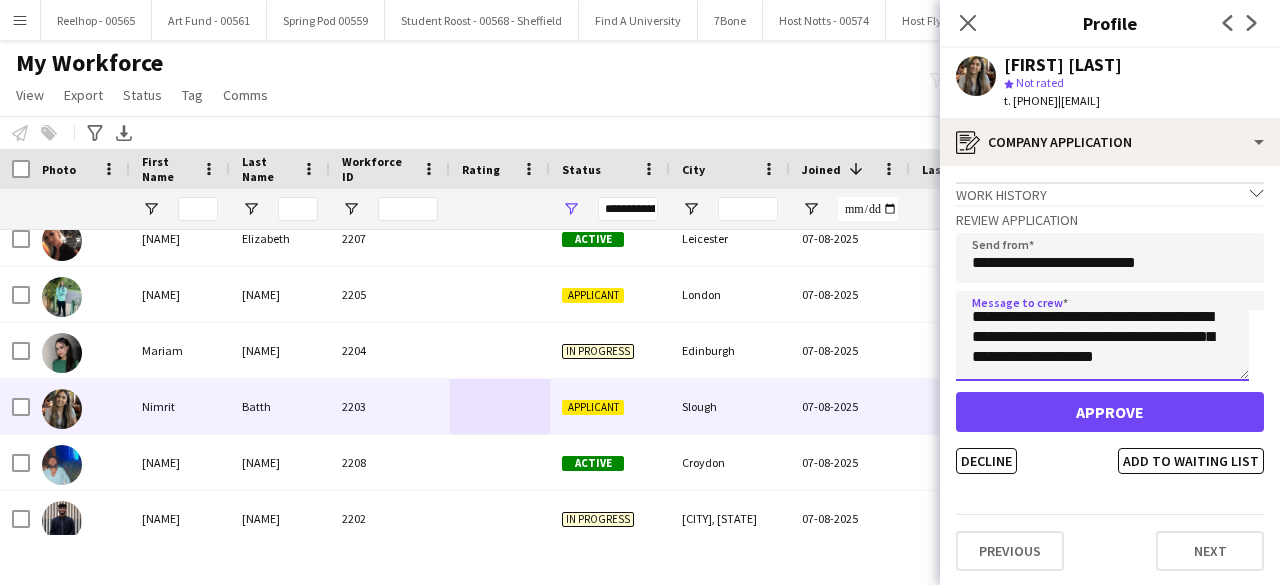 type on "**********" 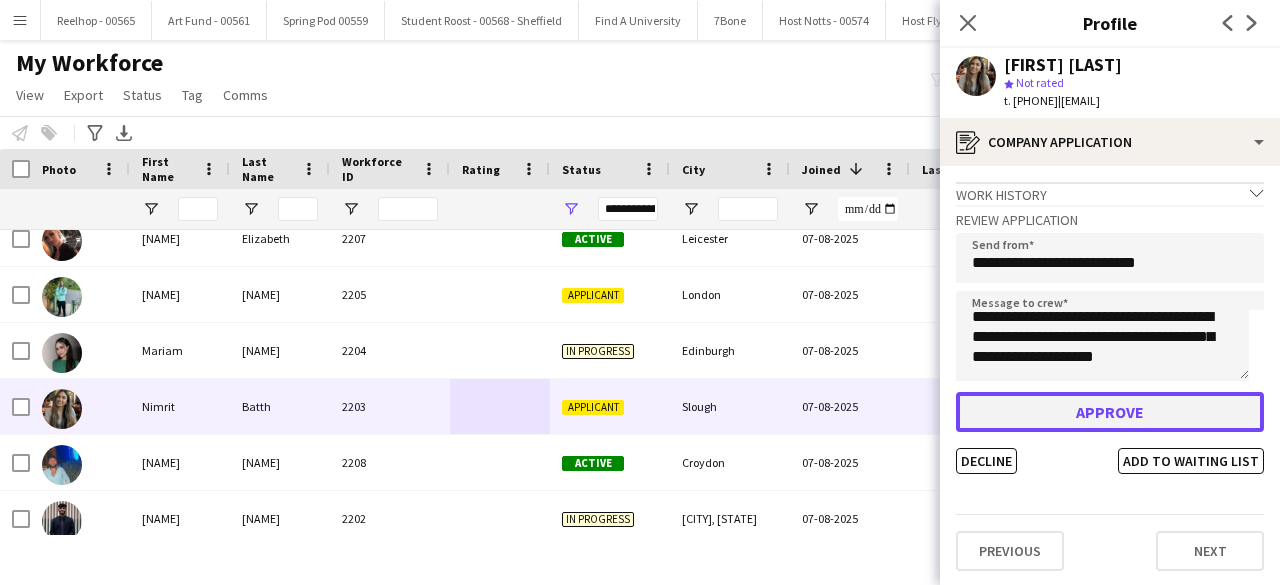 click on "Approve" 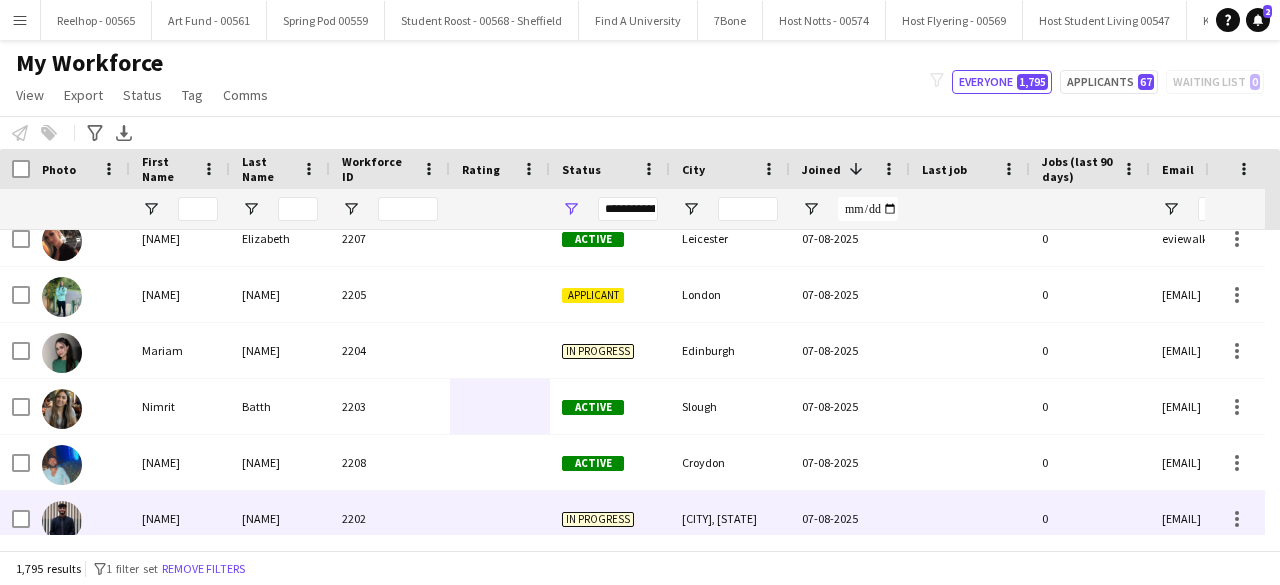 scroll, scrollTop: 135, scrollLeft: 0, axis: vertical 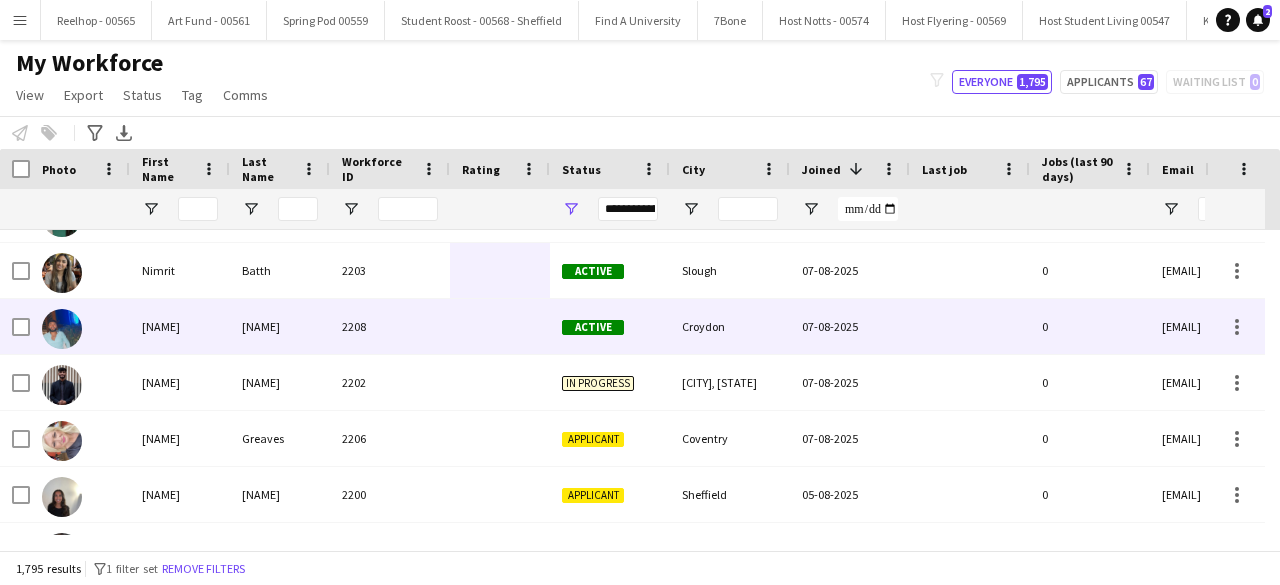 click on "2208" at bounding box center (390, 326) 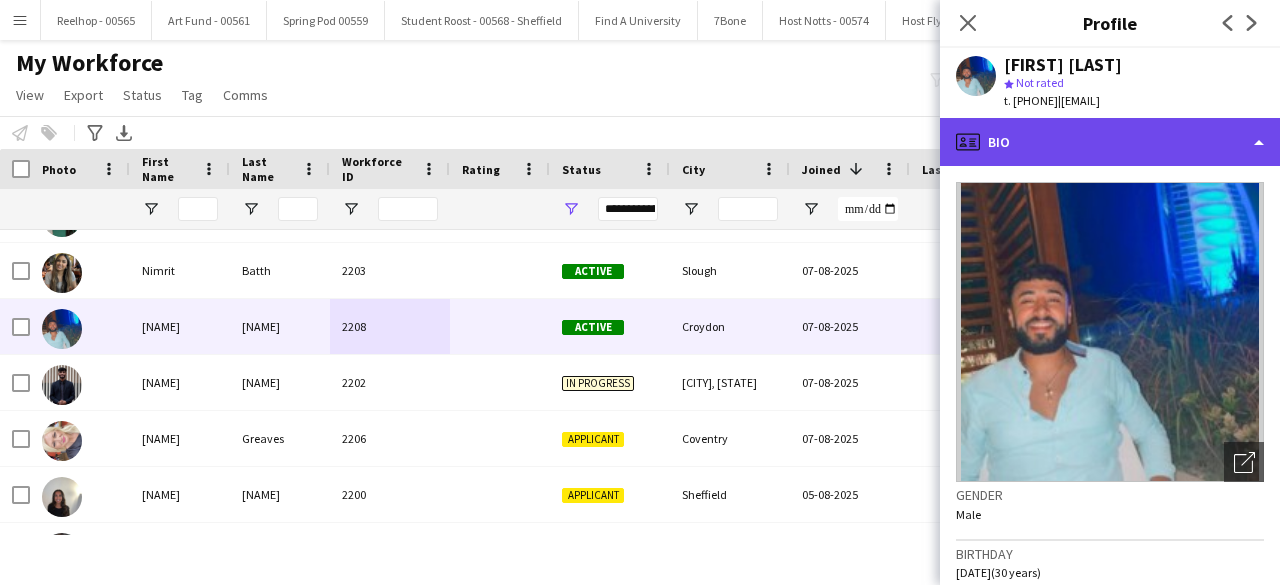 click on "profile
Bio" 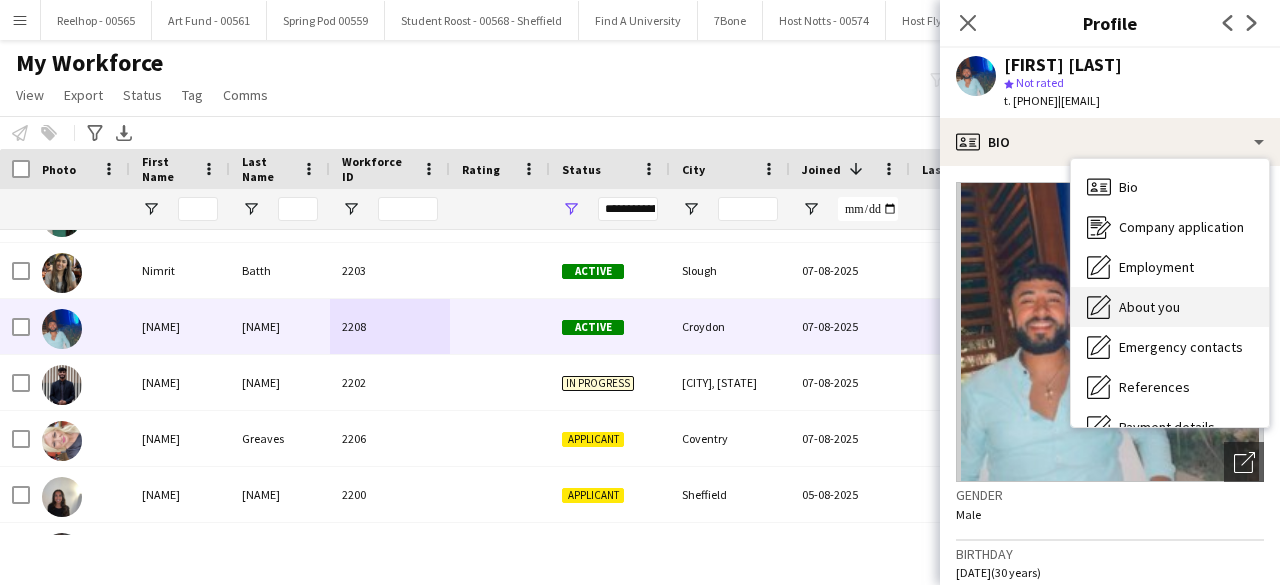 click on "About you
About you" at bounding box center [1170, 307] 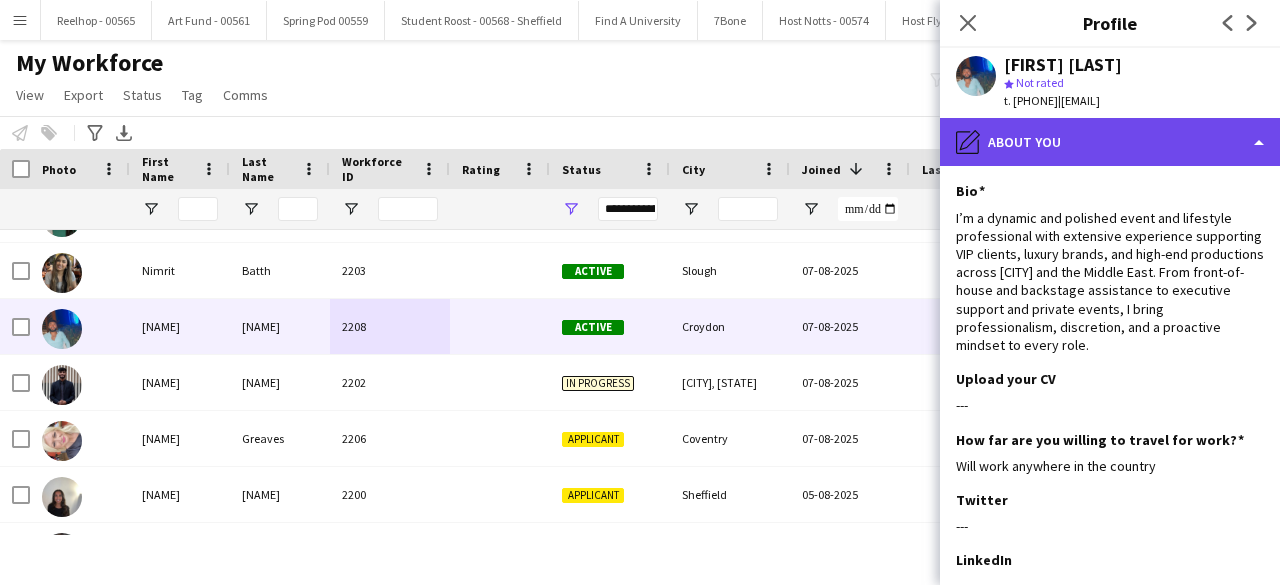 click on "pencil4
About you" 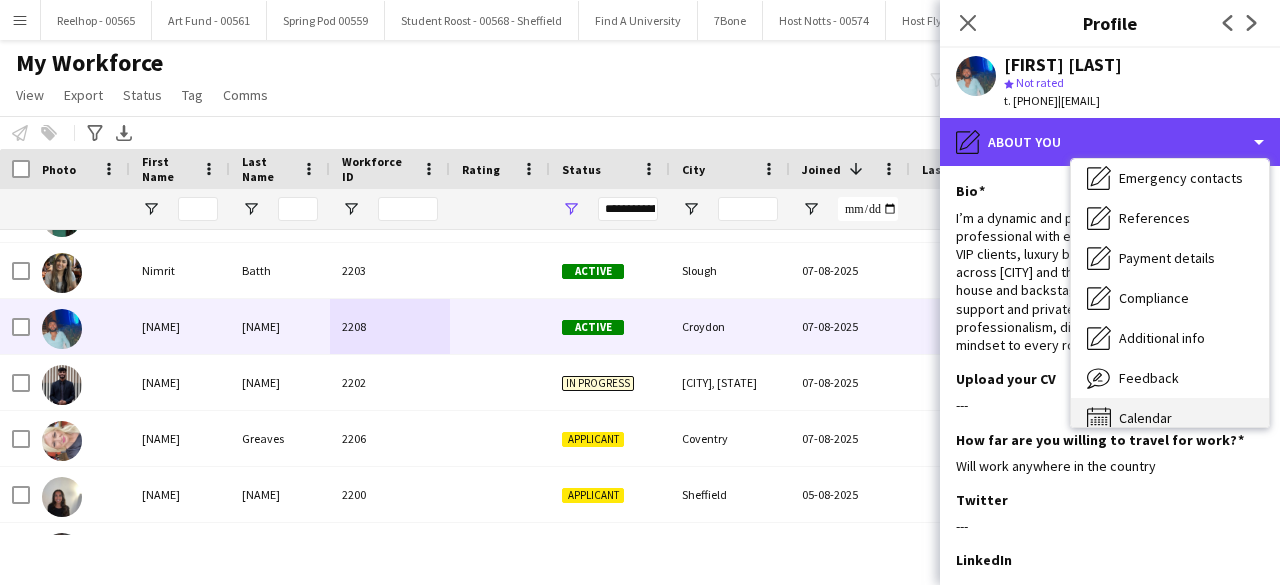 scroll, scrollTop: 188, scrollLeft: 0, axis: vertical 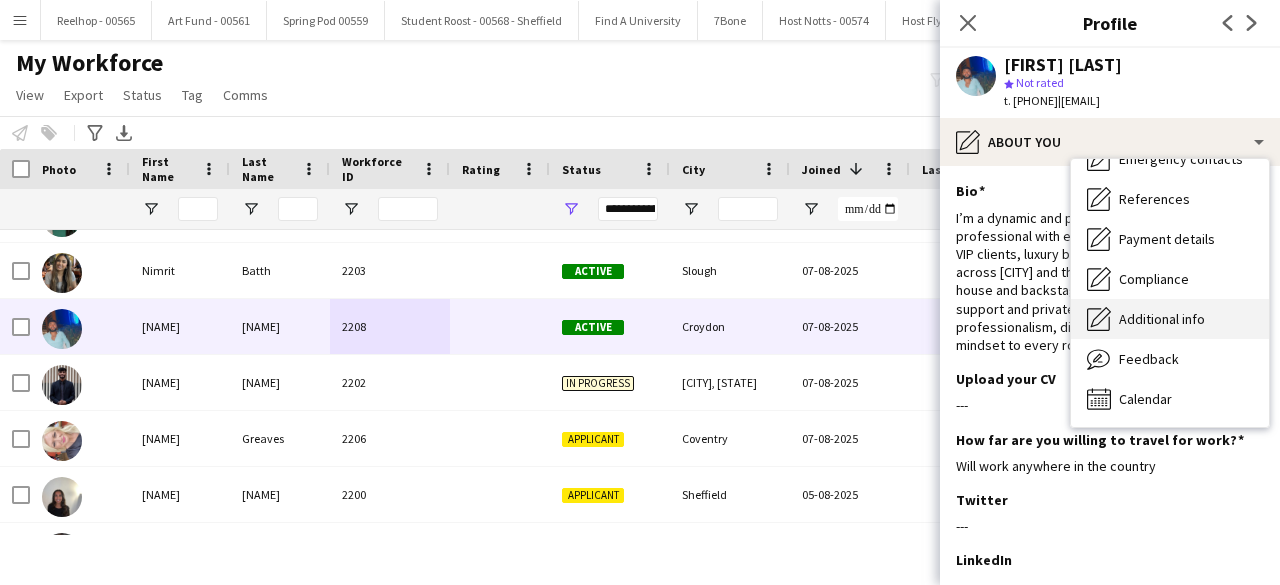 click on "Additional info" at bounding box center [1162, 319] 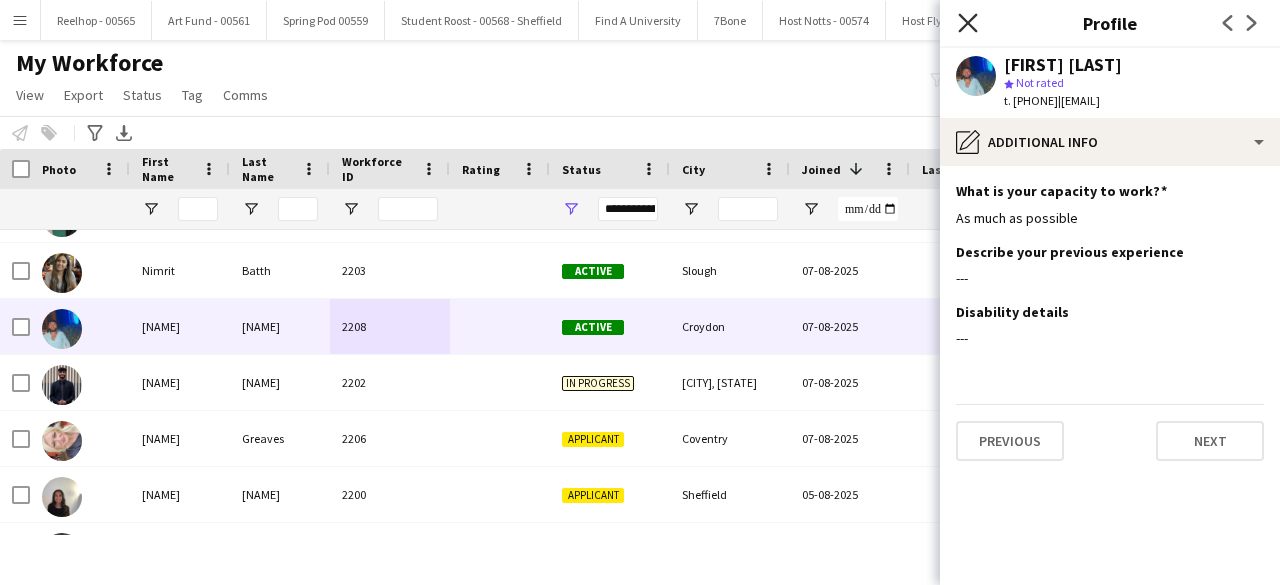 click 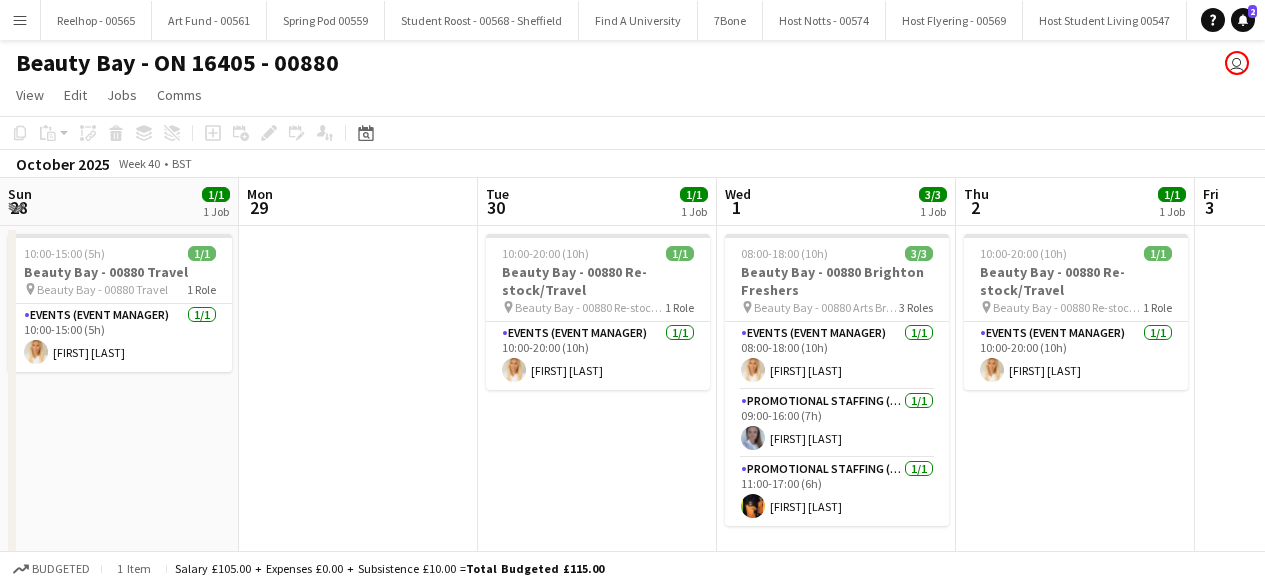 scroll, scrollTop: 0, scrollLeft: 0, axis: both 